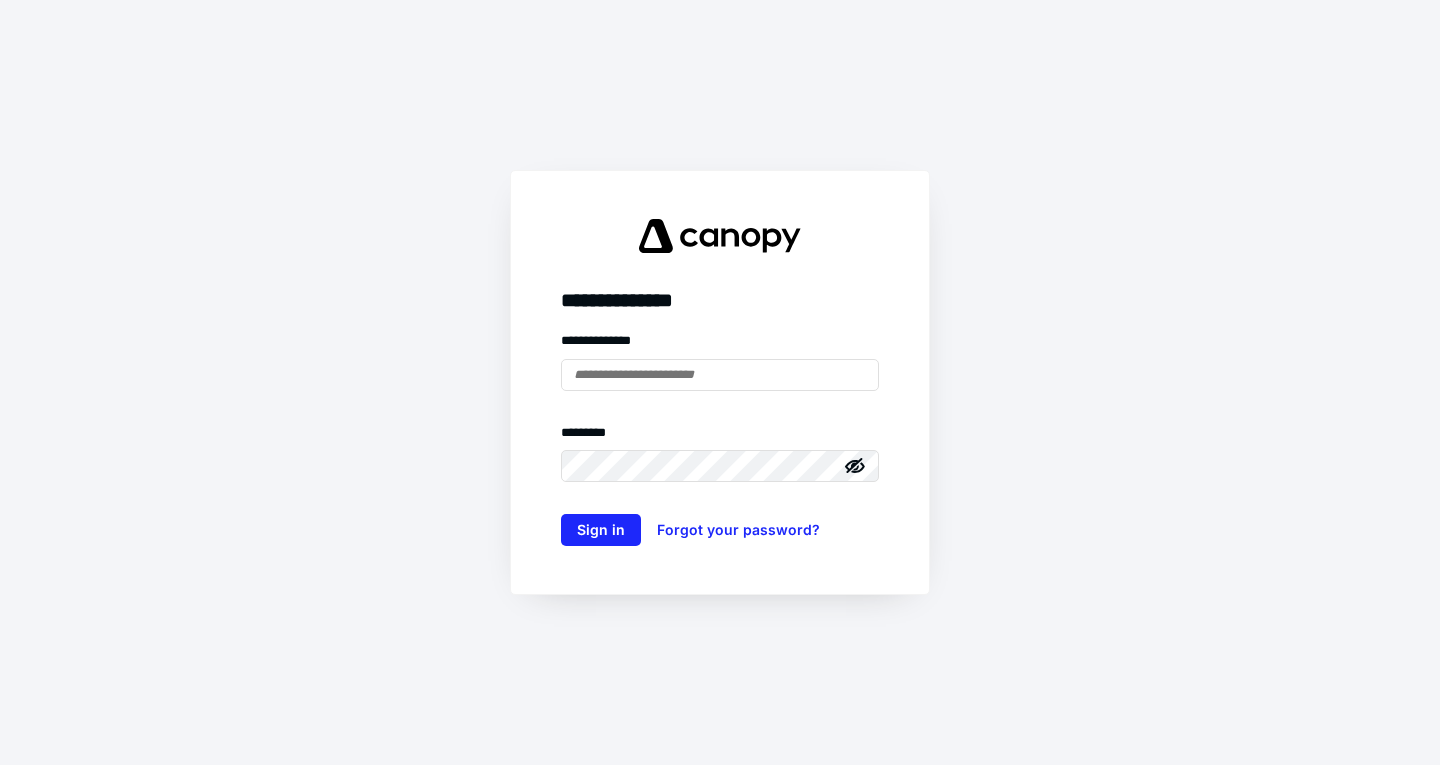 scroll, scrollTop: 0, scrollLeft: 0, axis: both 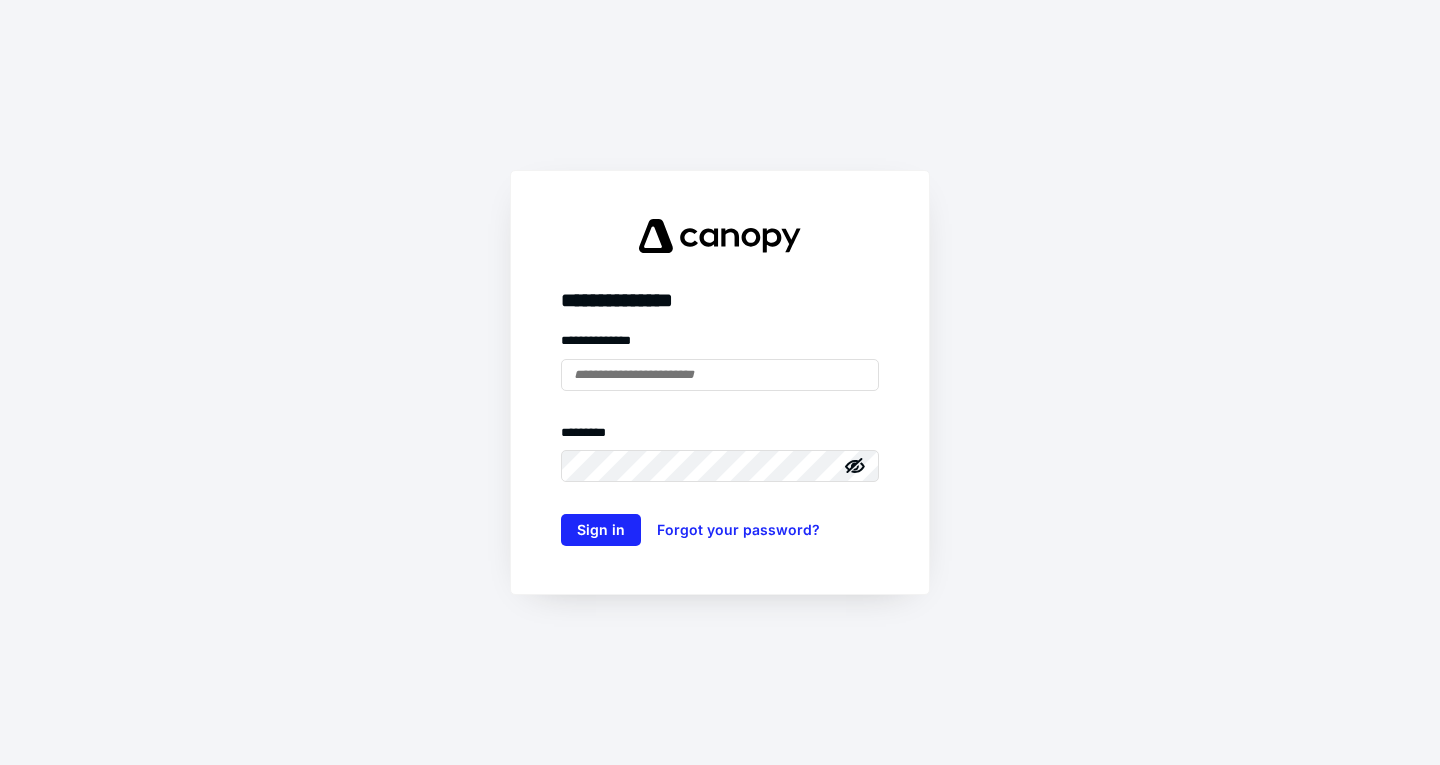 type on "**********" 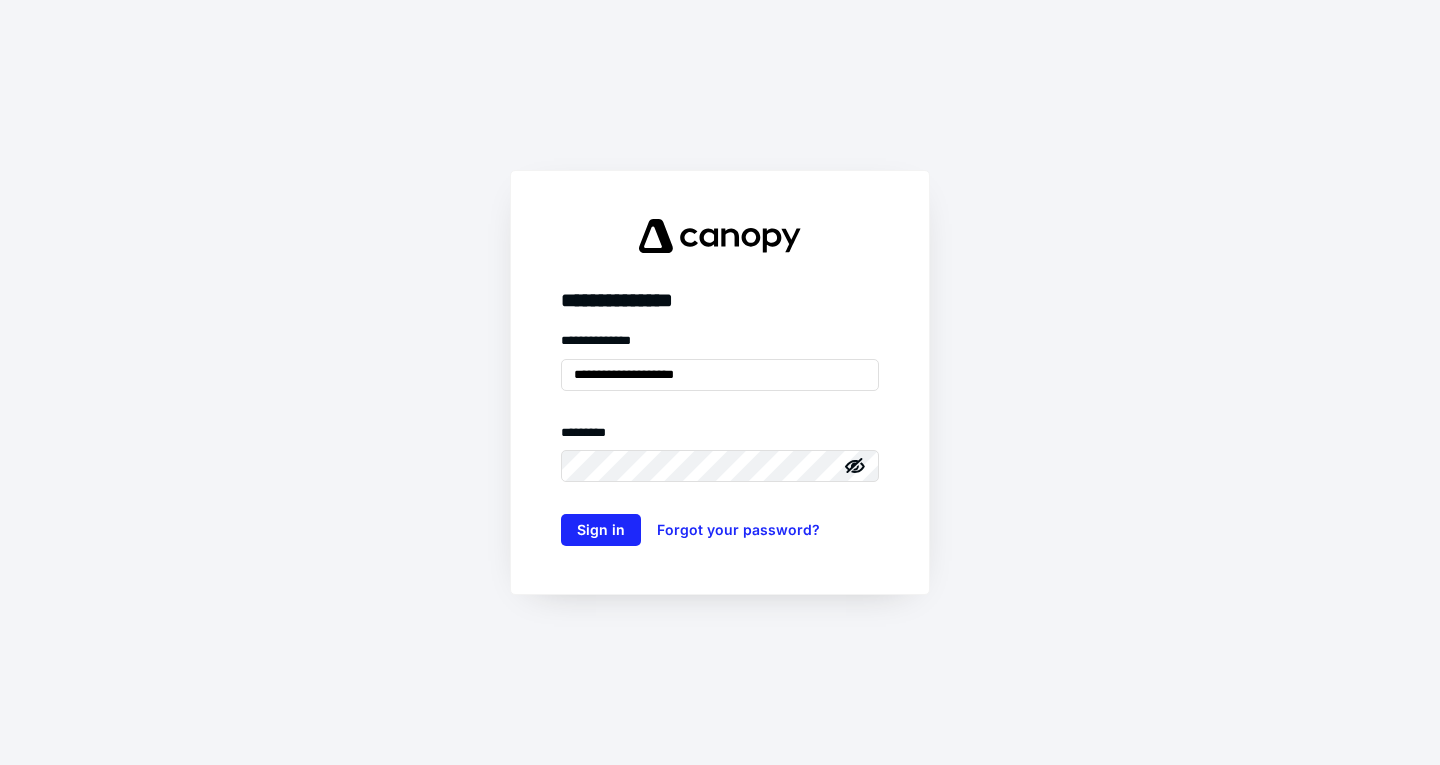 drag, startPoint x: 594, startPoint y: 558, endPoint x: 596, endPoint y: 548, distance: 10.198039 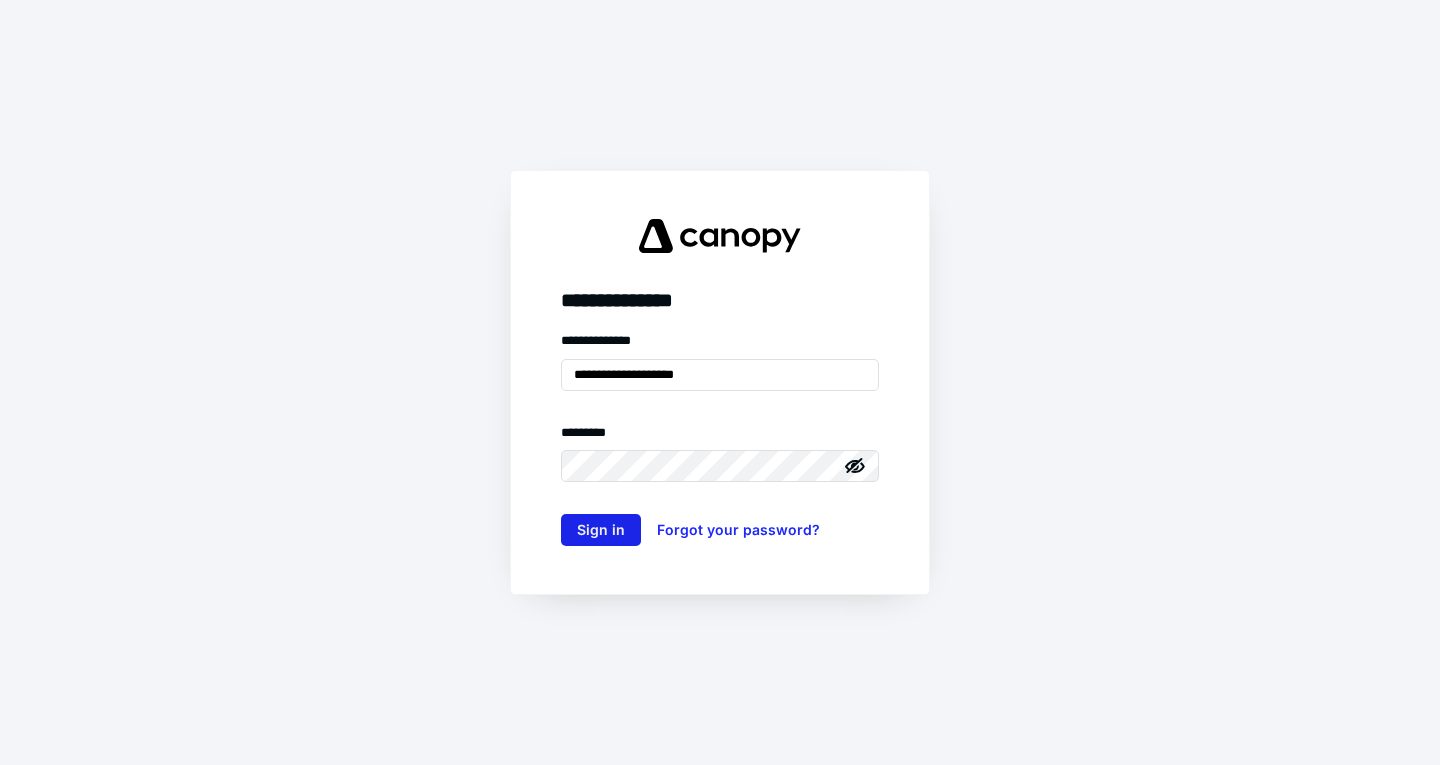 click on "Sign in" at bounding box center [601, 530] 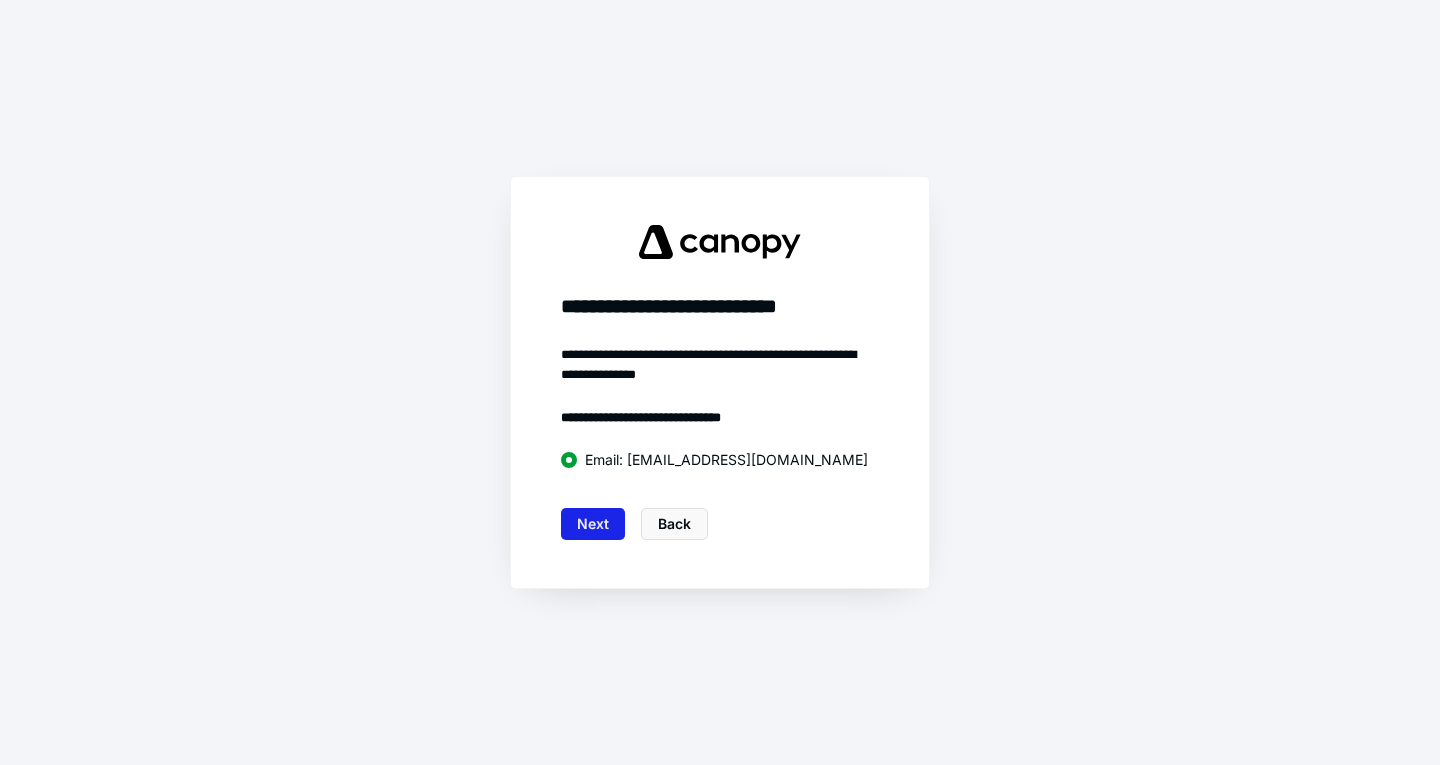 click on "Next" at bounding box center [593, 524] 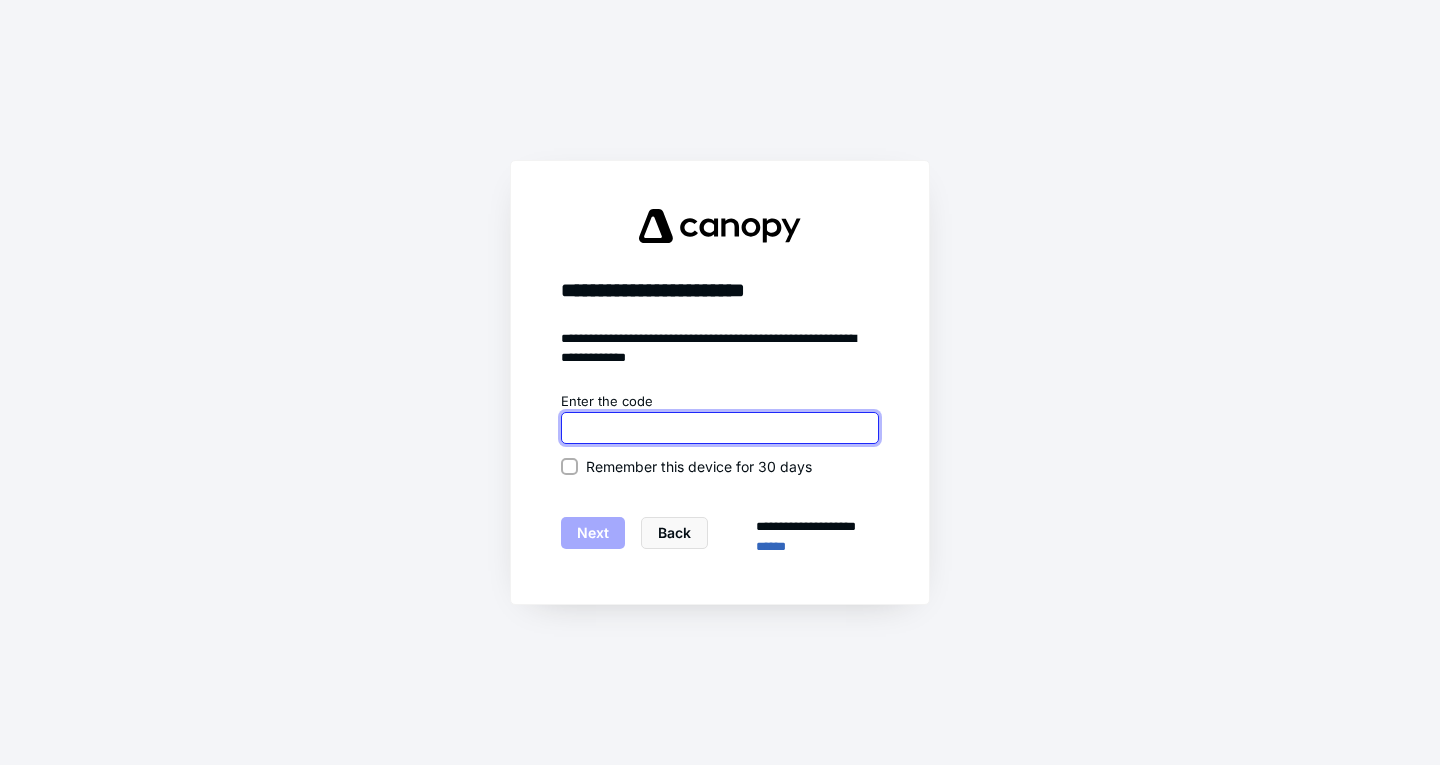 click at bounding box center (720, 428) 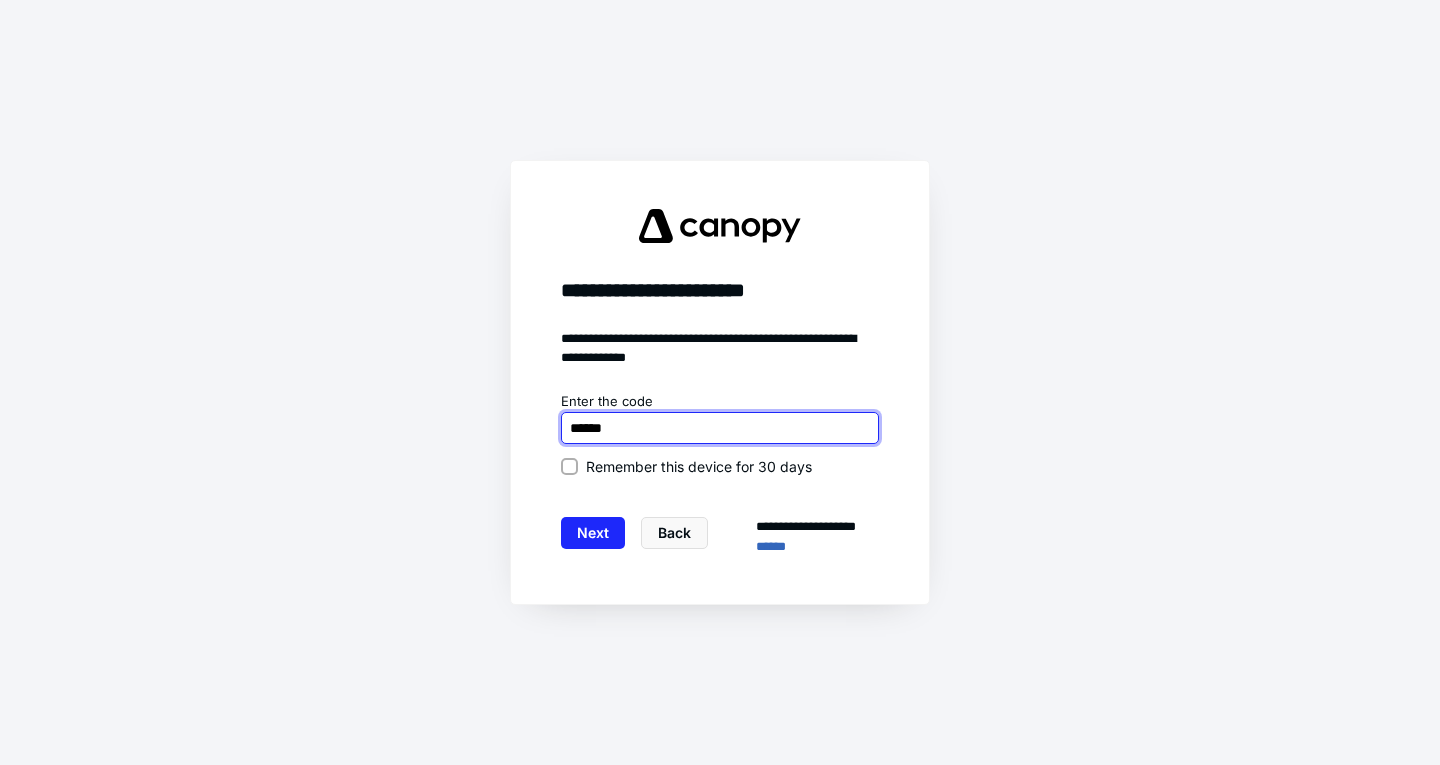 type on "******" 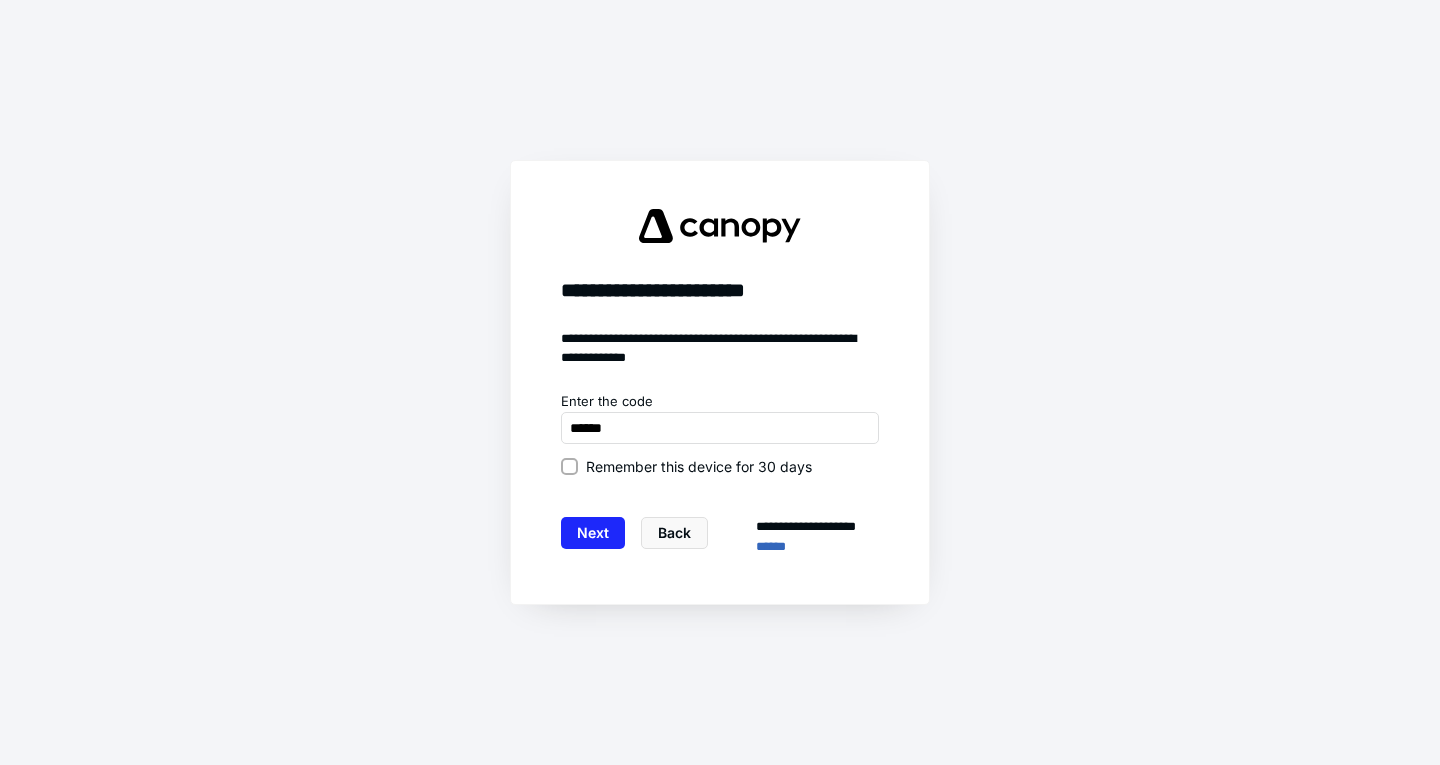 click on "Remember this device for 30 days" at bounding box center [699, 466] 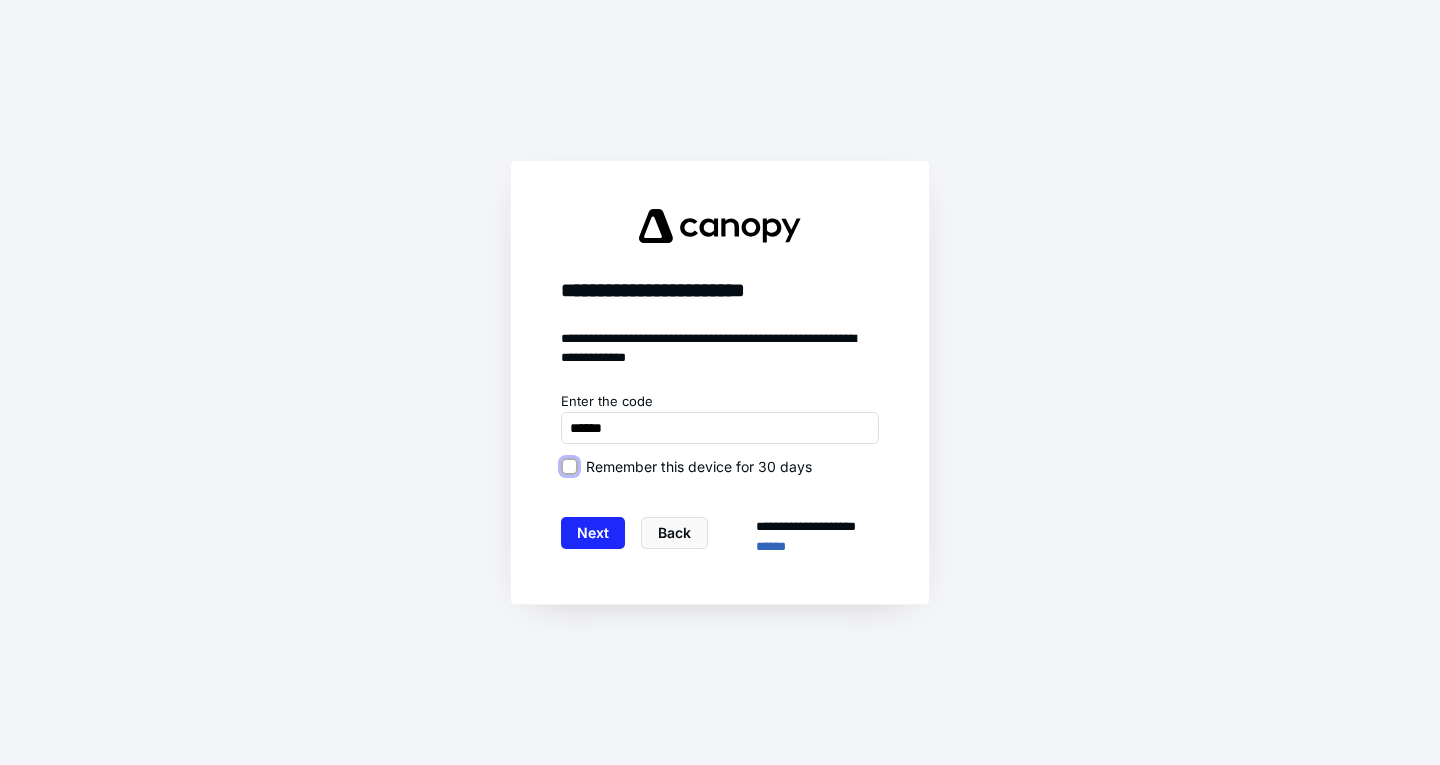 click on "Remember this device for 30 days" at bounding box center (569, 466) 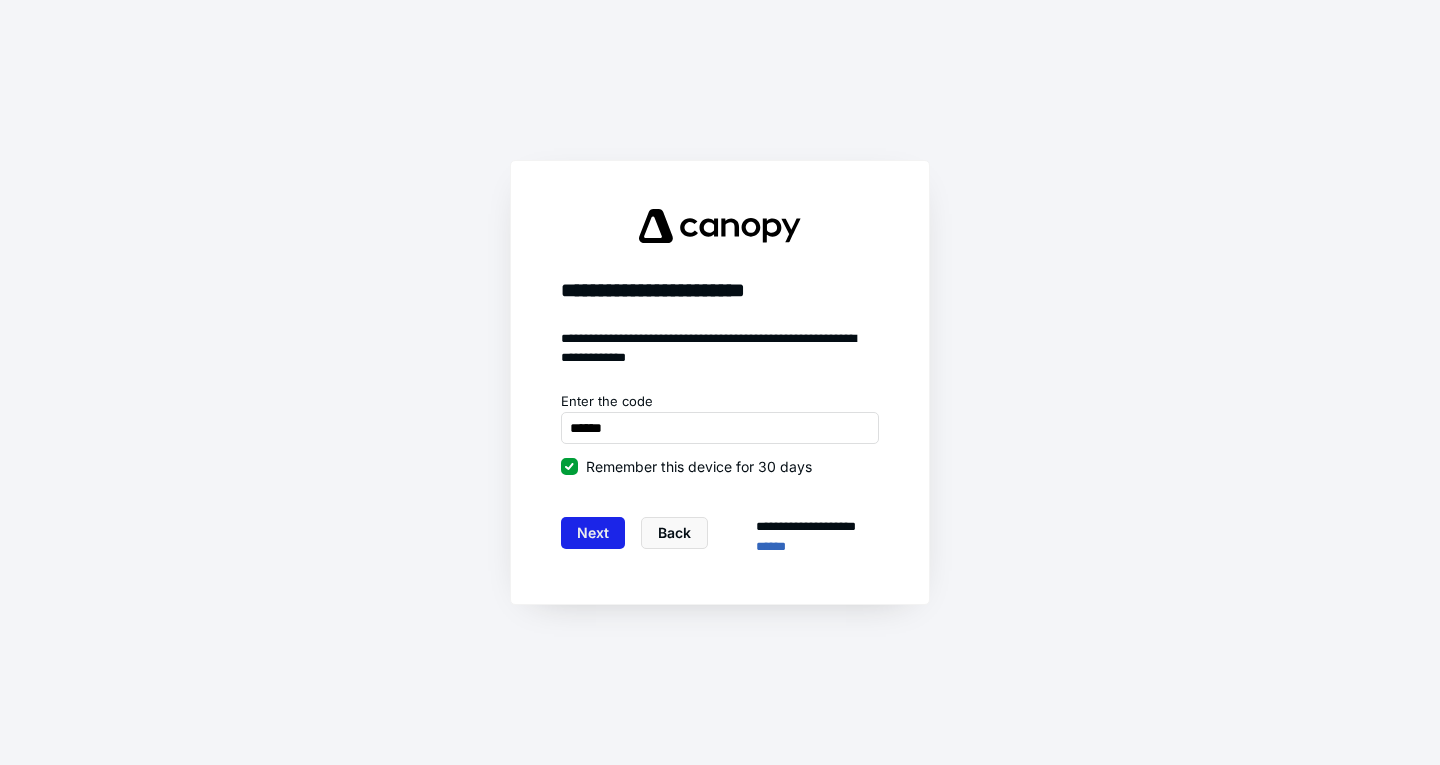click on "Next" at bounding box center [593, 533] 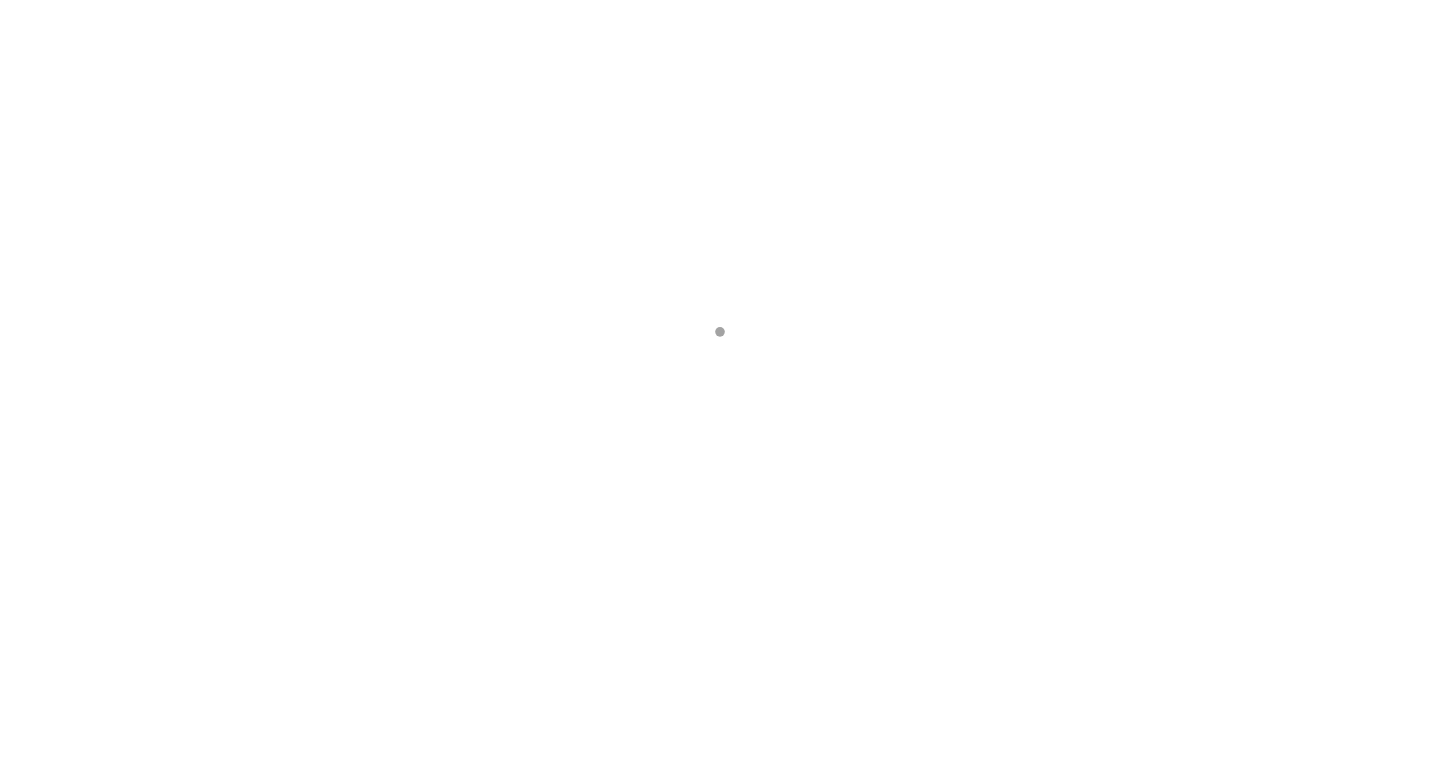 scroll, scrollTop: 0, scrollLeft: 0, axis: both 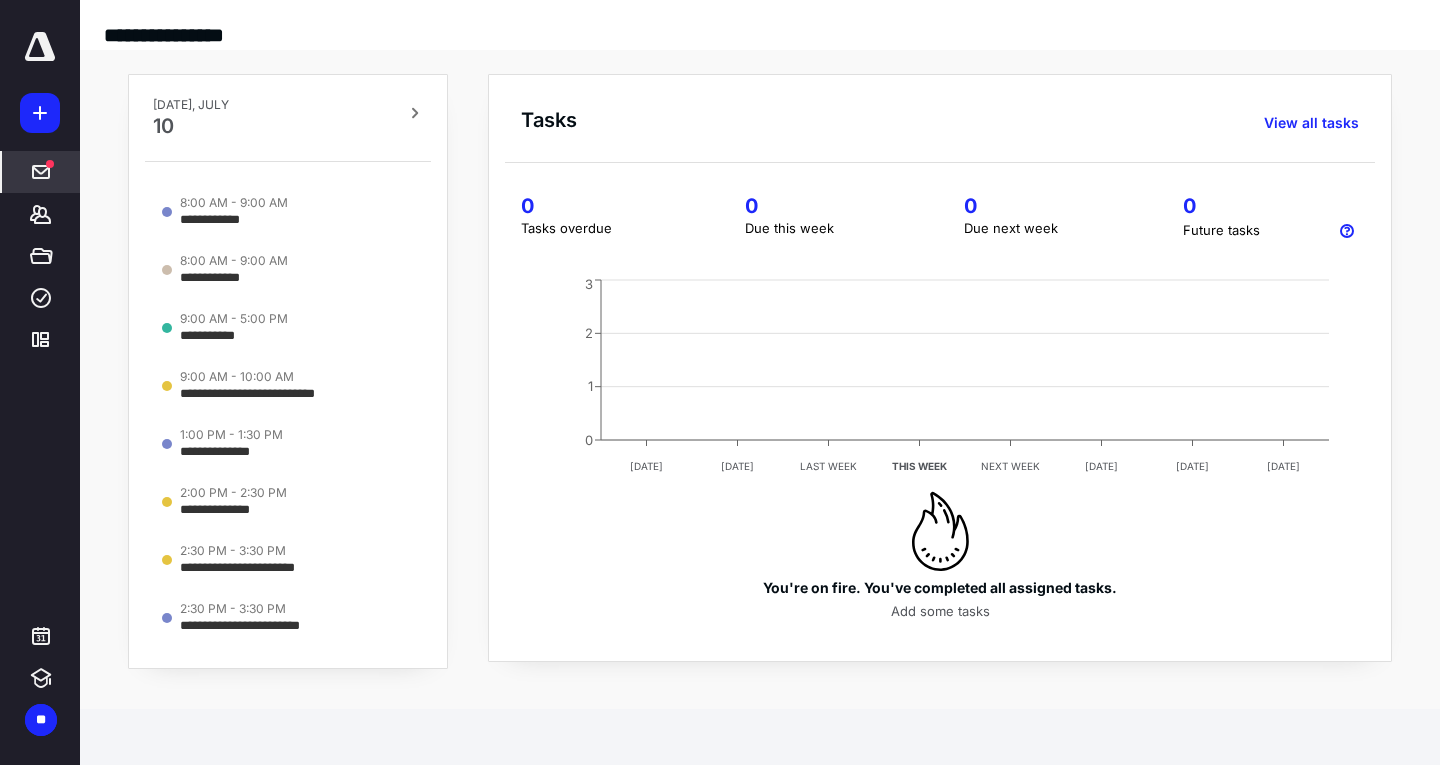 click 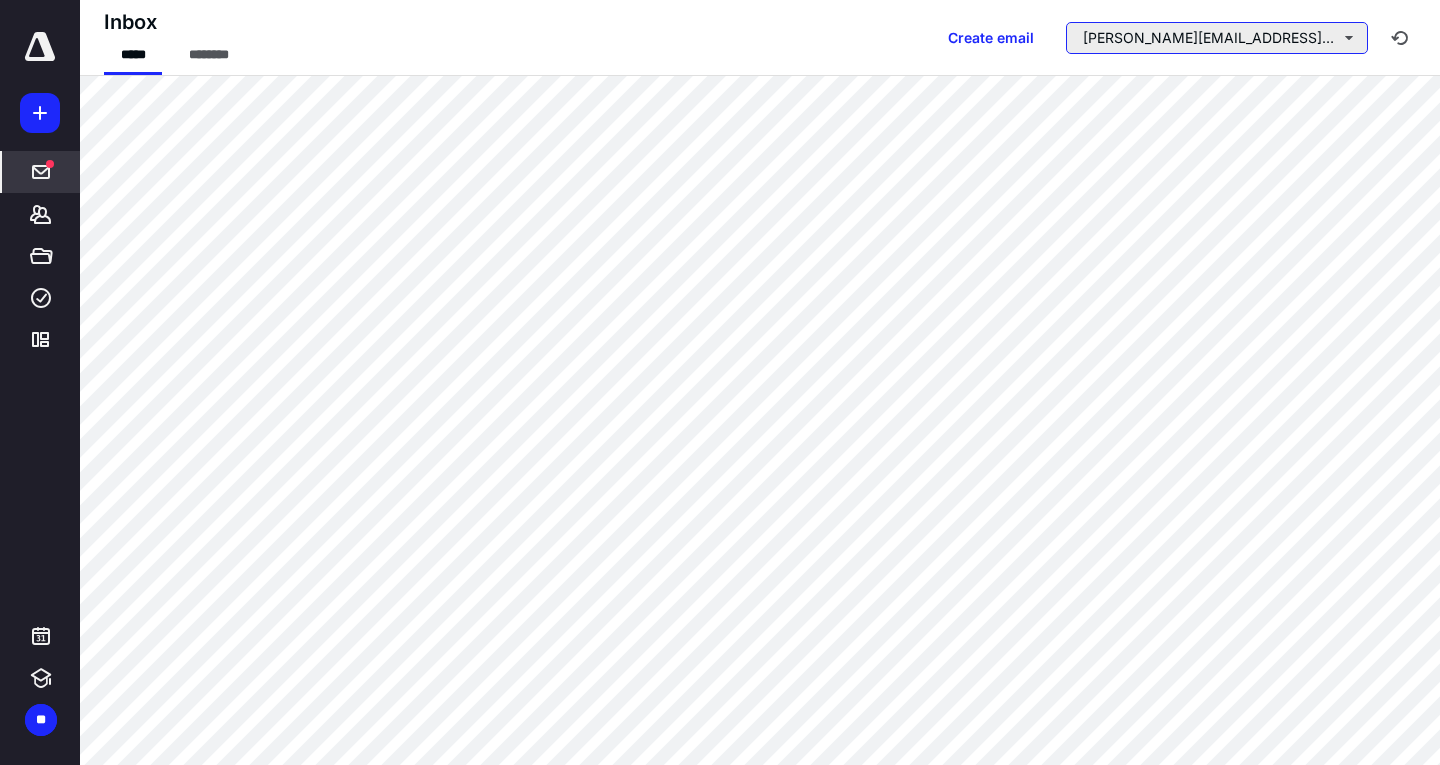 click on "marcia@connies98.com" at bounding box center [1217, 38] 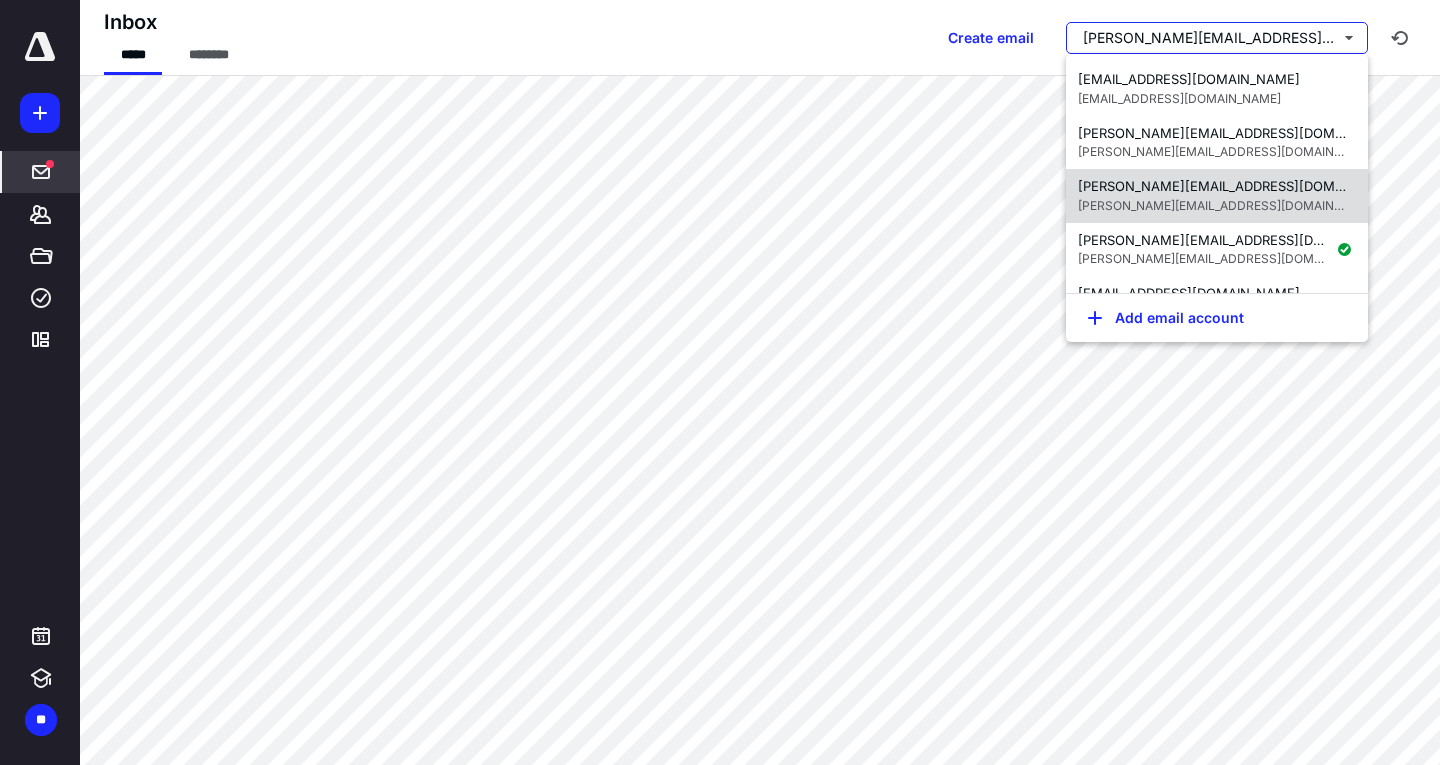 scroll, scrollTop: 100, scrollLeft: 0, axis: vertical 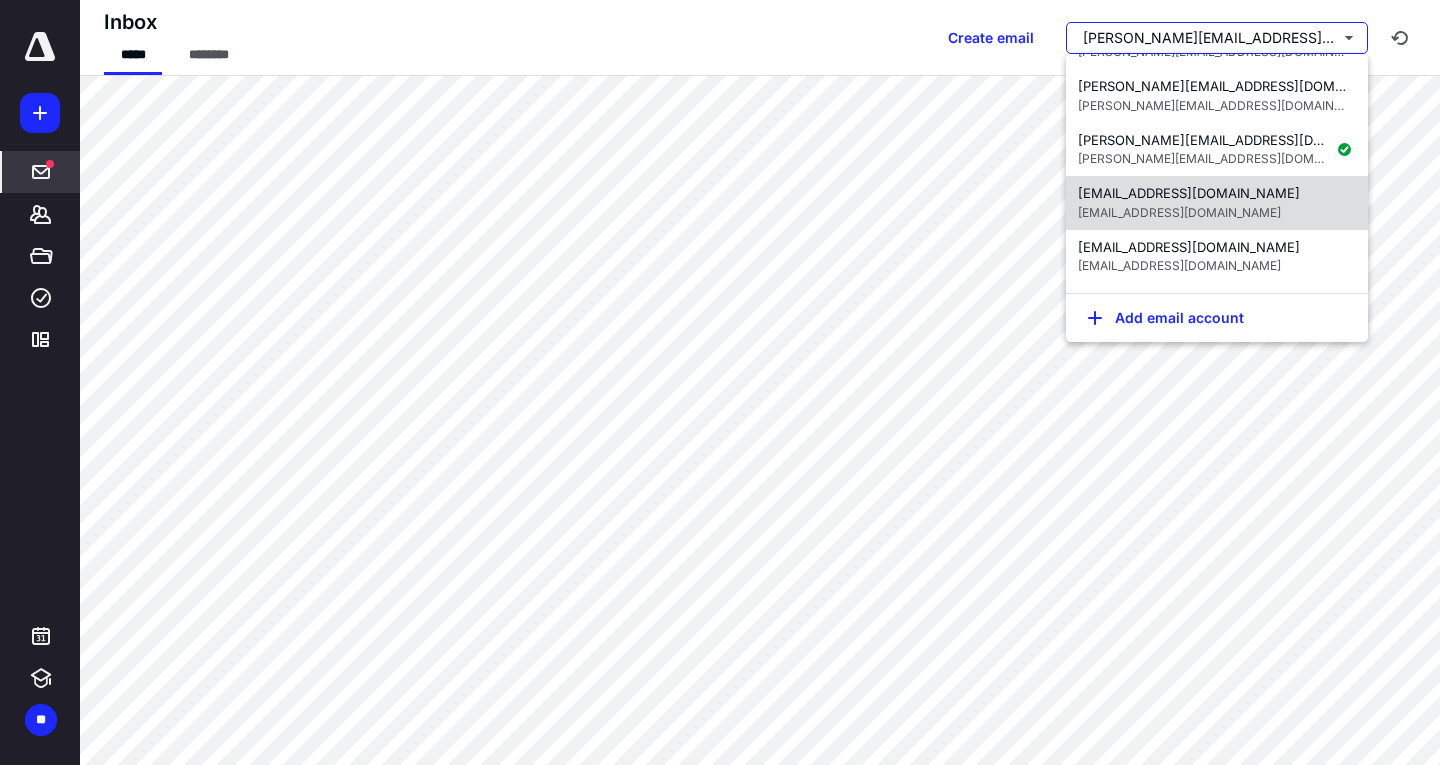 click on "payments@connies98.com" at bounding box center [1179, 212] 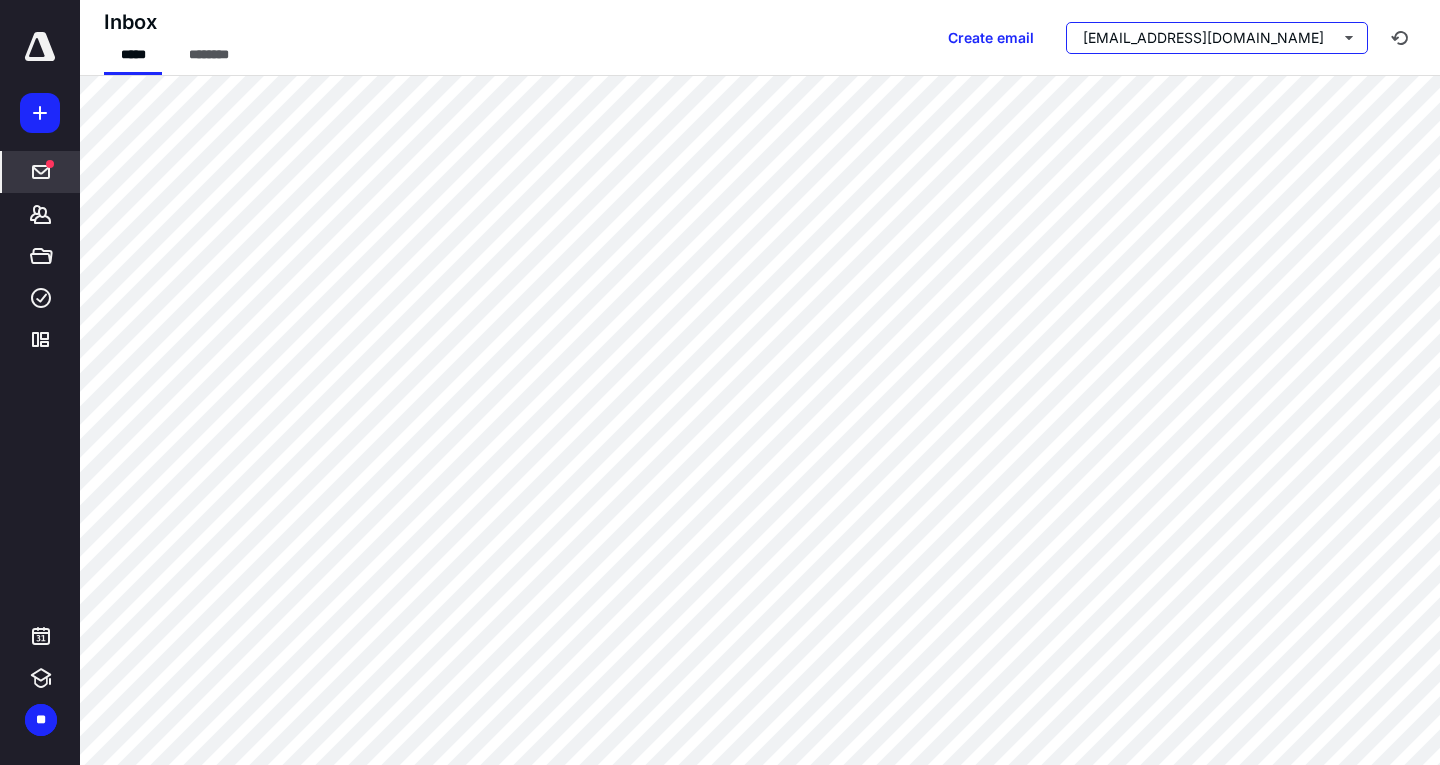 scroll, scrollTop: 0, scrollLeft: 0, axis: both 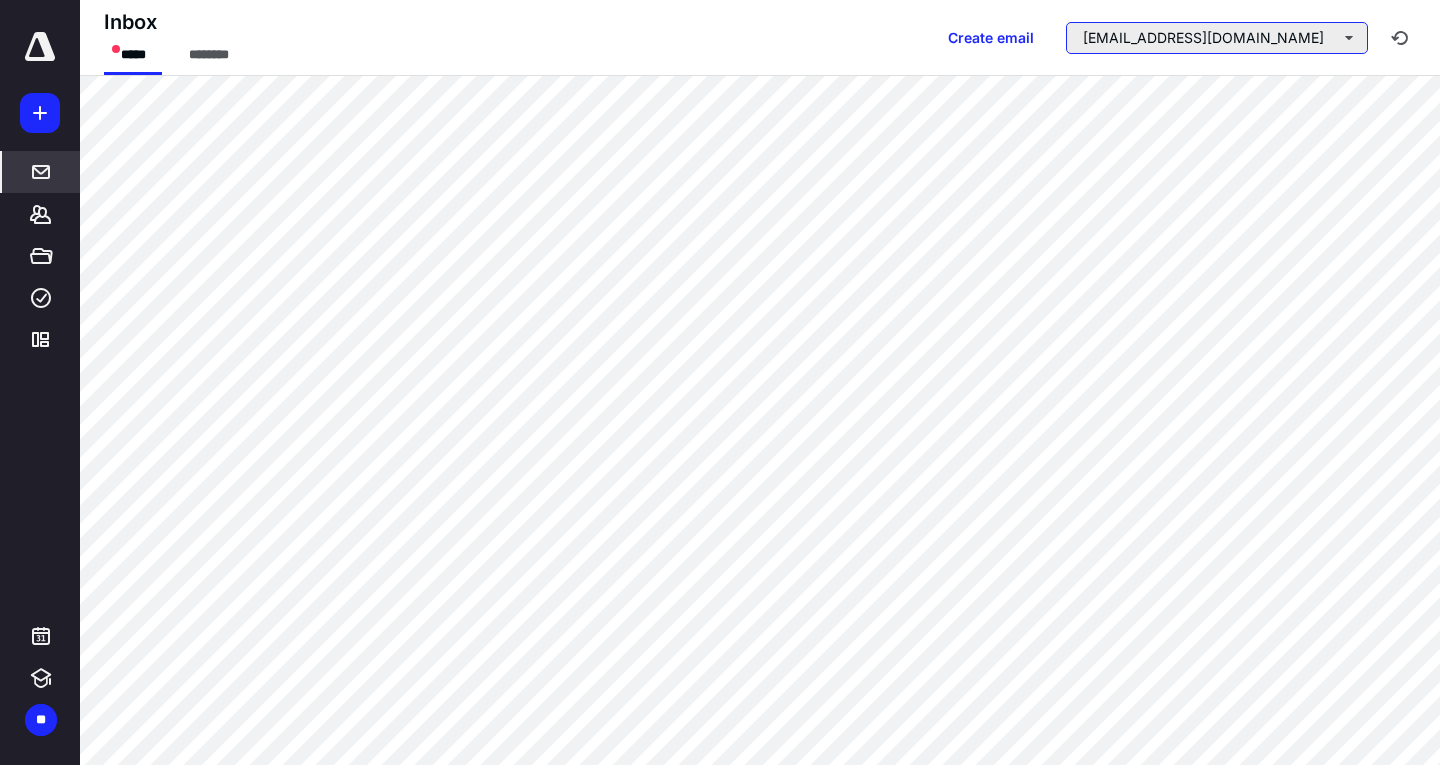 click on "payments@connies98.com" at bounding box center [1217, 38] 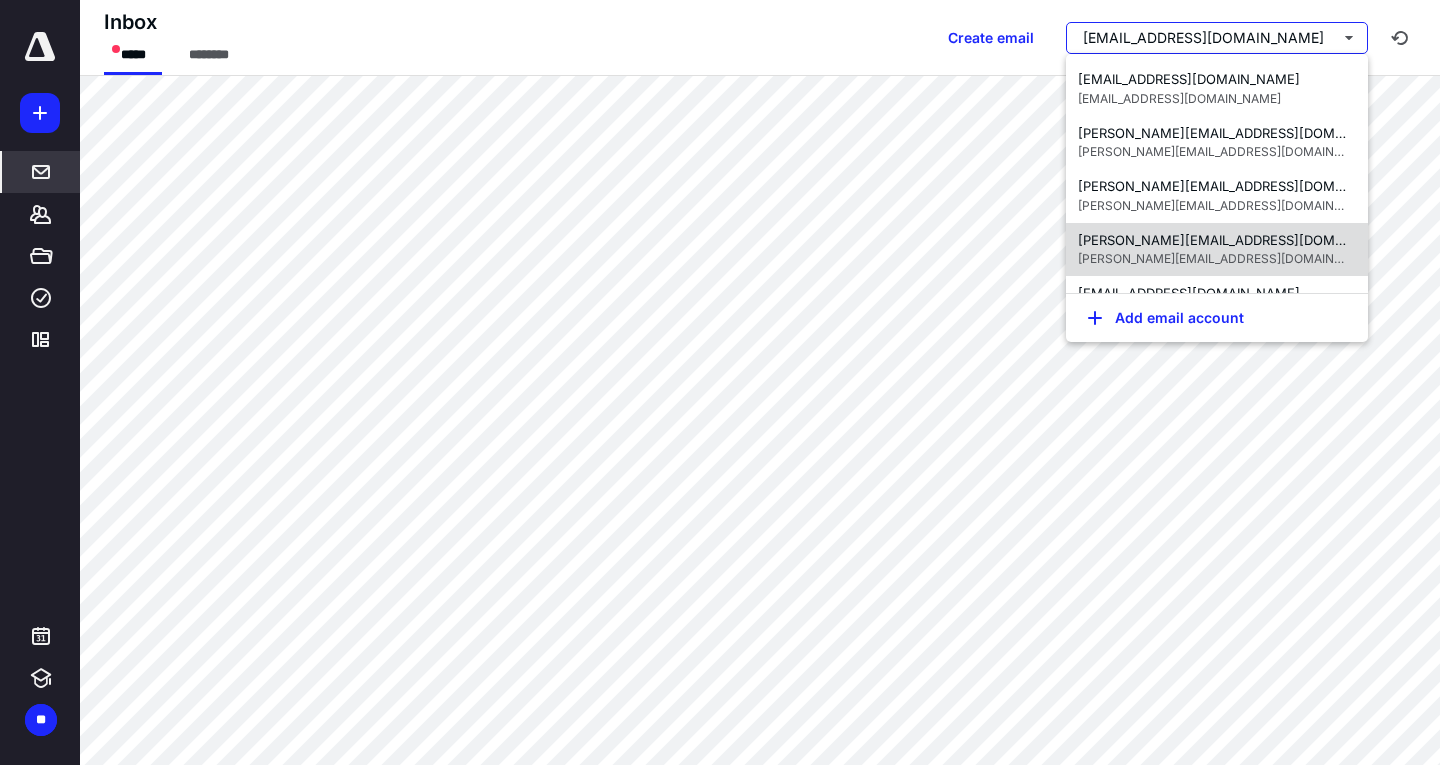 click on "marcia@connies98.com" at bounding box center [1228, 258] 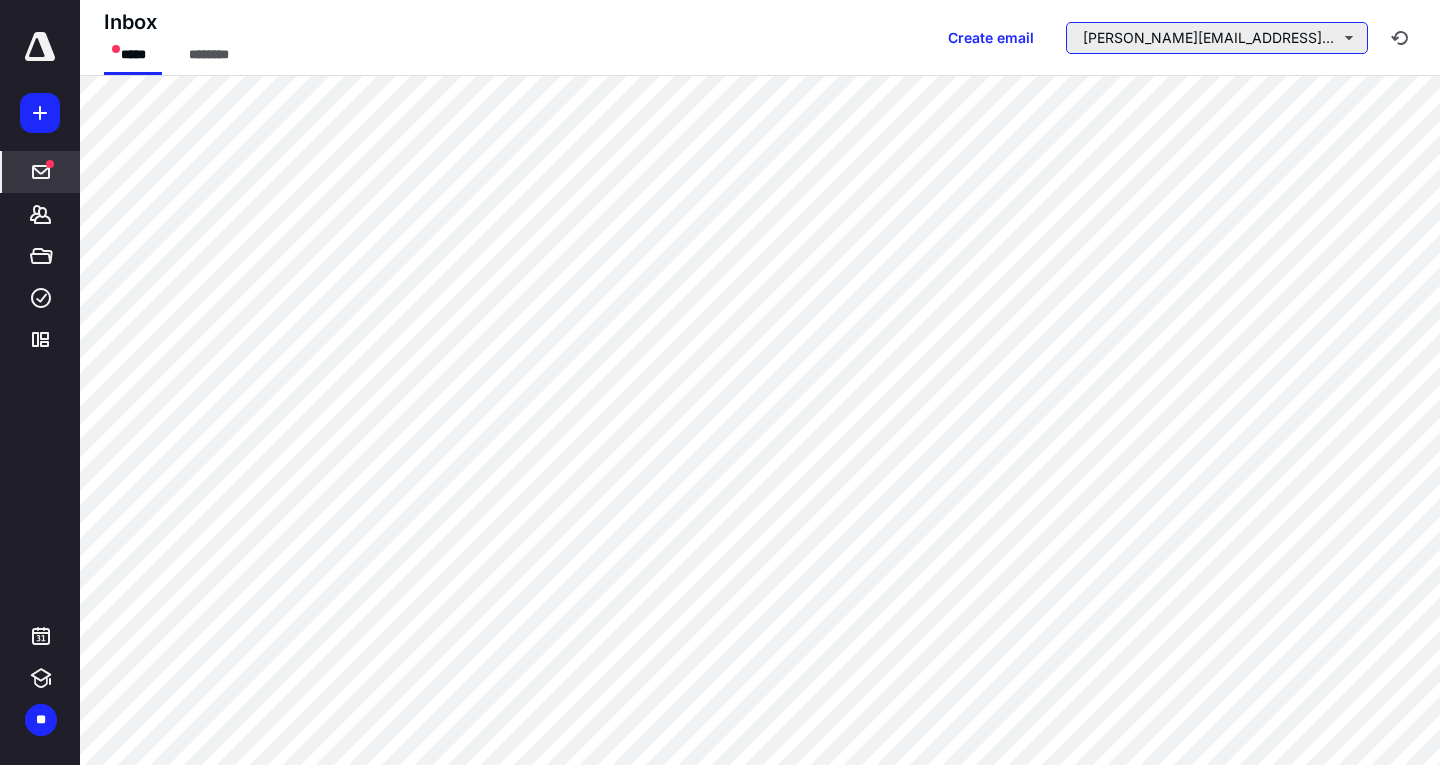 click on "marcia@connies98.com" at bounding box center (1217, 38) 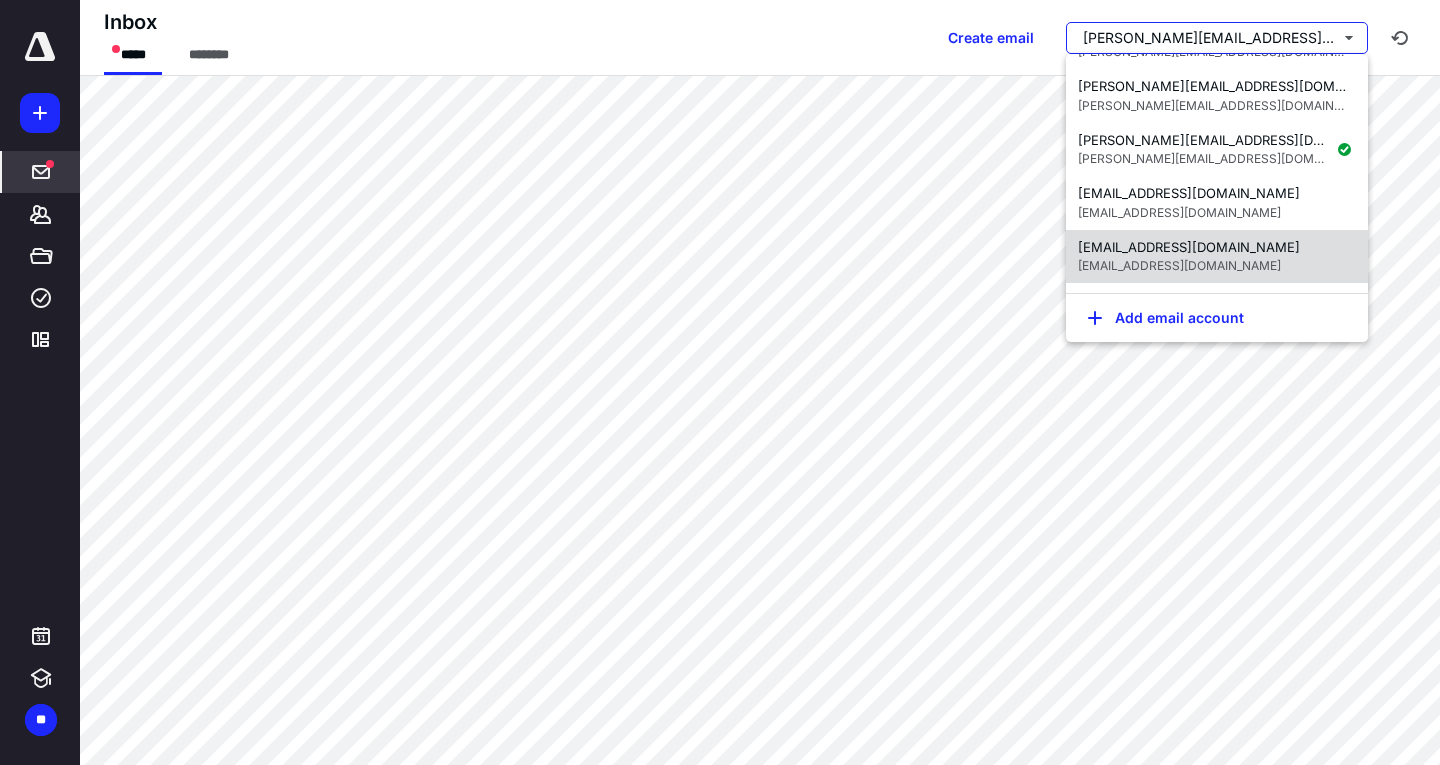 scroll, scrollTop: 152, scrollLeft: 0, axis: vertical 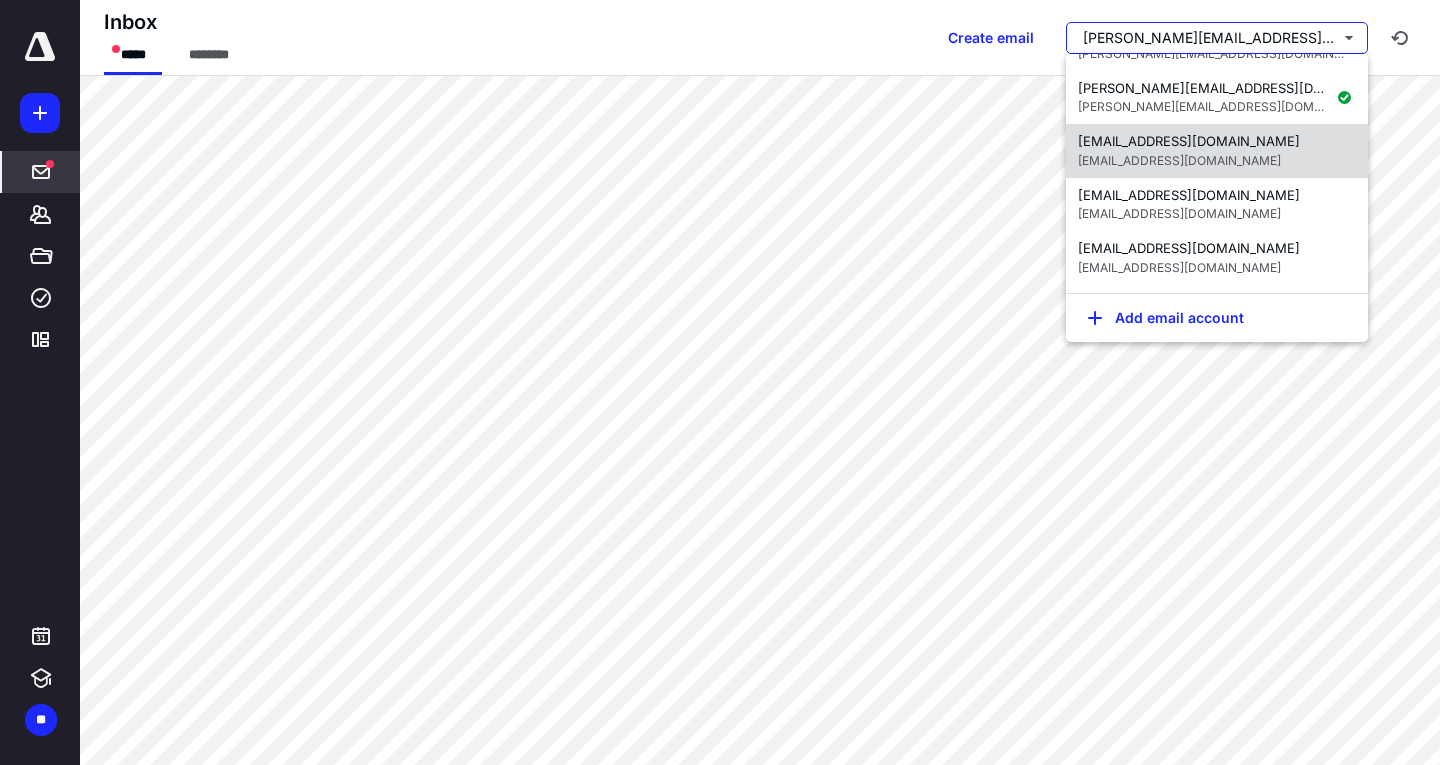 click on "payments@connies98.com" at bounding box center [1179, 160] 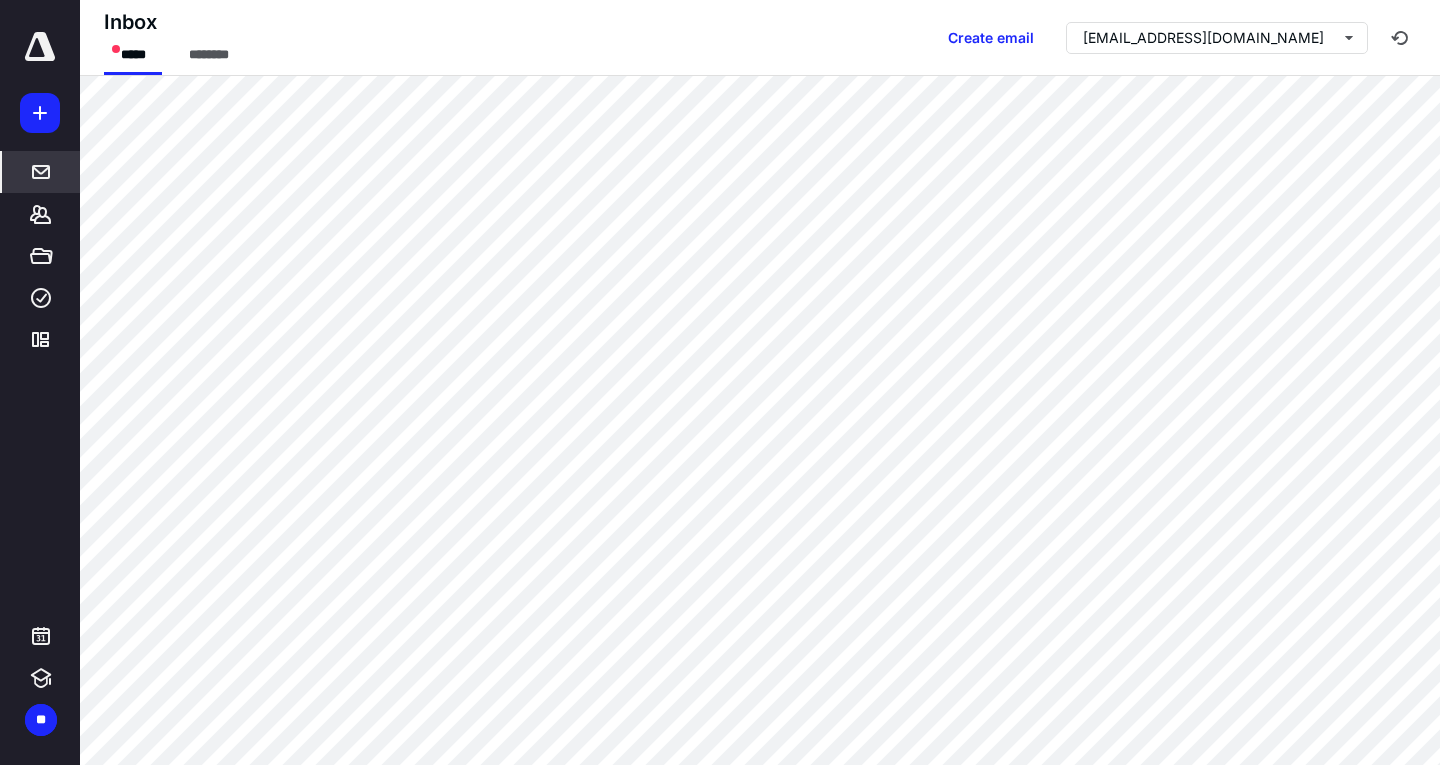 click on "Inbox ***** ******** Create email payments@connies98.com" at bounding box center [760, 38] 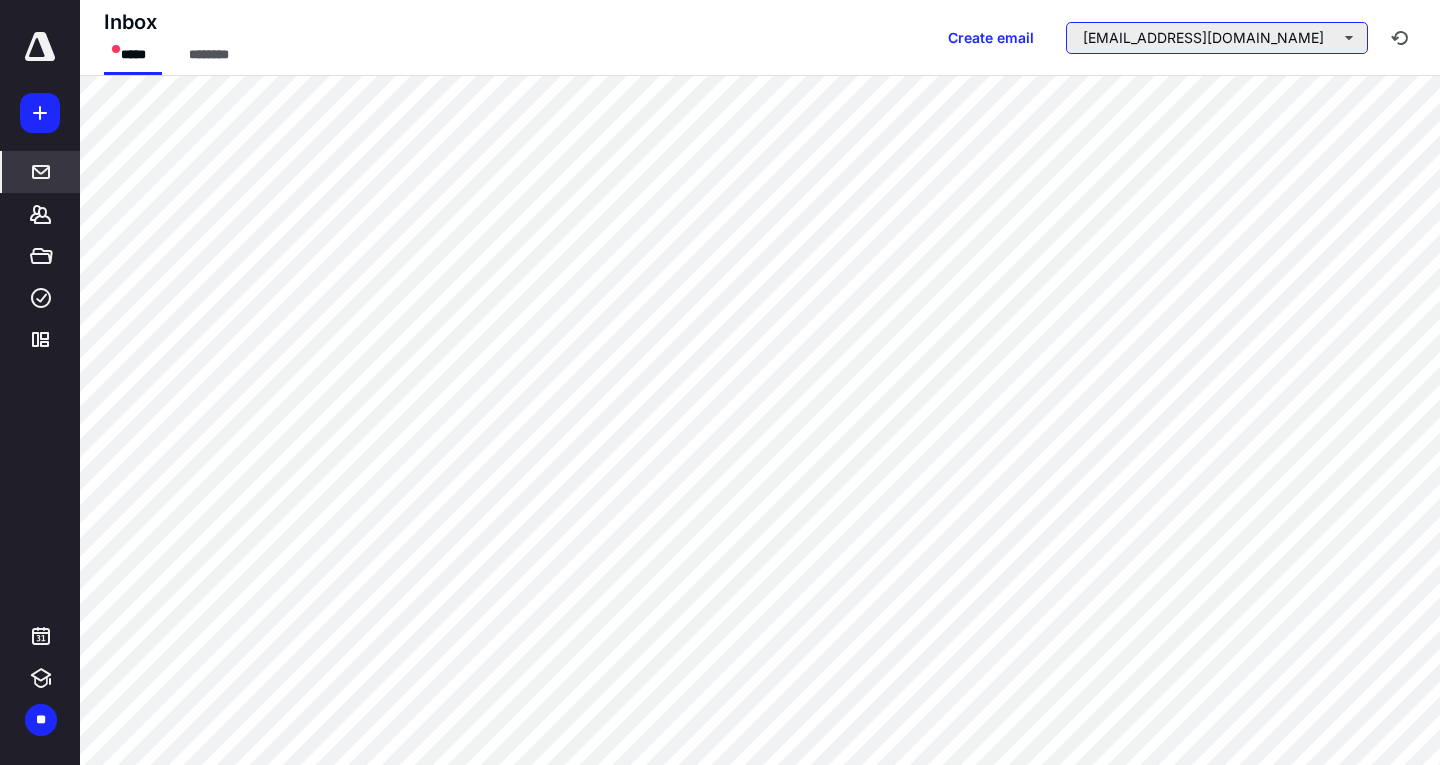 click on "payments@connies98.com" at bounding box center (1217, 38) 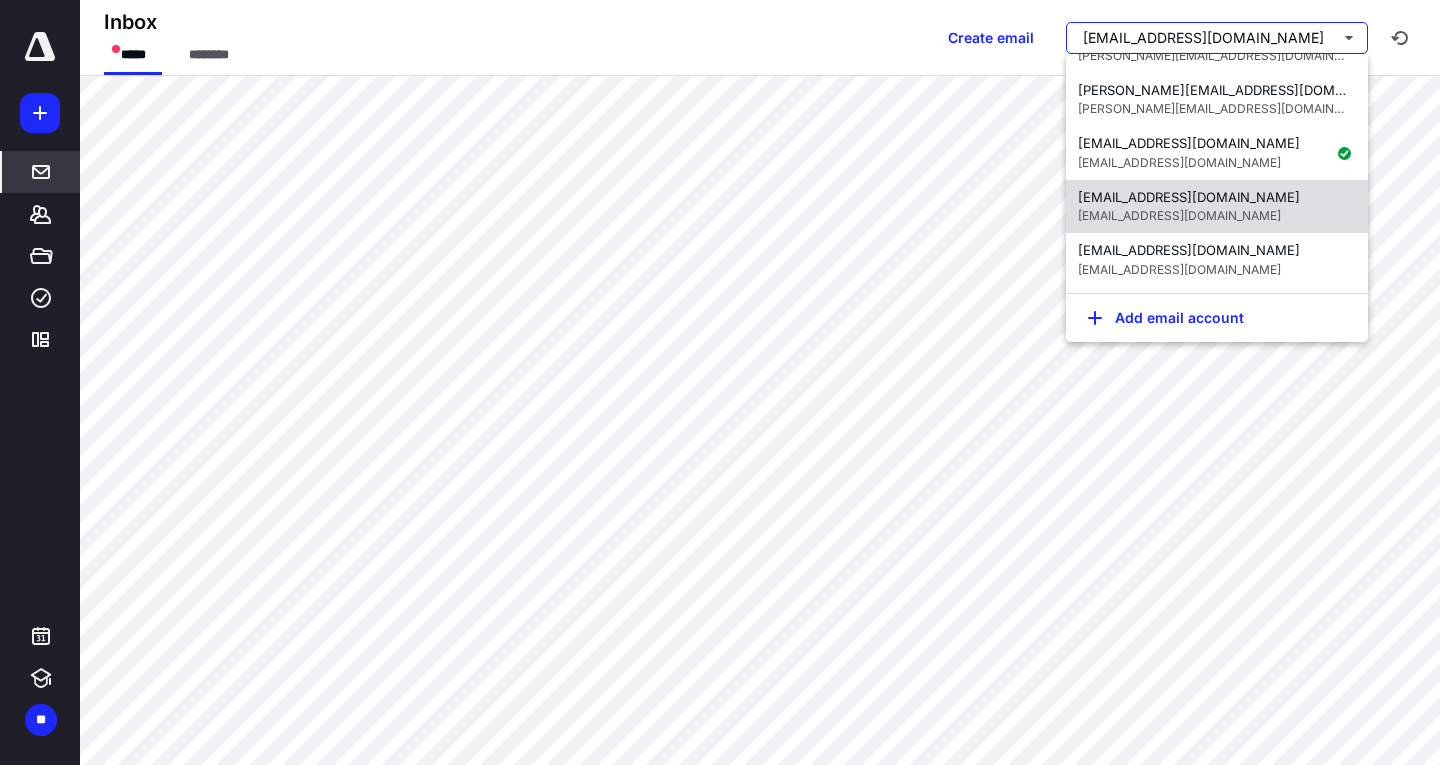 scroll, scrollTop: 152, scrollLeft: 0, axis: vertical 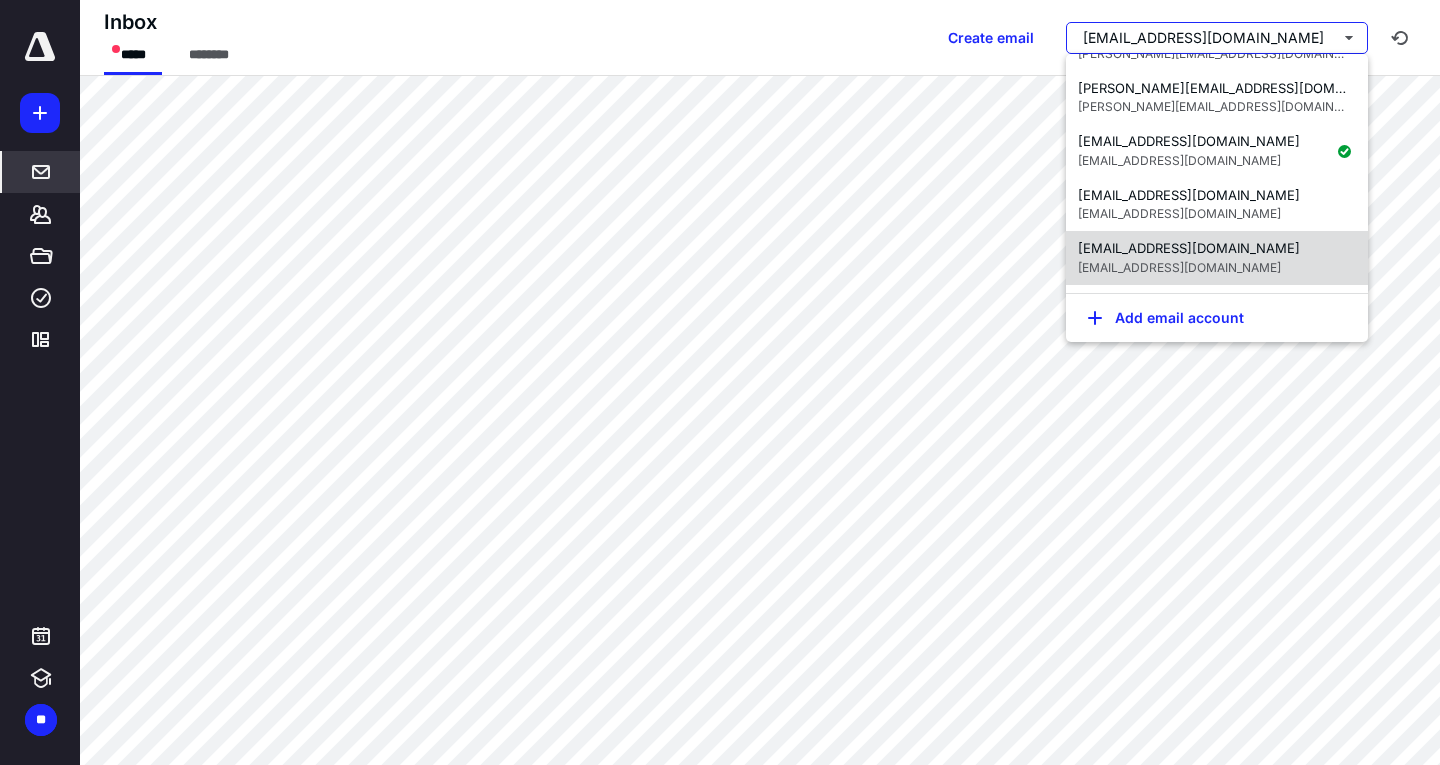 click on "reception@connies98.com" at bounding box center [1189, 249] 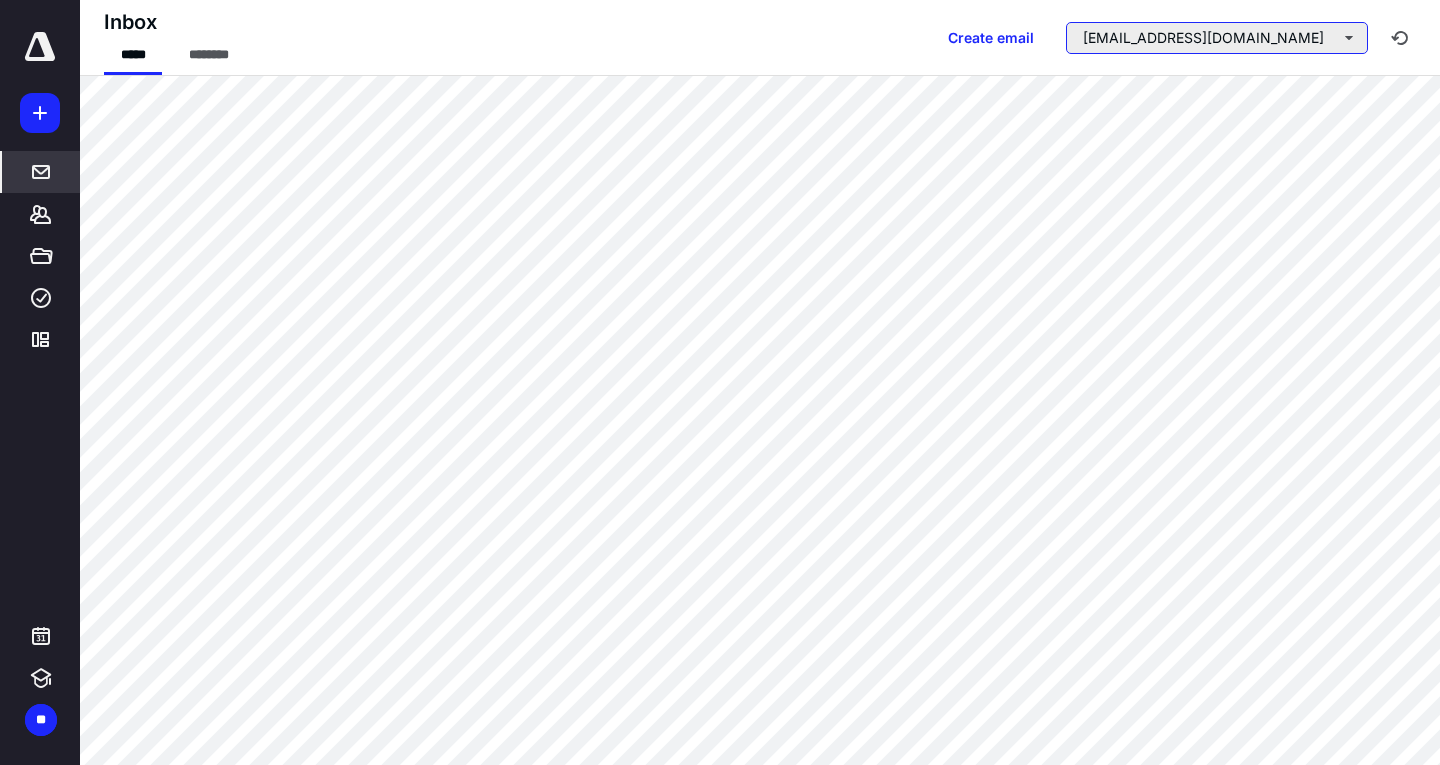 click on "reception@connies98.com" at bounding box center [1217, 38] 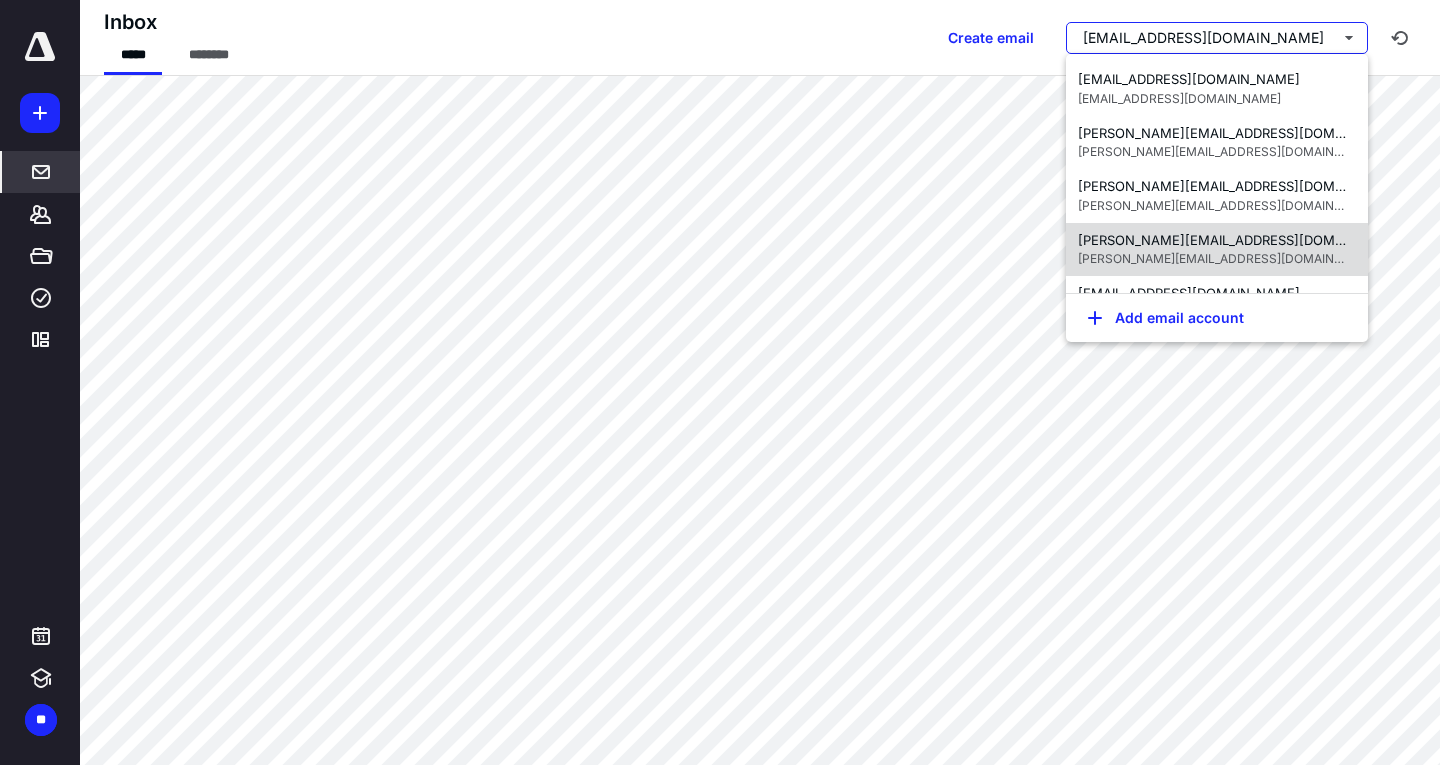 click on "marcia@connies98.com" at bounding box center [1242, 240] 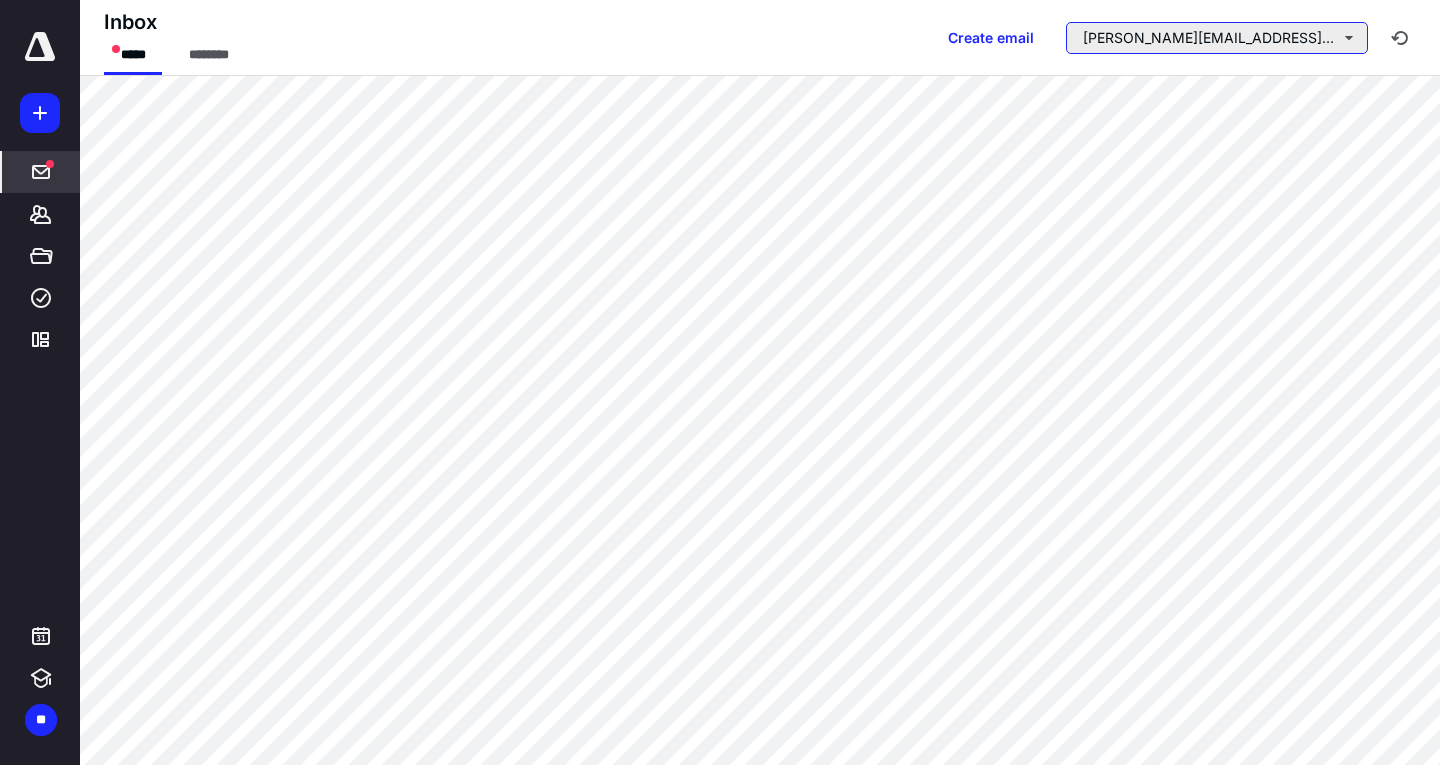 click on "marcia@connies98.com" at bounding box center (1217, 38) 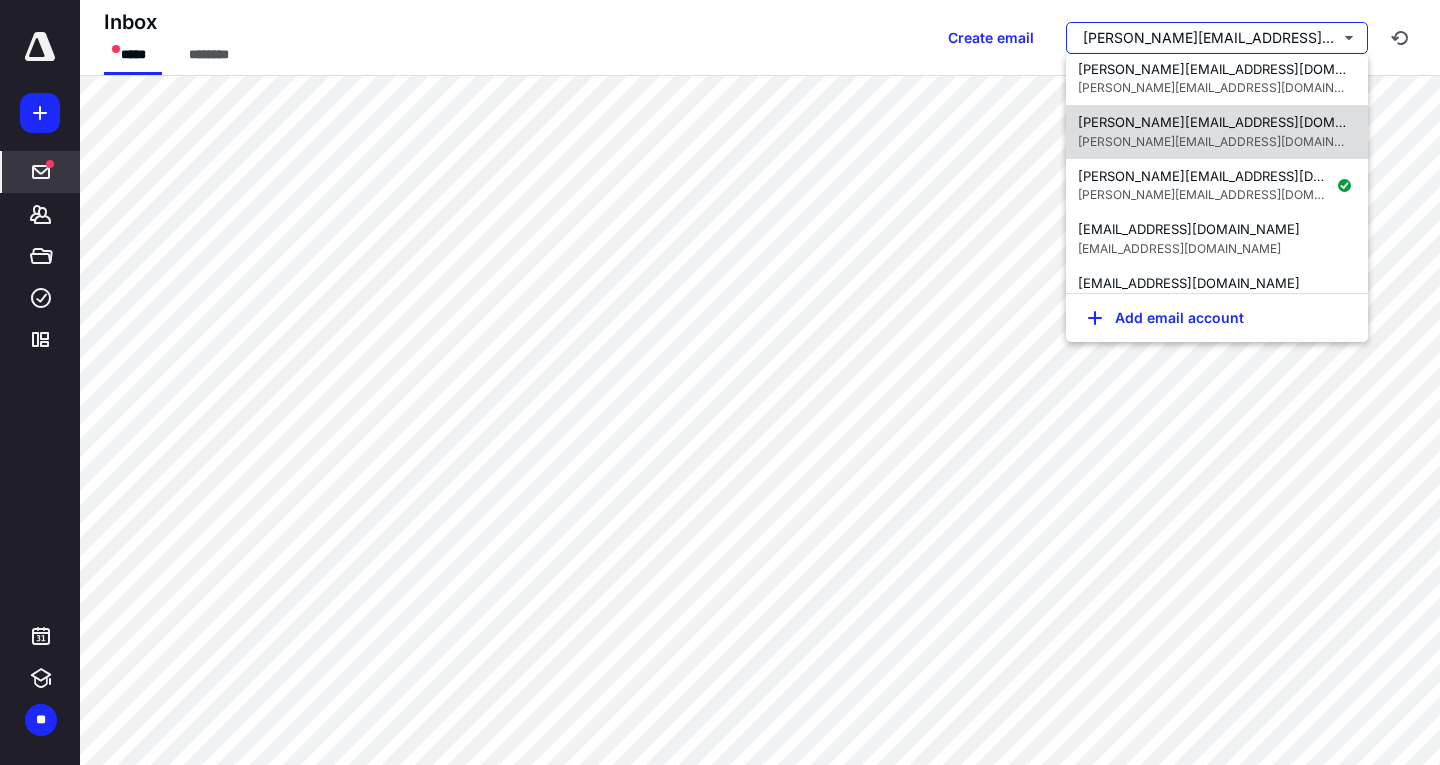 scroll, scrollTop: 100, scrollLeft: 0, axis: vertical 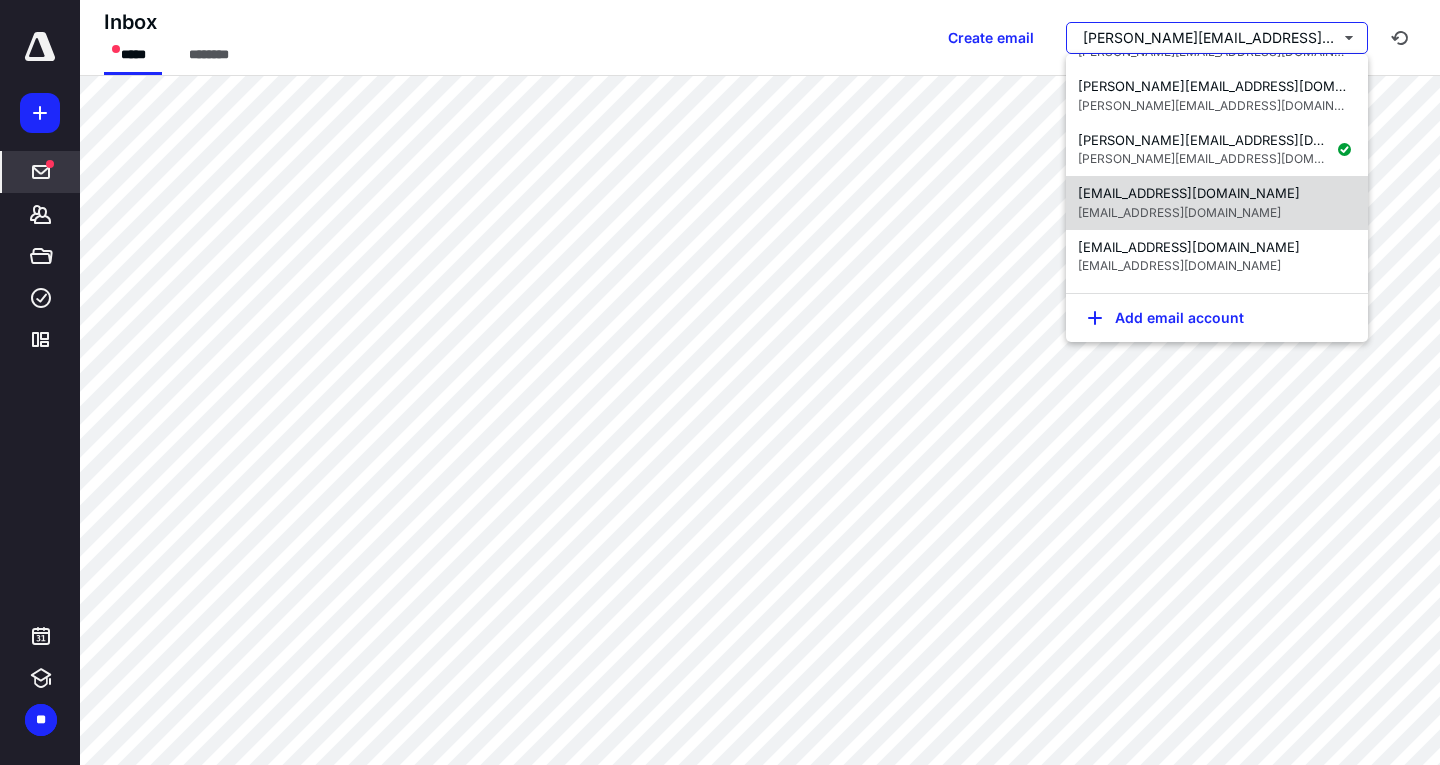 click on "payments@connies98.com" at bounding box center [1179, 212] 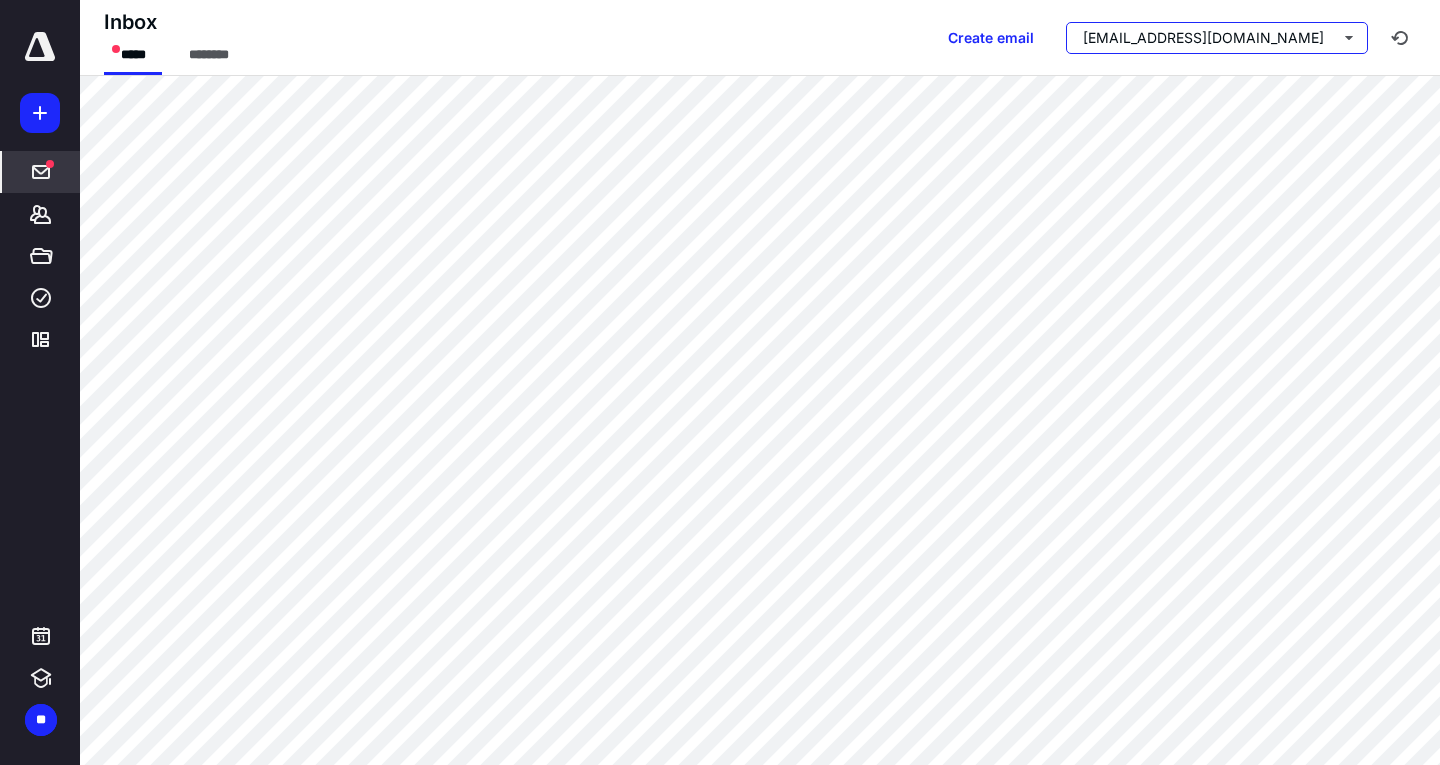 scroll, scrollTop: 0, scrollLeft: 0, axis: both 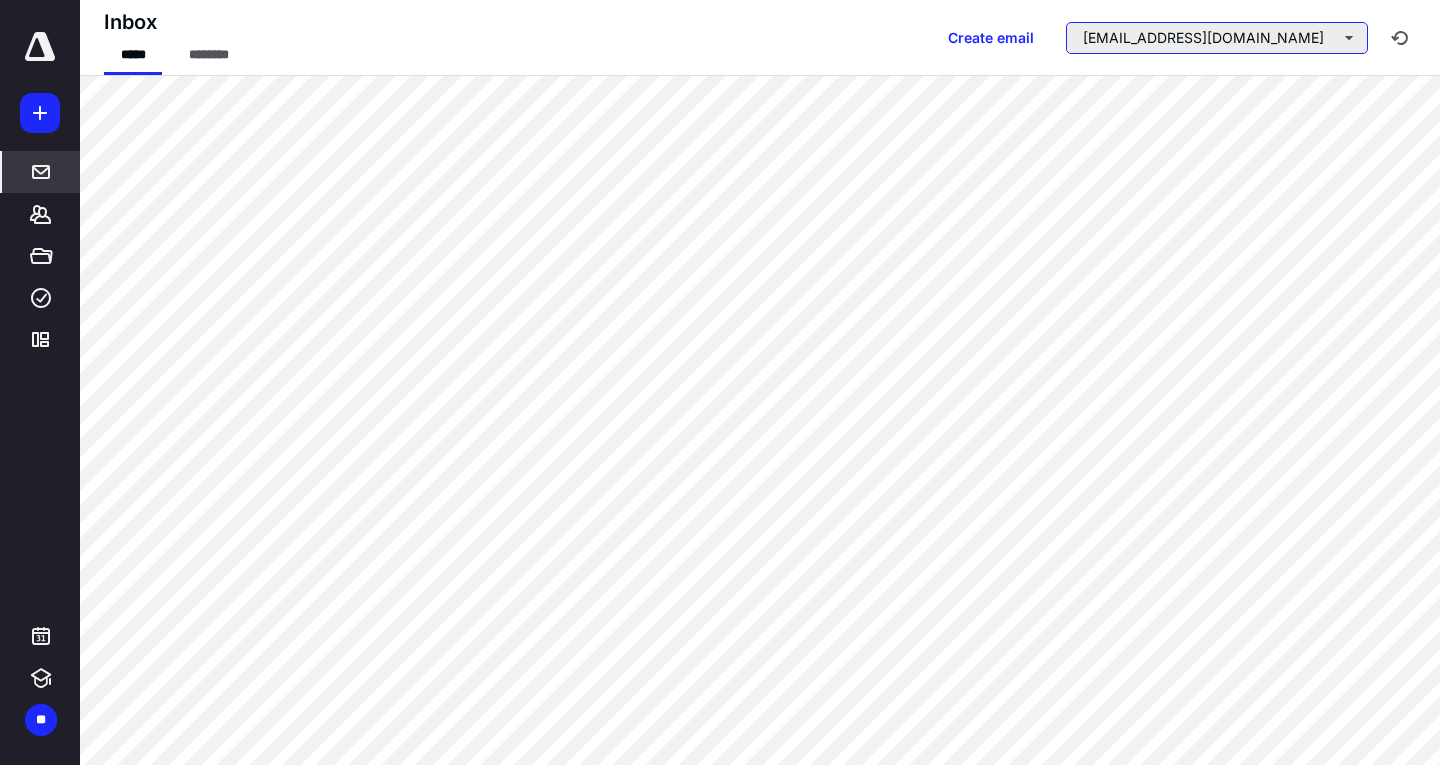 click on "payments@connies98.com" at bounding box center [1217, 38] 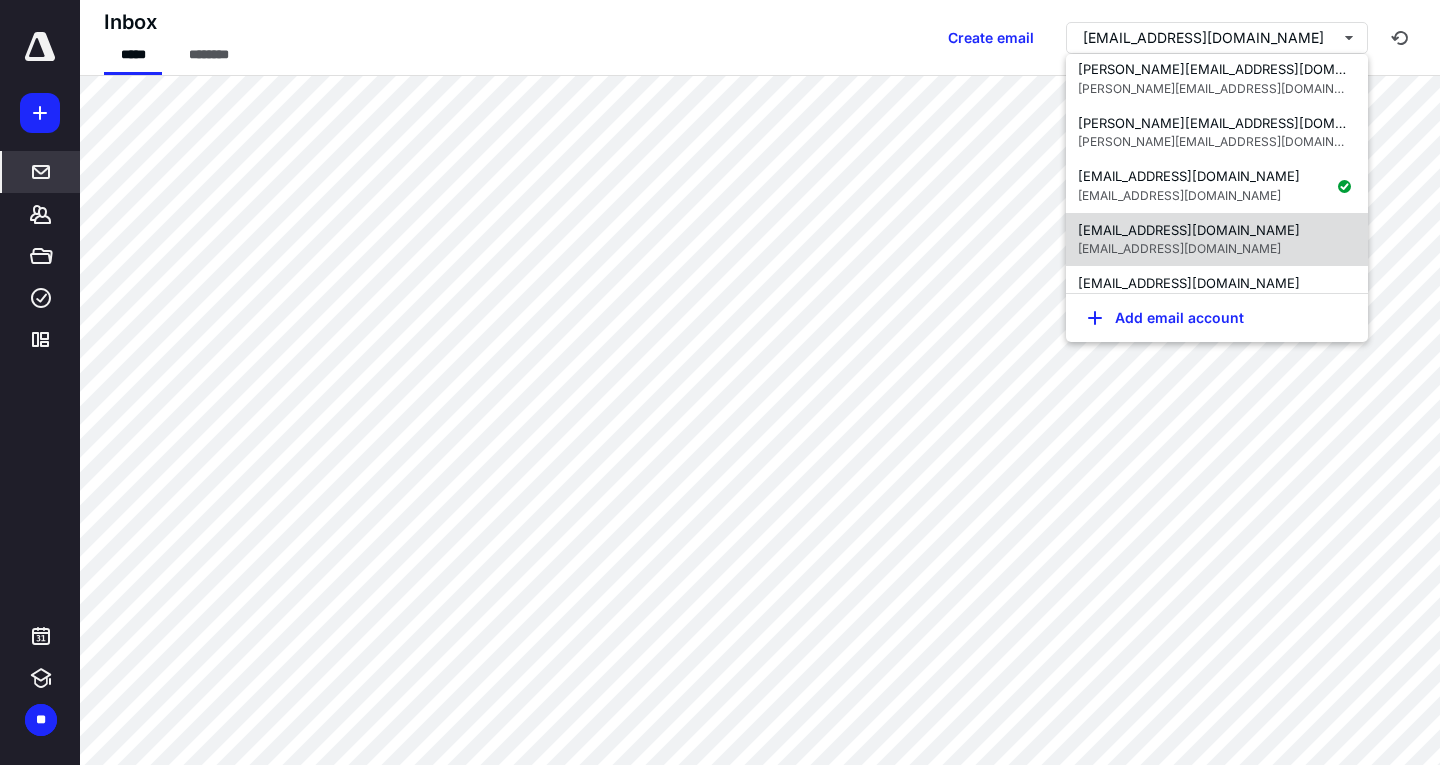 scroll, scrollTop: 120, scrollLeft: 0, axis: vertical 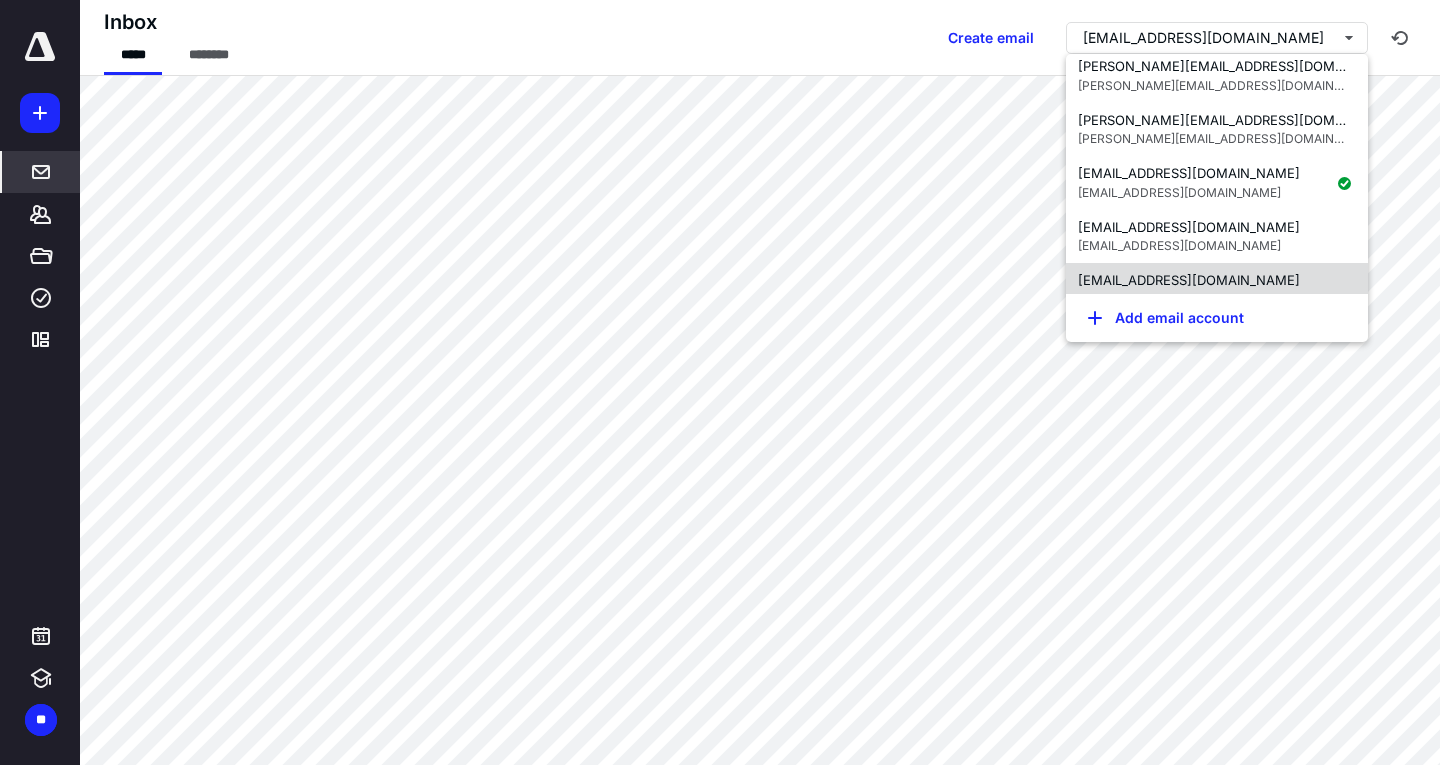 click on "reception@connies98.com reception@connies98.com" at bounding box center [1217, 290] 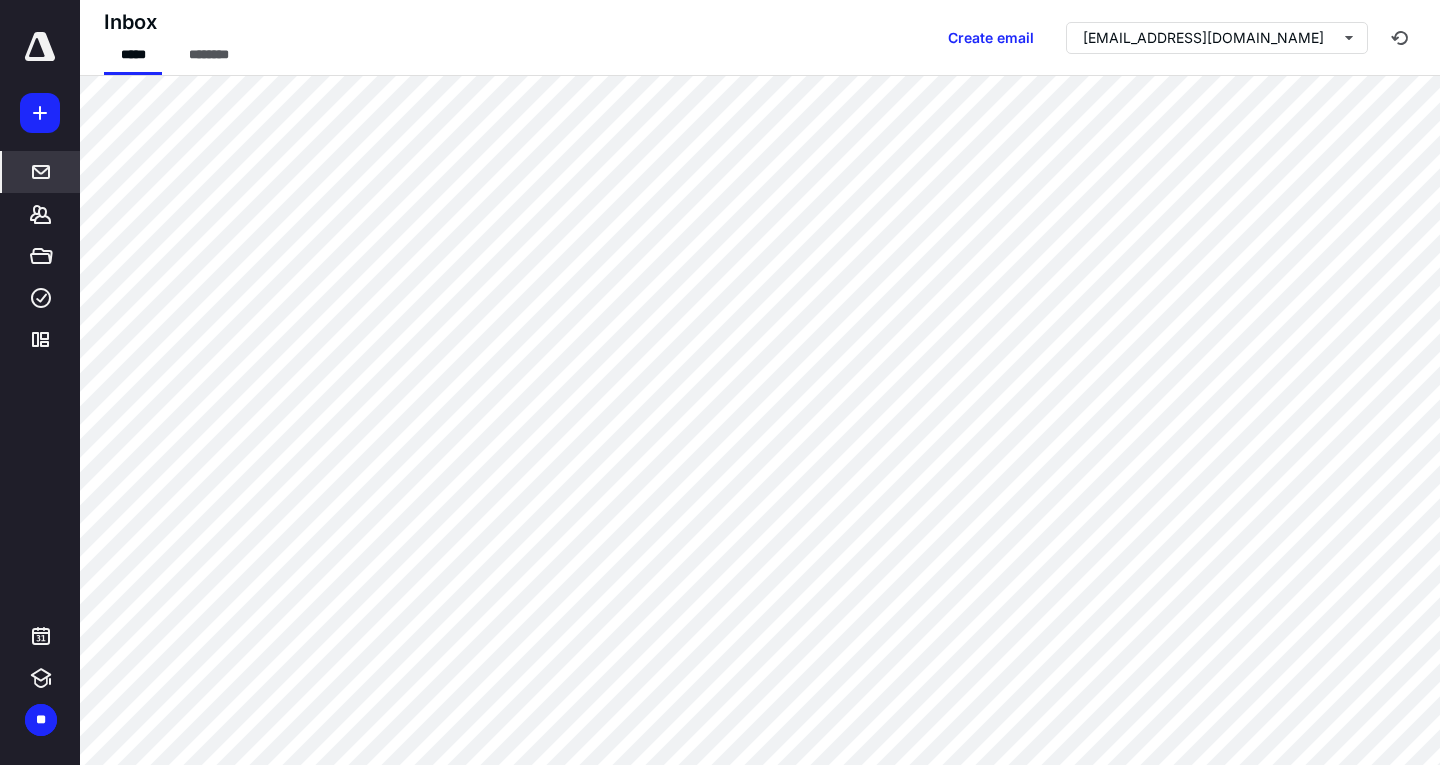 scroll, scrollTop: 0, scrollLeft: 0, axis: both 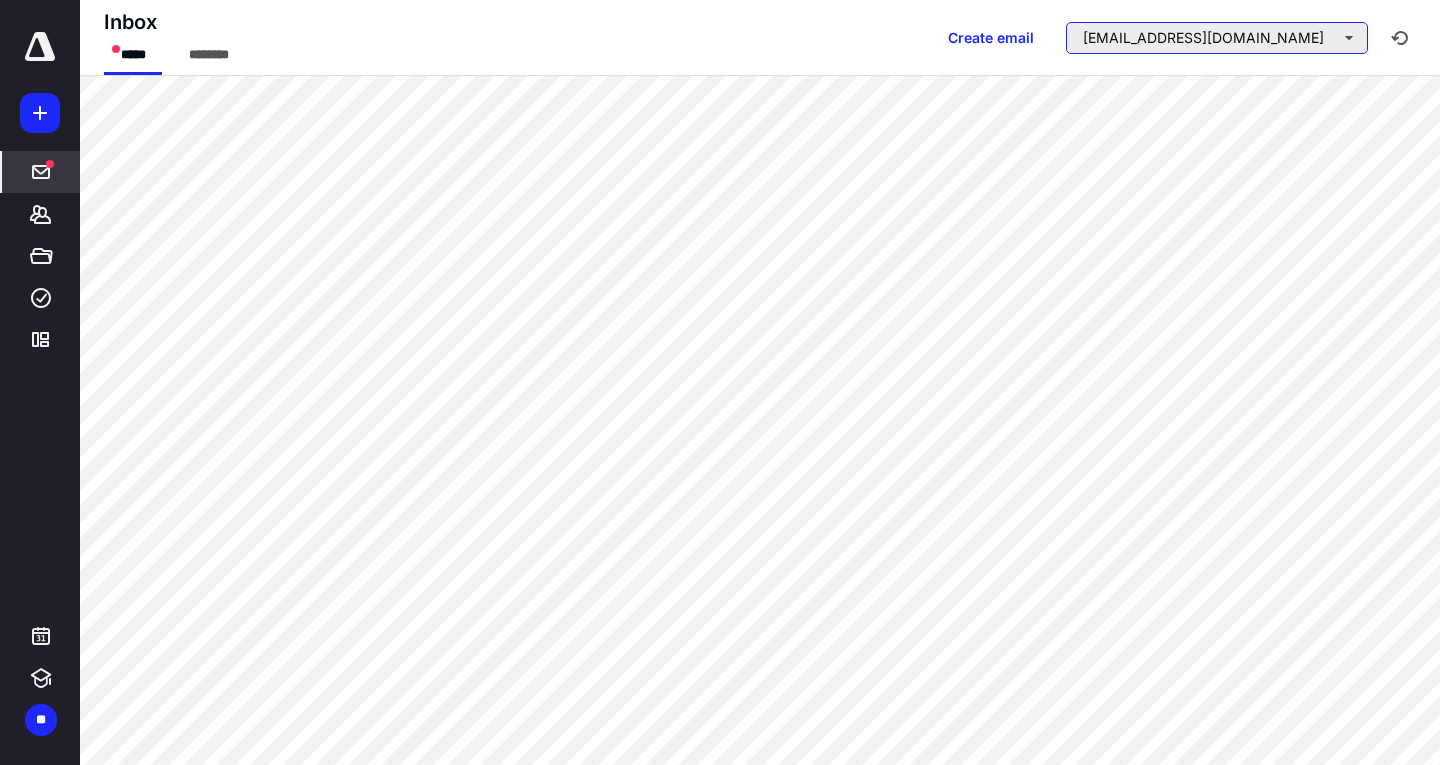 click on "reception@connies98.com" at bounding box center [1217, 38] 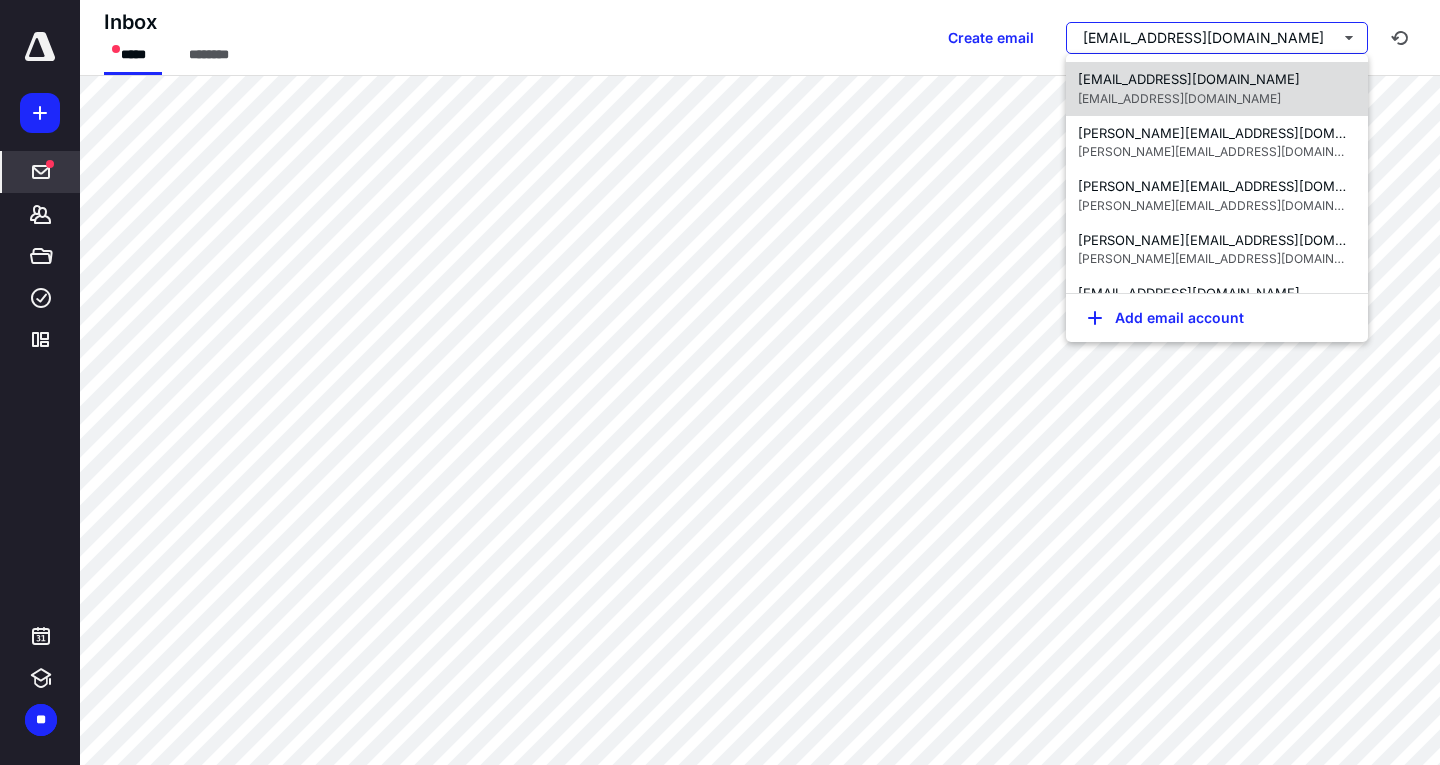 scroll, scrollTop: 100, scrollLeft: 0, axis: vertical 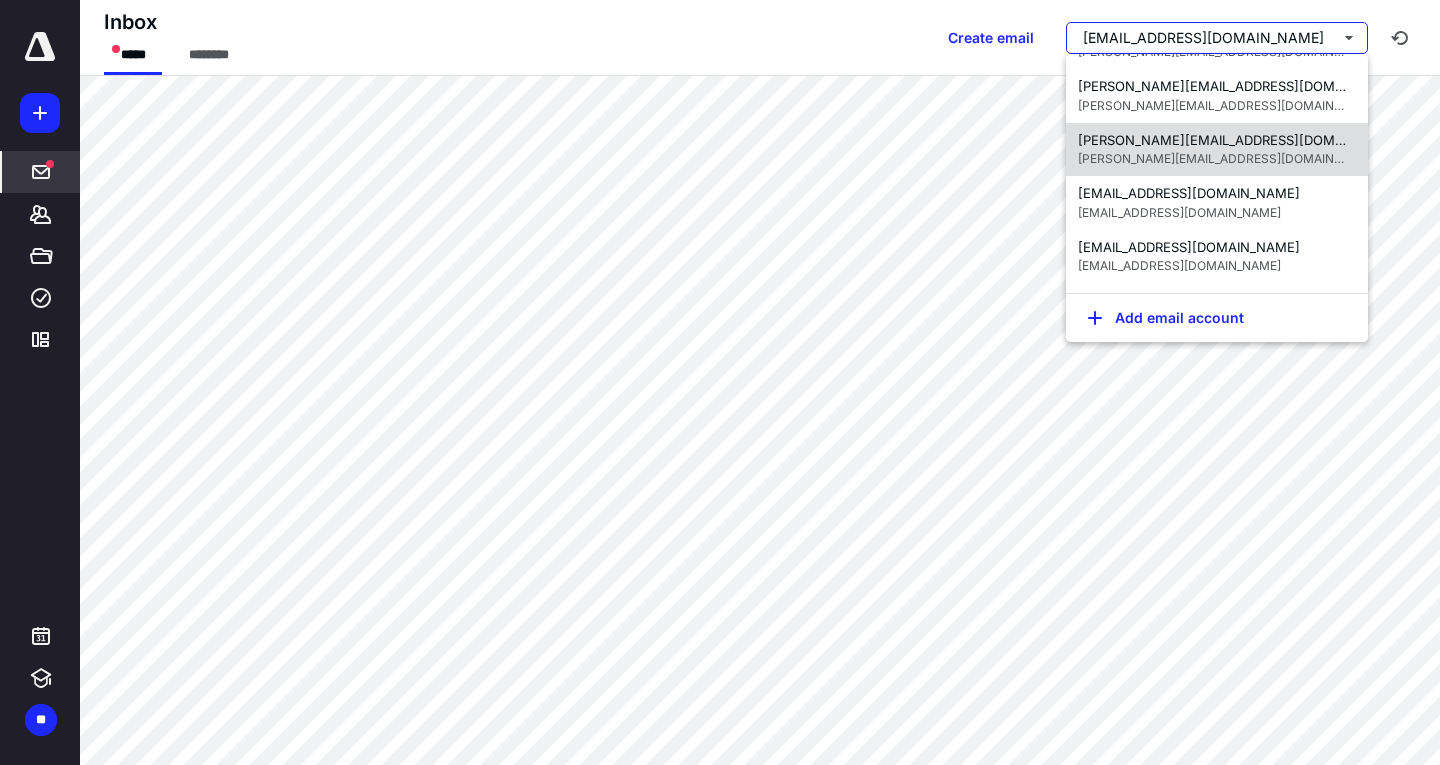 click on "marcia@connies98.com" at bounding box center [1228, 158] 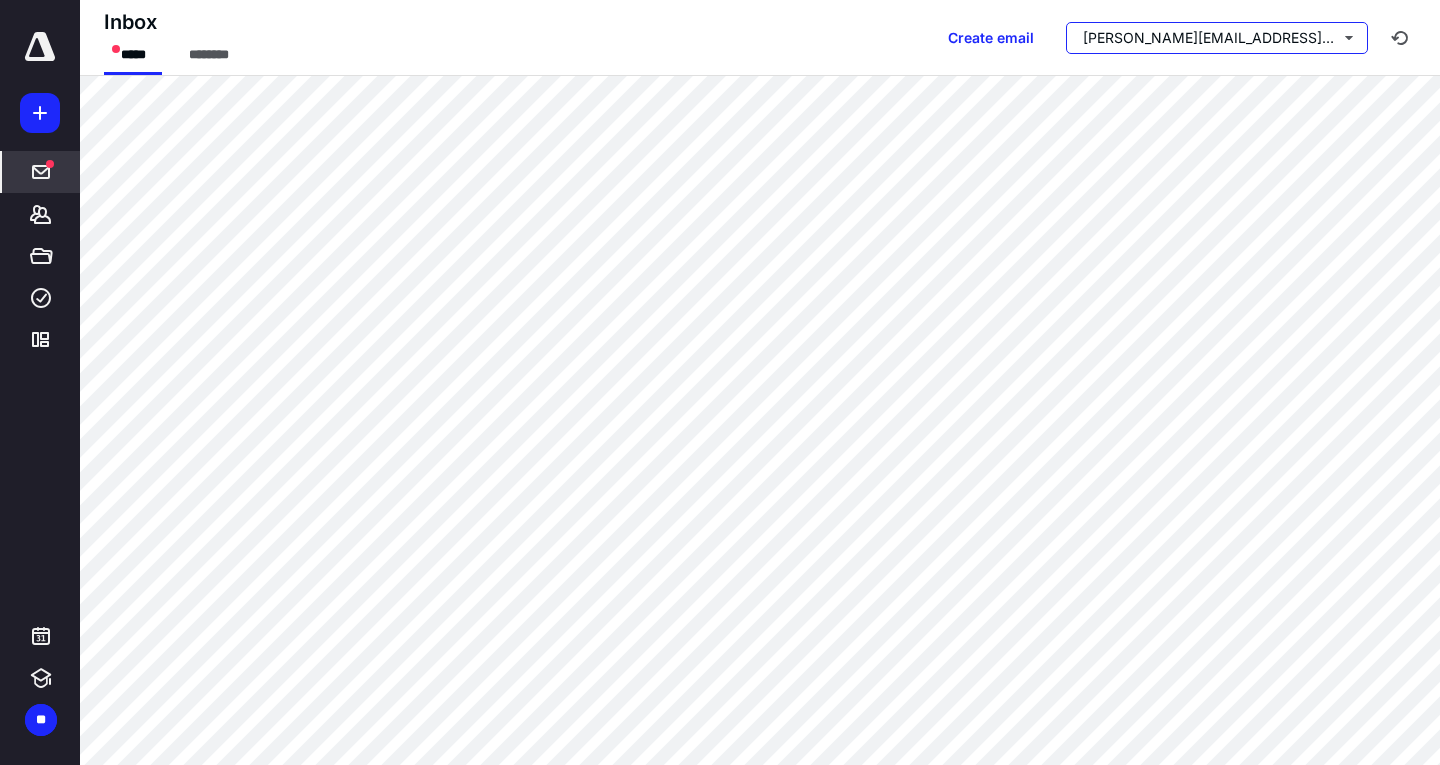 scroll, scrollTop: 0, scrollLeft: 0, axis: both 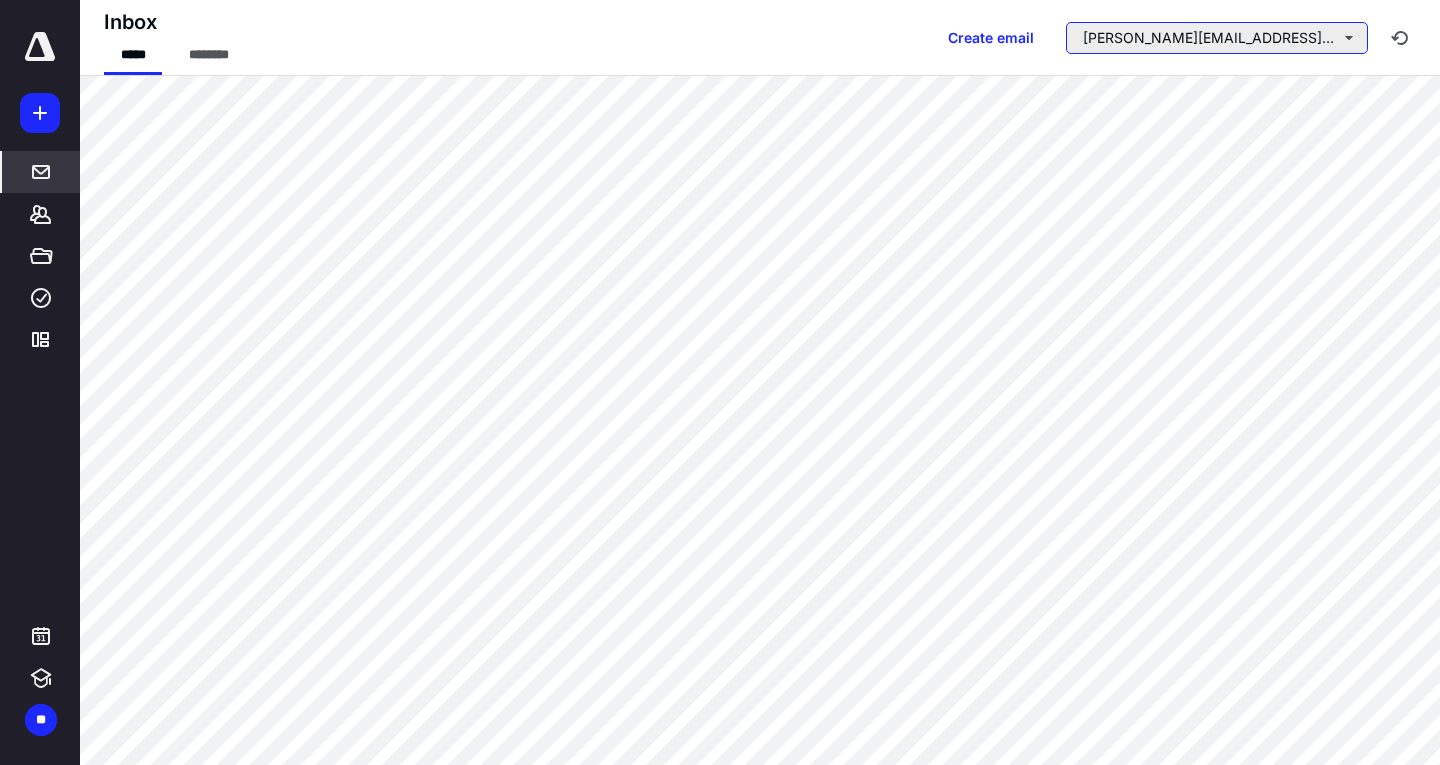 click on "marcia@connies98.com" at bounding box center (1217, 38) 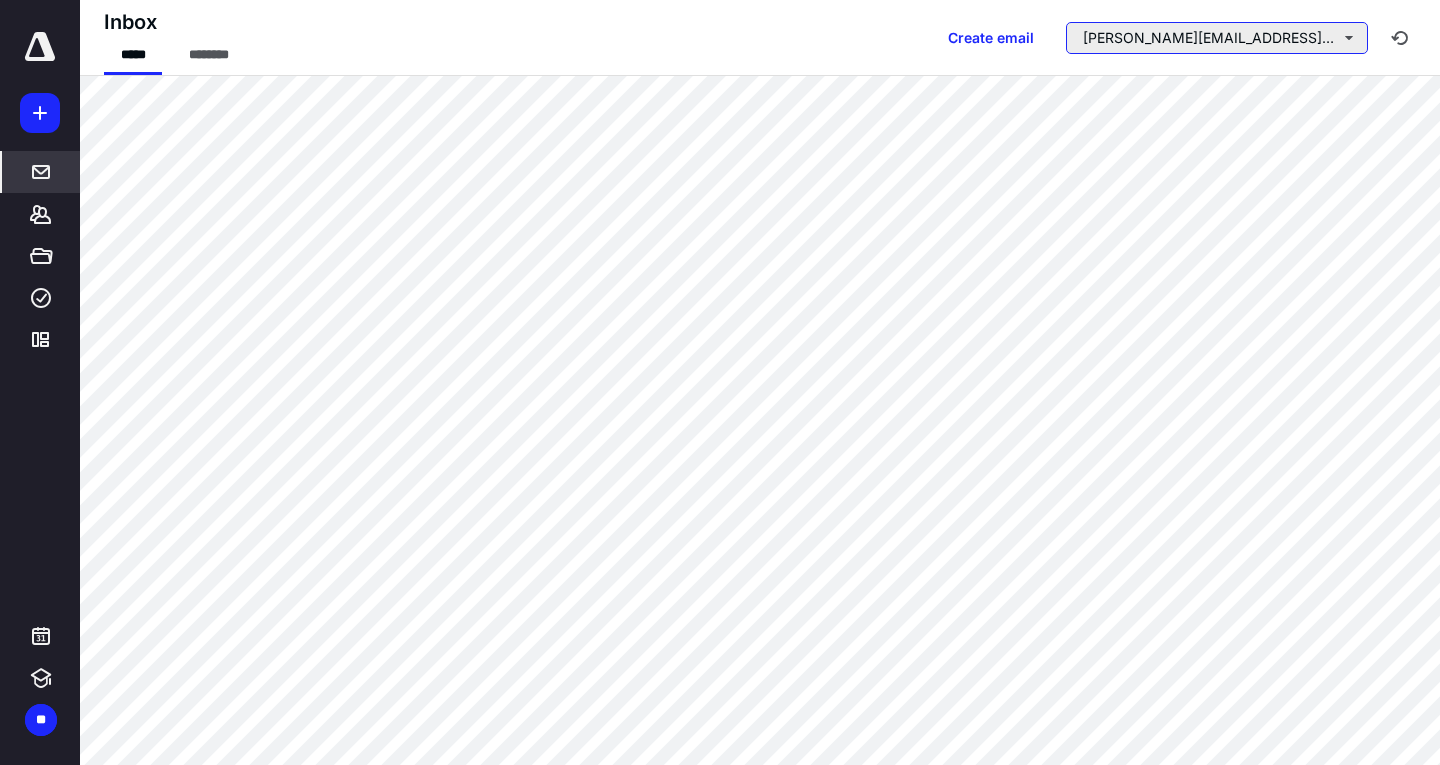 click on "marcia@connies98.com" at bounding box center (1217, 38) 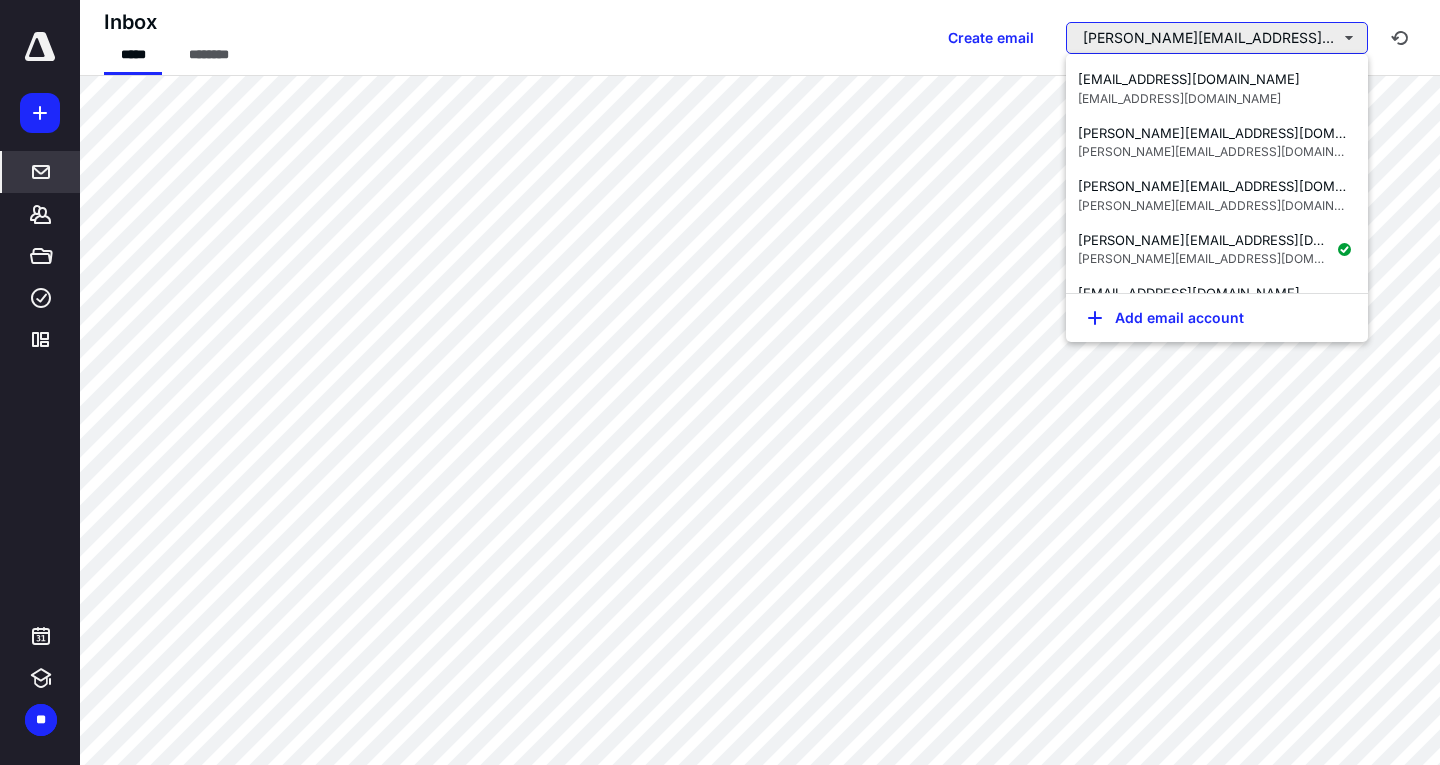 scroll, scrollTop: 100, scrollLeft: 0, axis: vertical 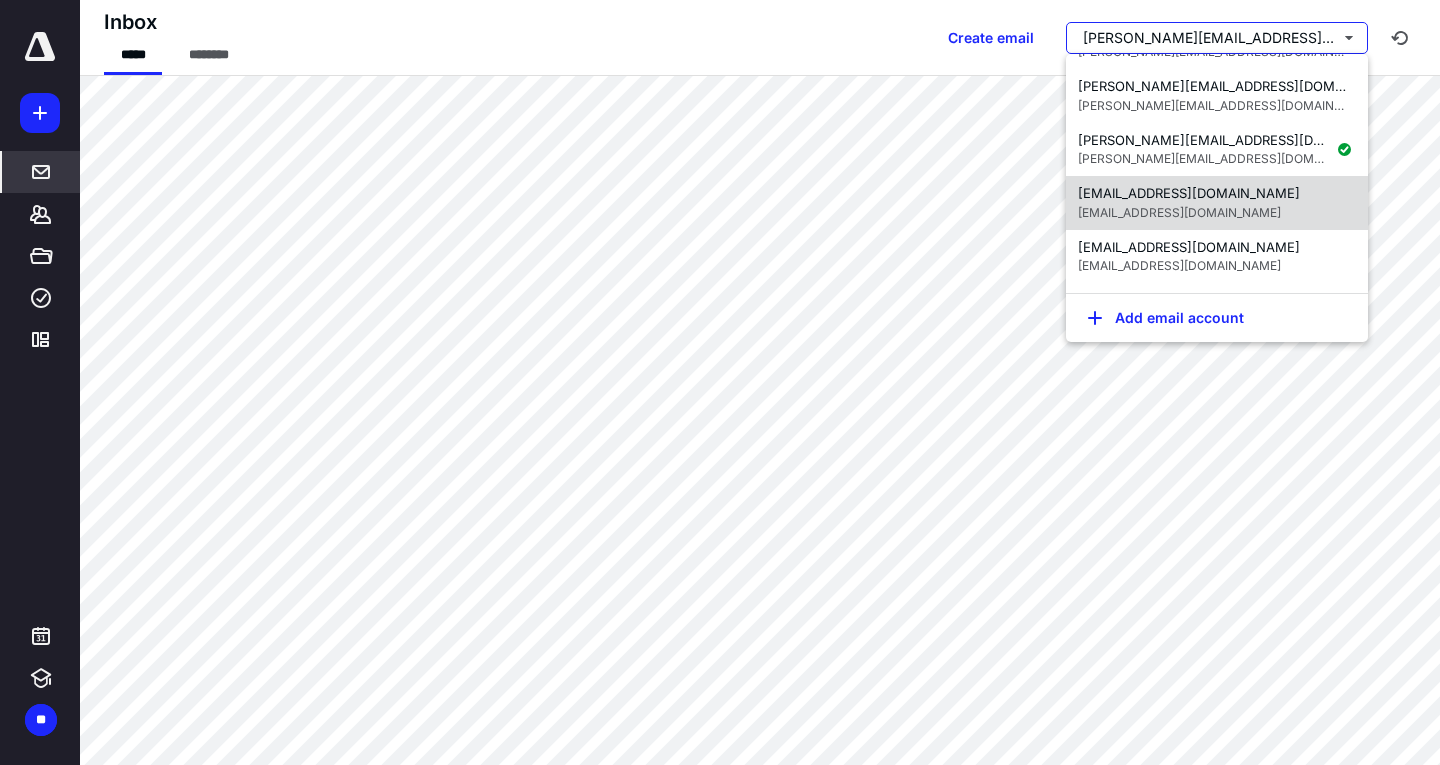 click on "payments@connies98.com" at bounding box center [1189, 193] 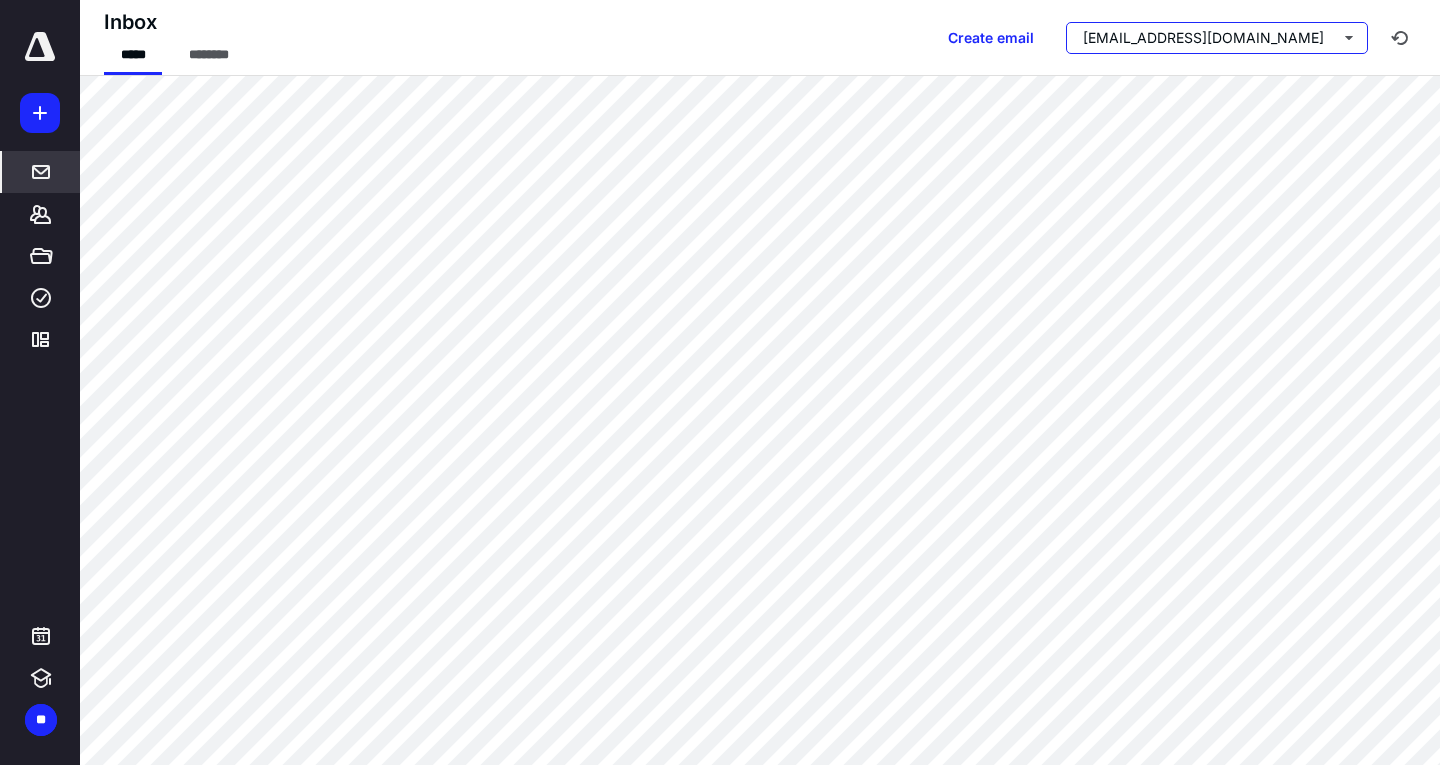 scroll, scrollTop: 0, scrollLeft: 0, axis: both 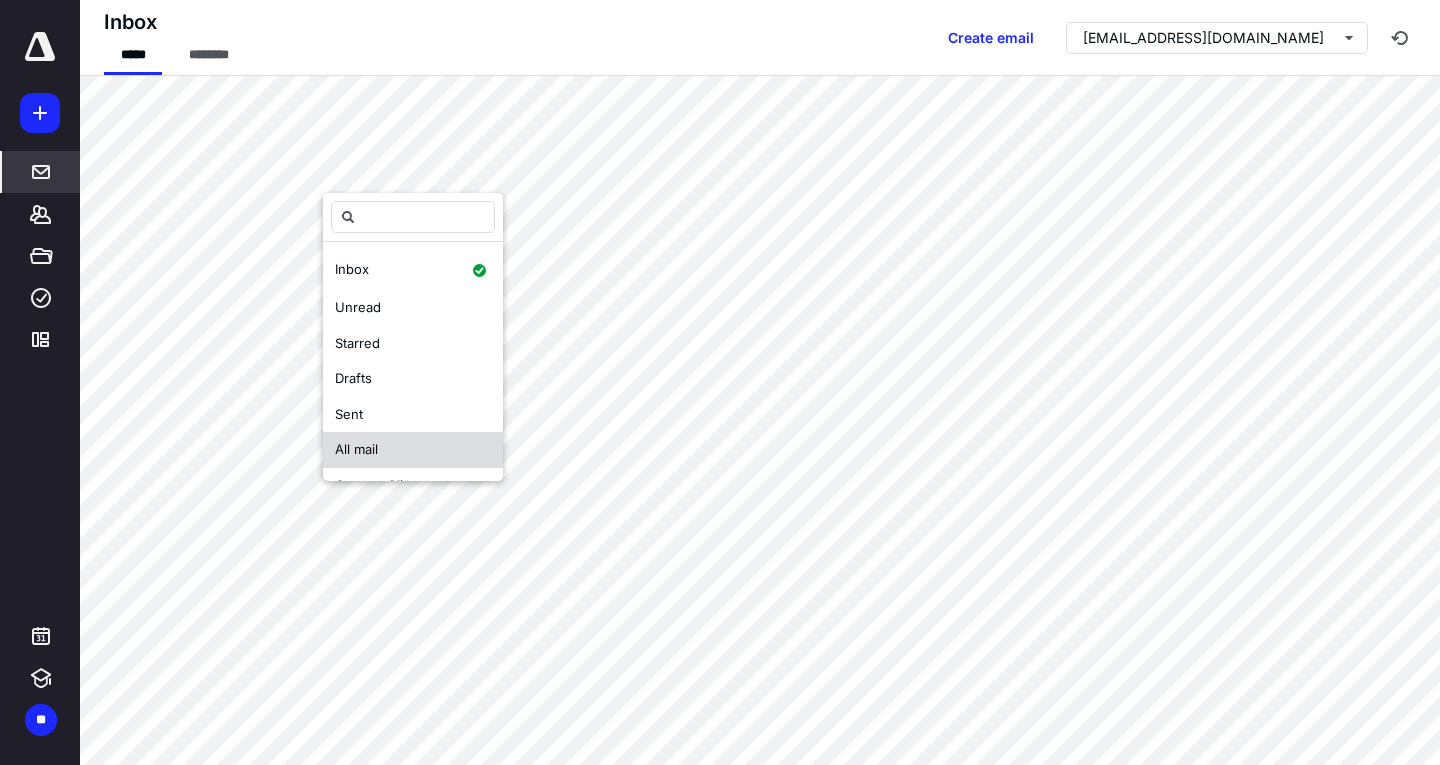 click on "All mail" at bounding box center [356, 450] 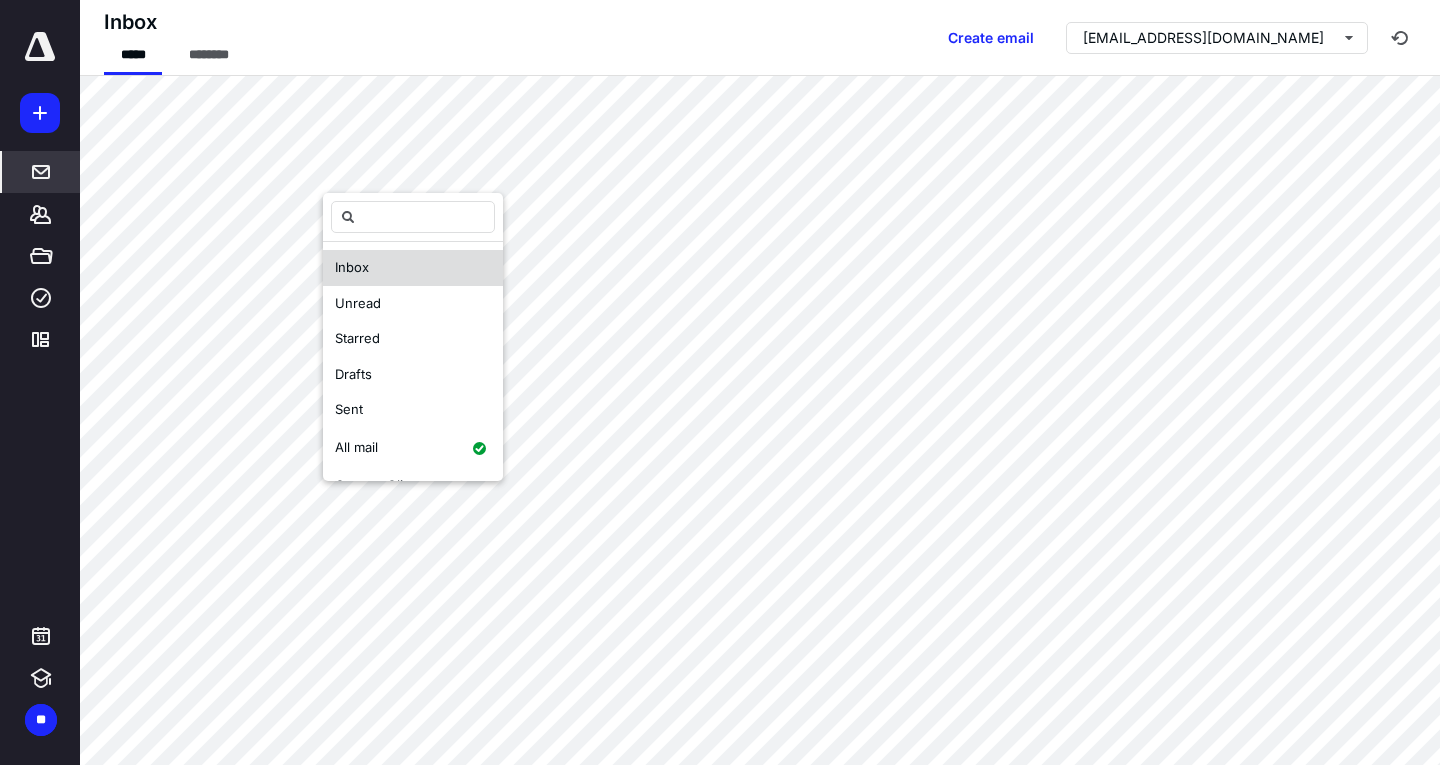 click on "Inbox" at bounding box center [352, 267] 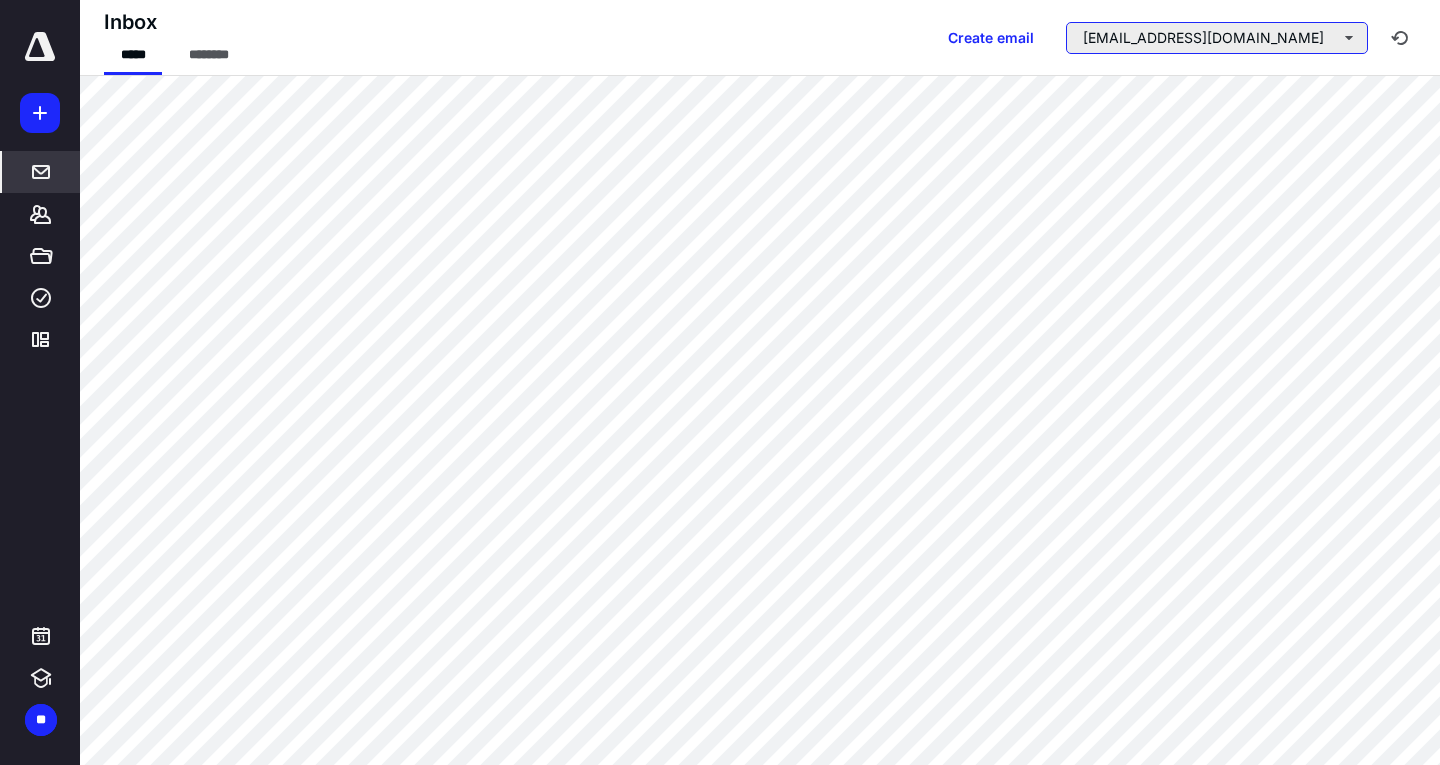 click on "payments@connies98.com" at bounding box center [1217, 38] 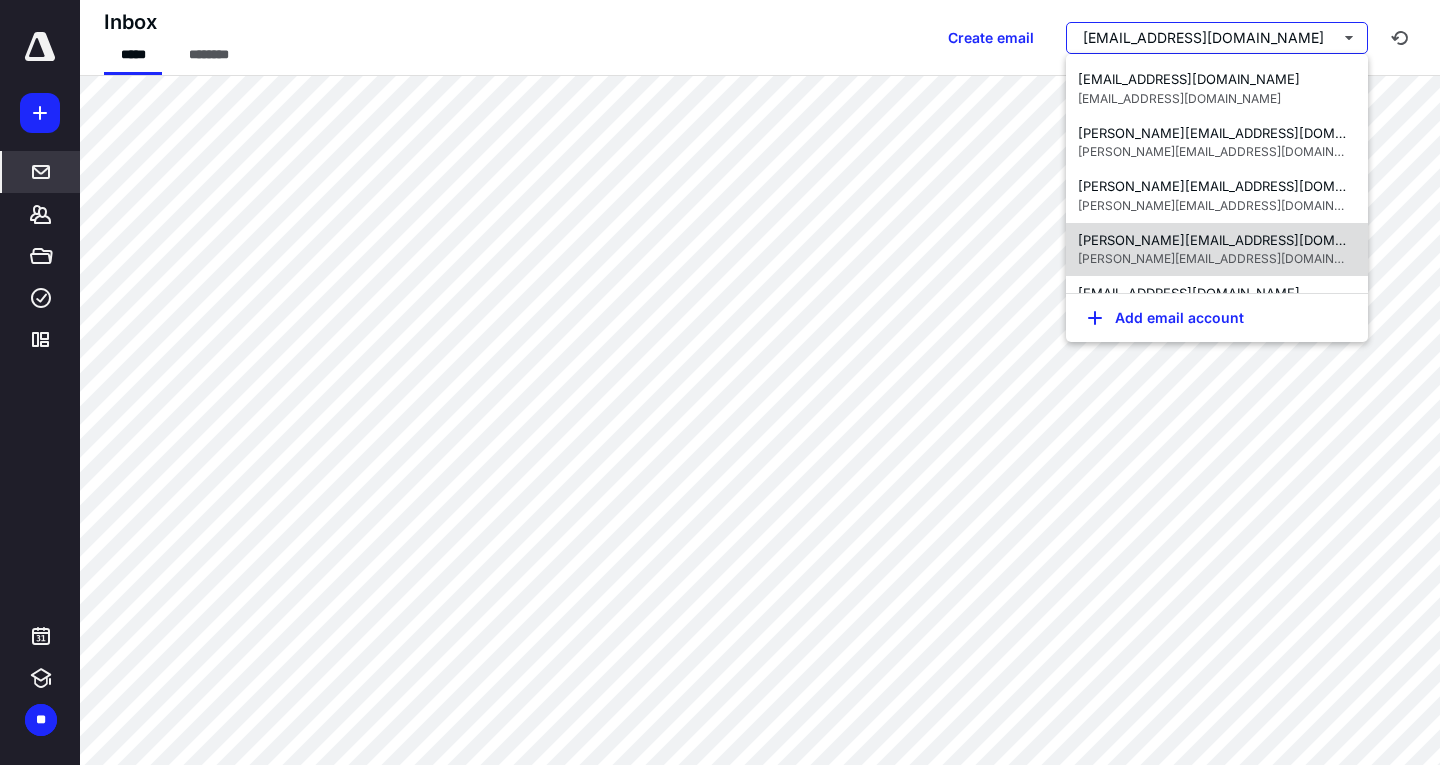click on "marcia@connies98.com" at bounding box center [1242, 240] 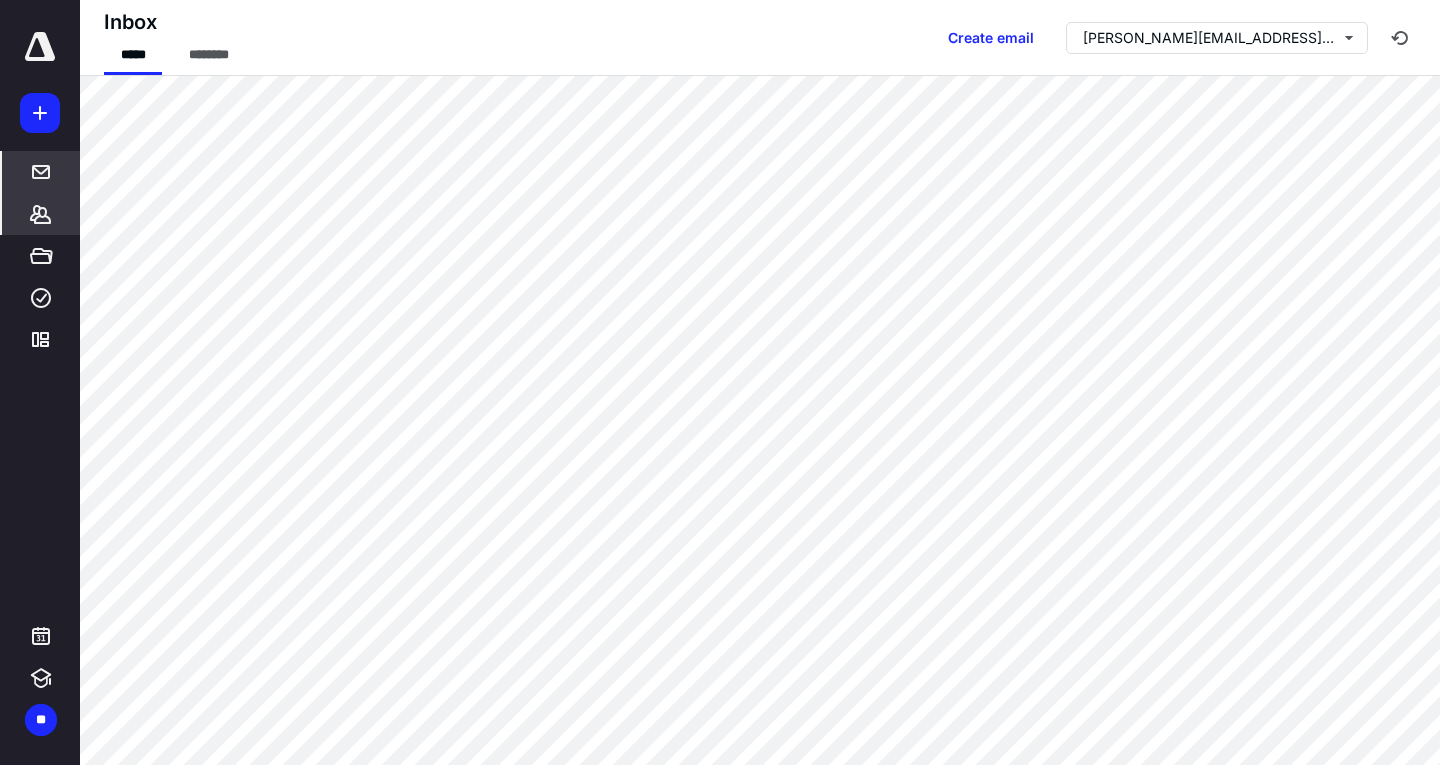 click 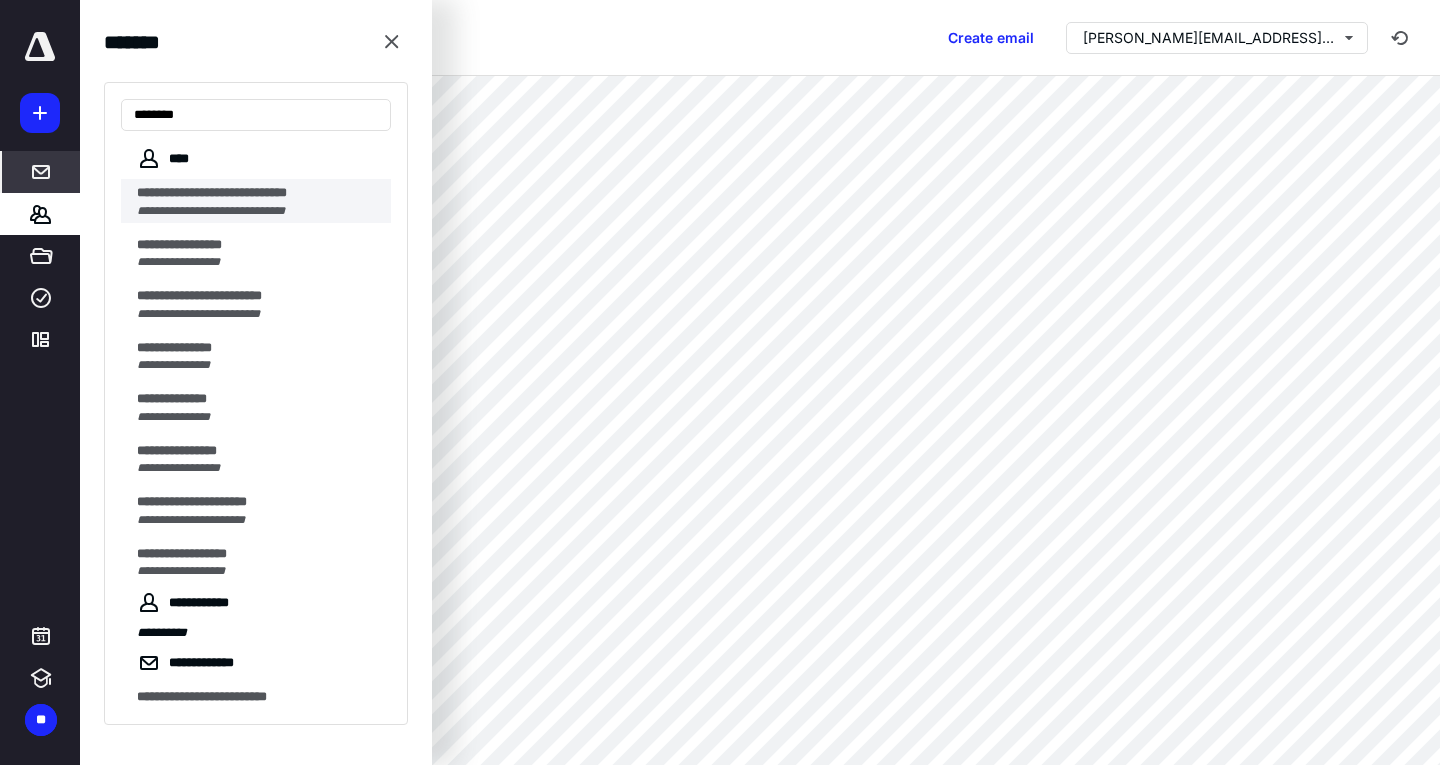 type on "*******" 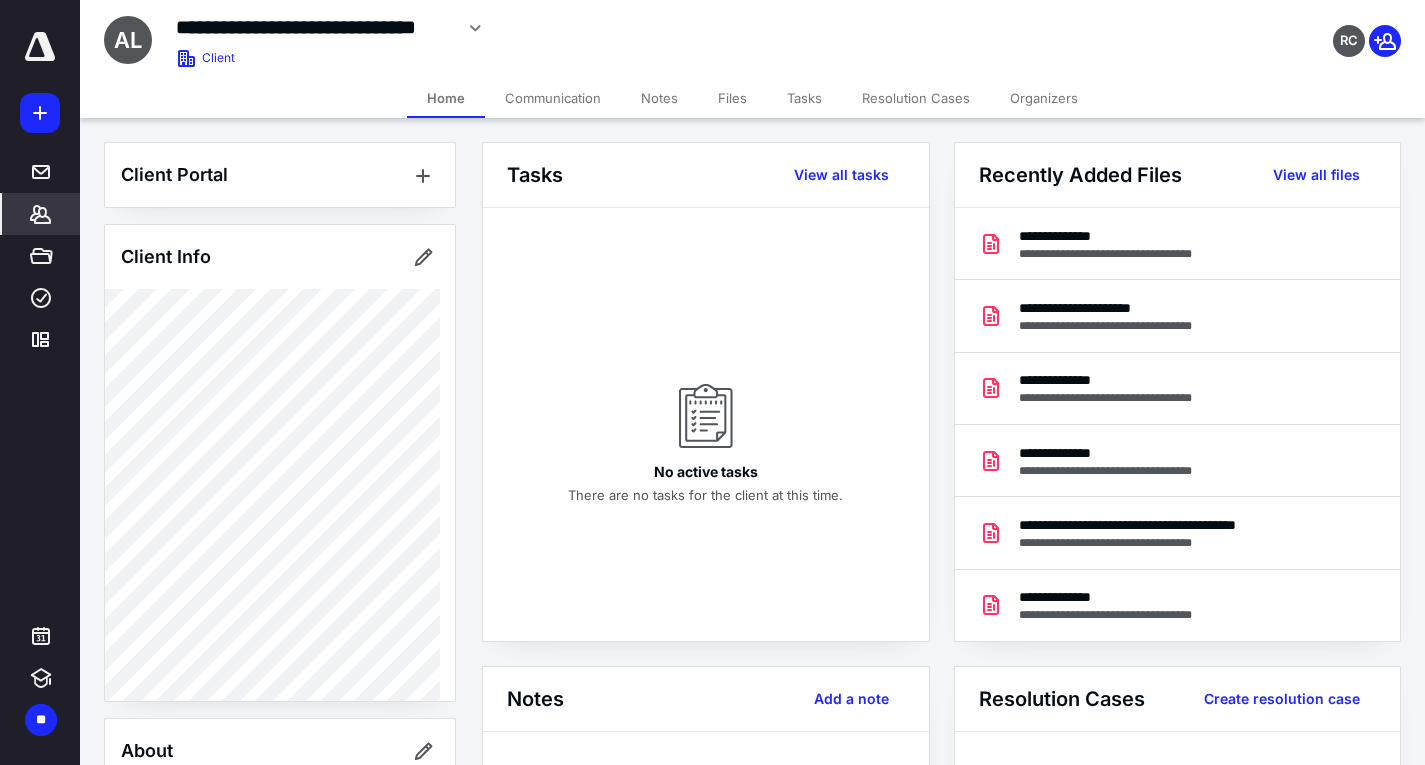 click on "Files" at bounding box center [732, 98] 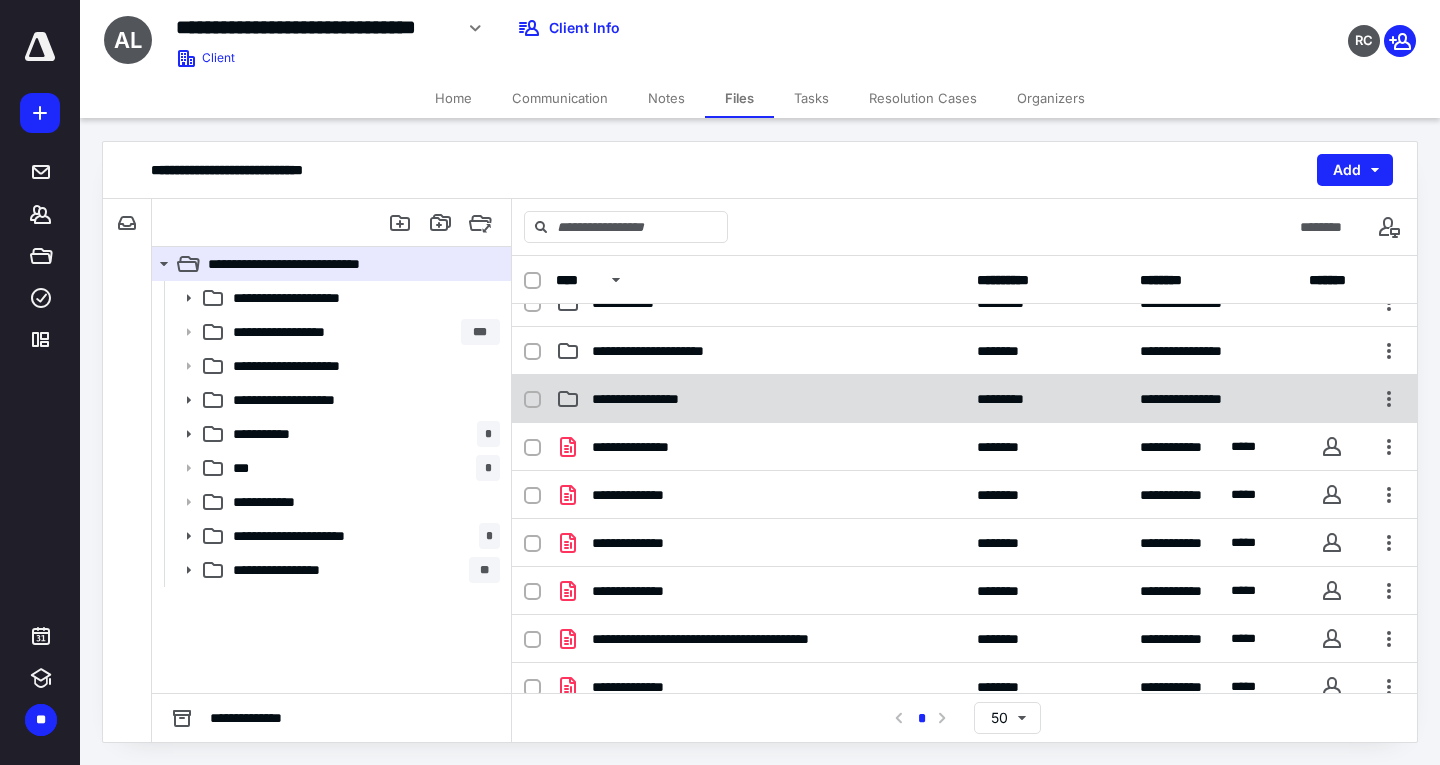 scroll, scrollTop: 347, scrollLeft: 0, axis: vertical 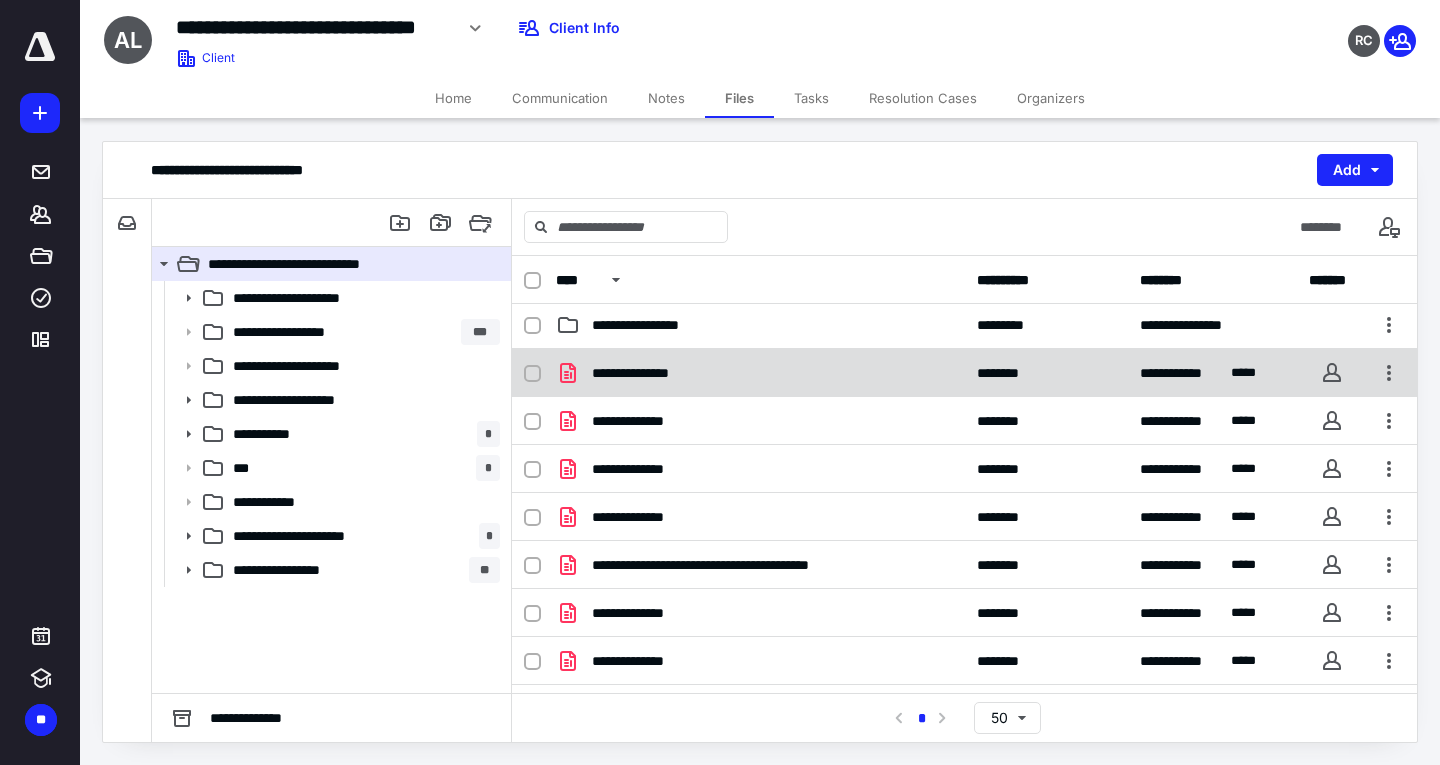 click at bounding box center (532, 374) 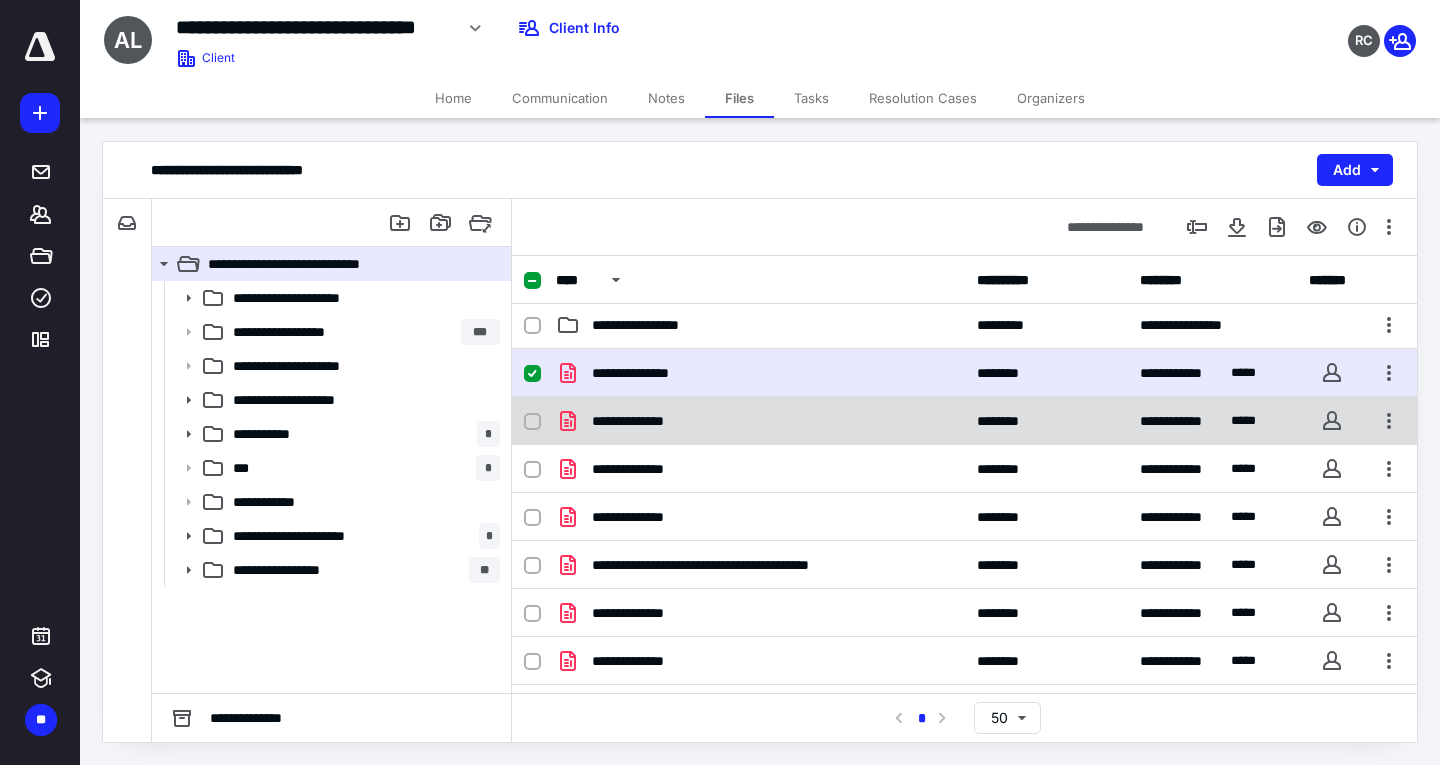 click on "**********" at bounding box center [964, 421] 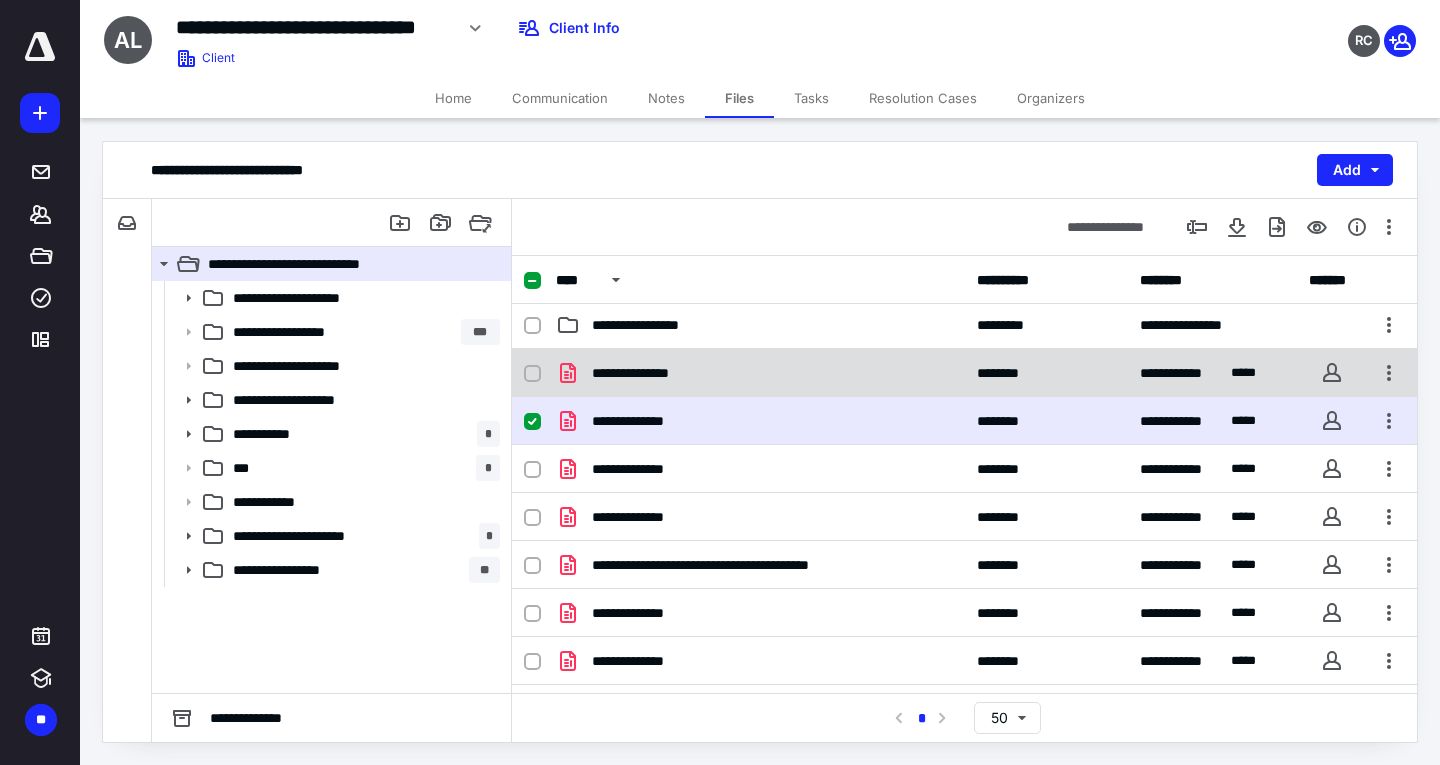 click 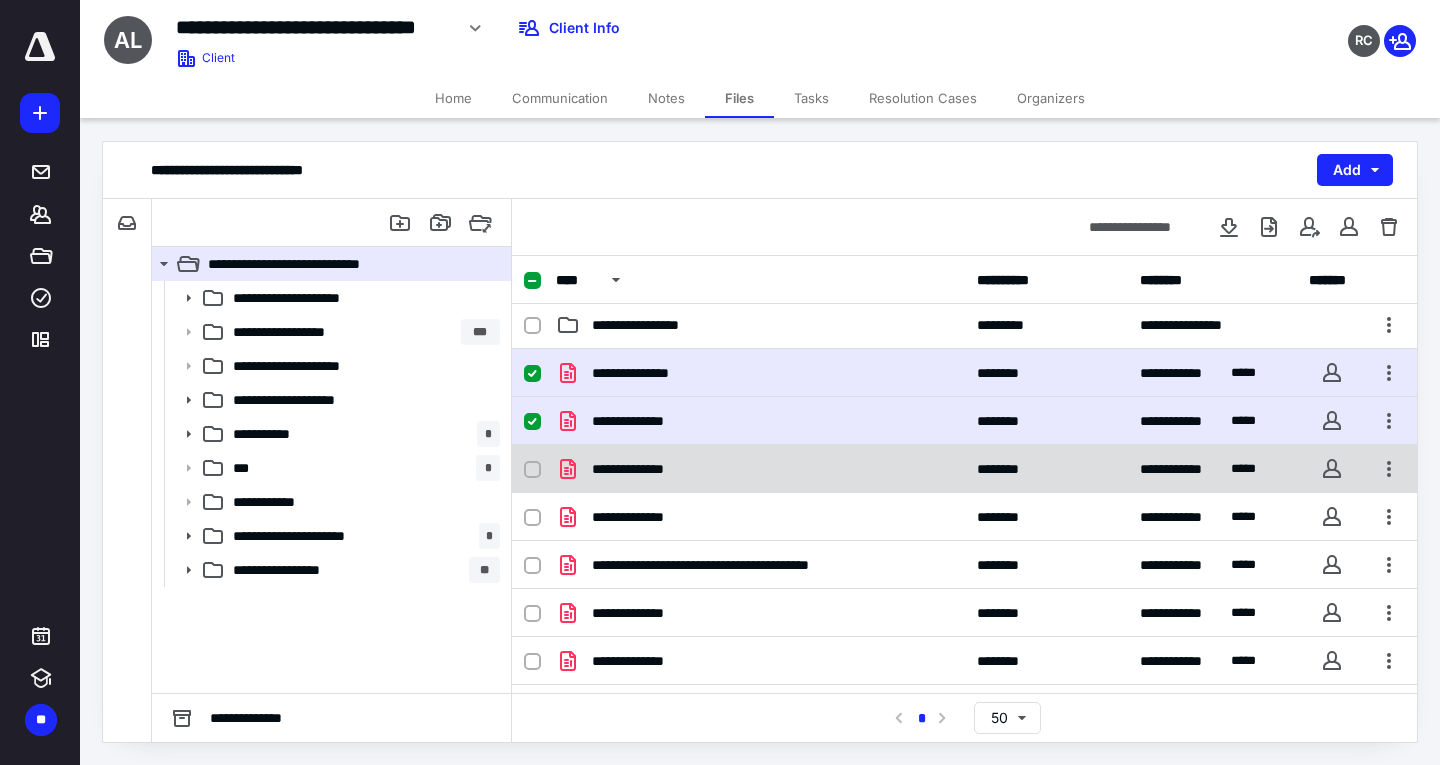 click 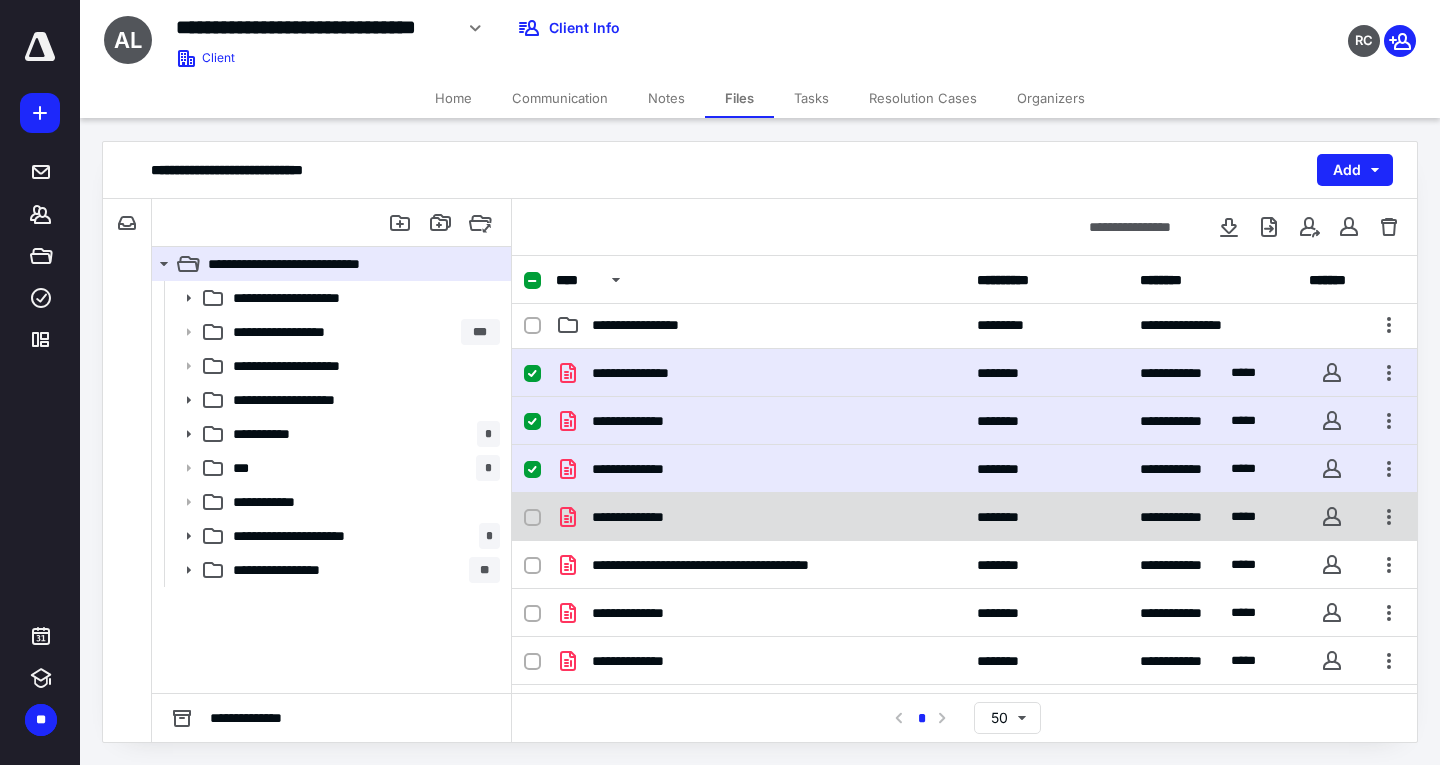 click at bounding box center (532, 518) 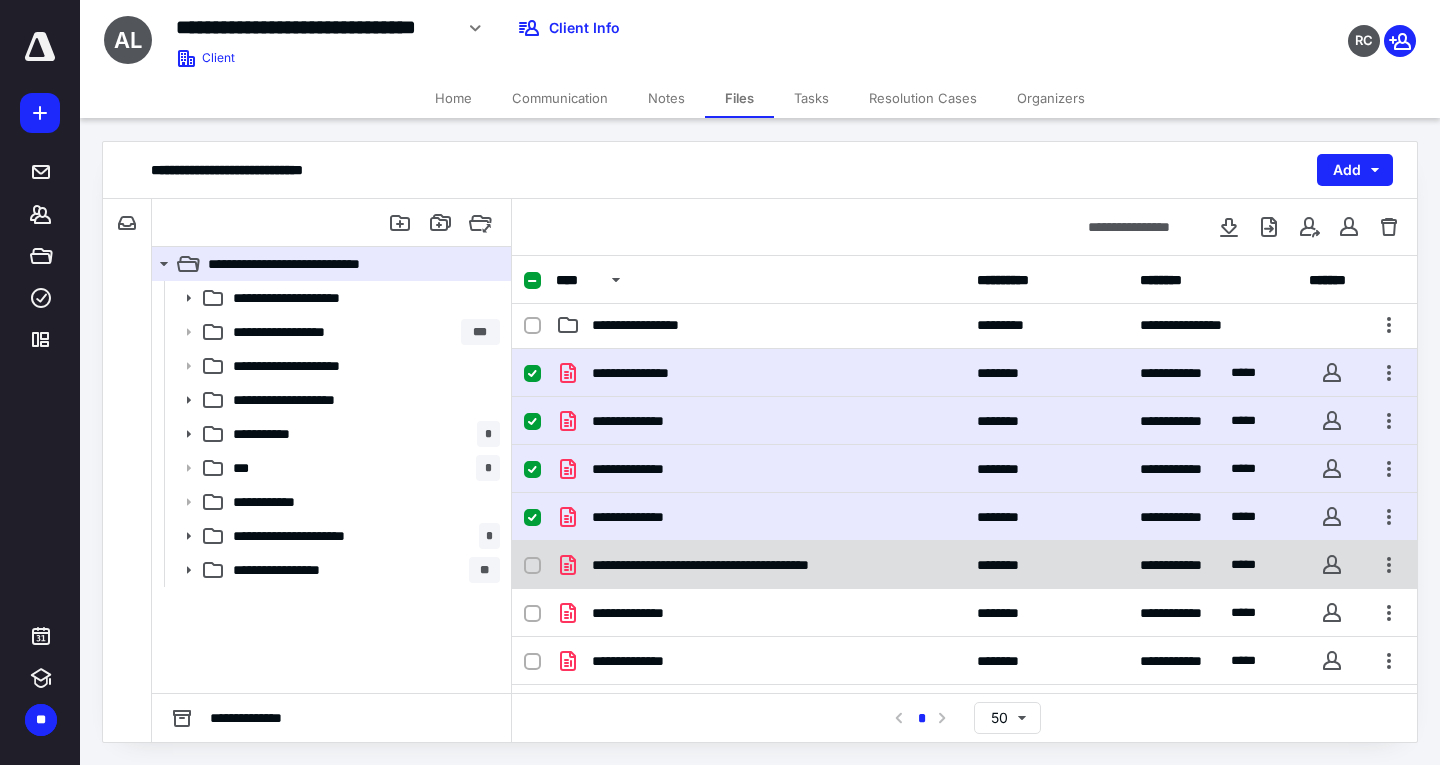 click at bounding box center (532, 566) 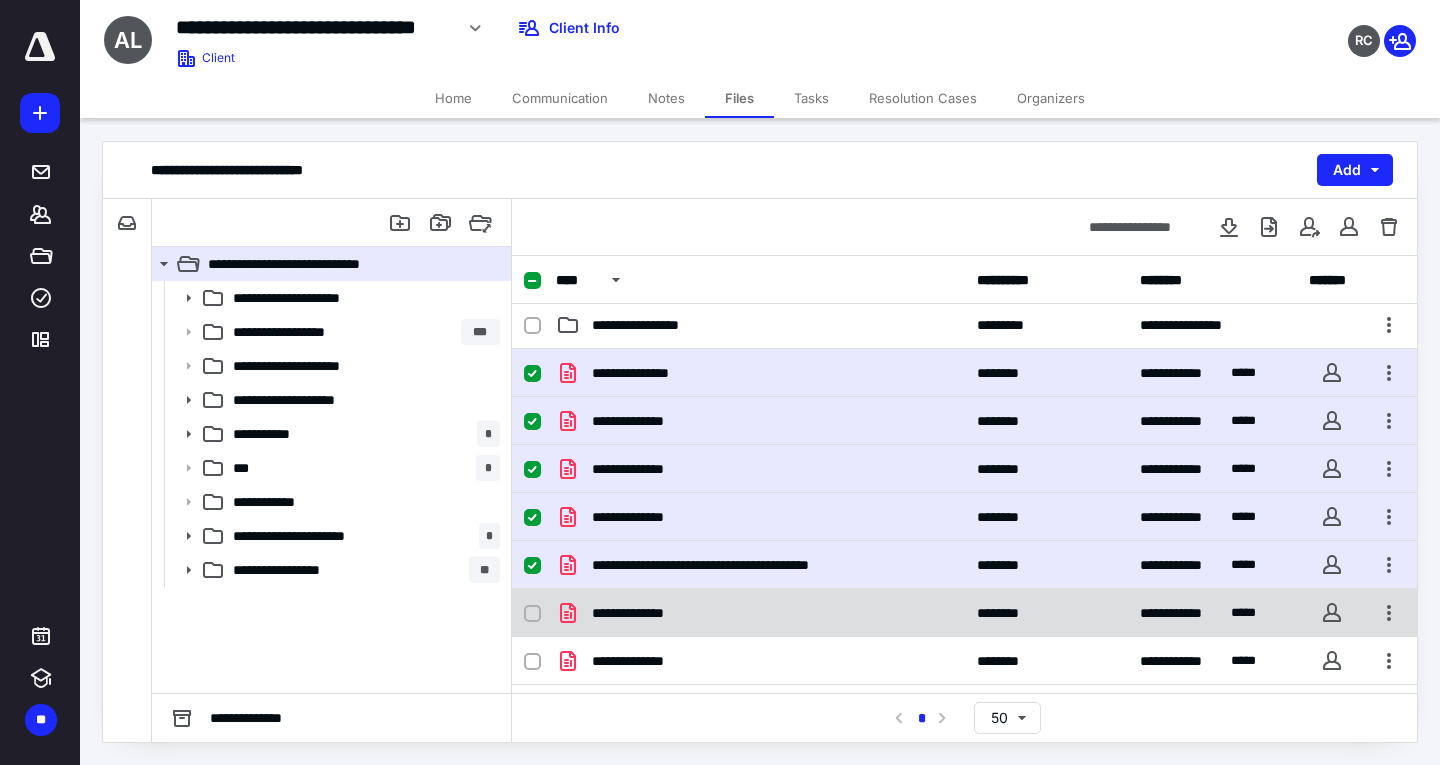 click 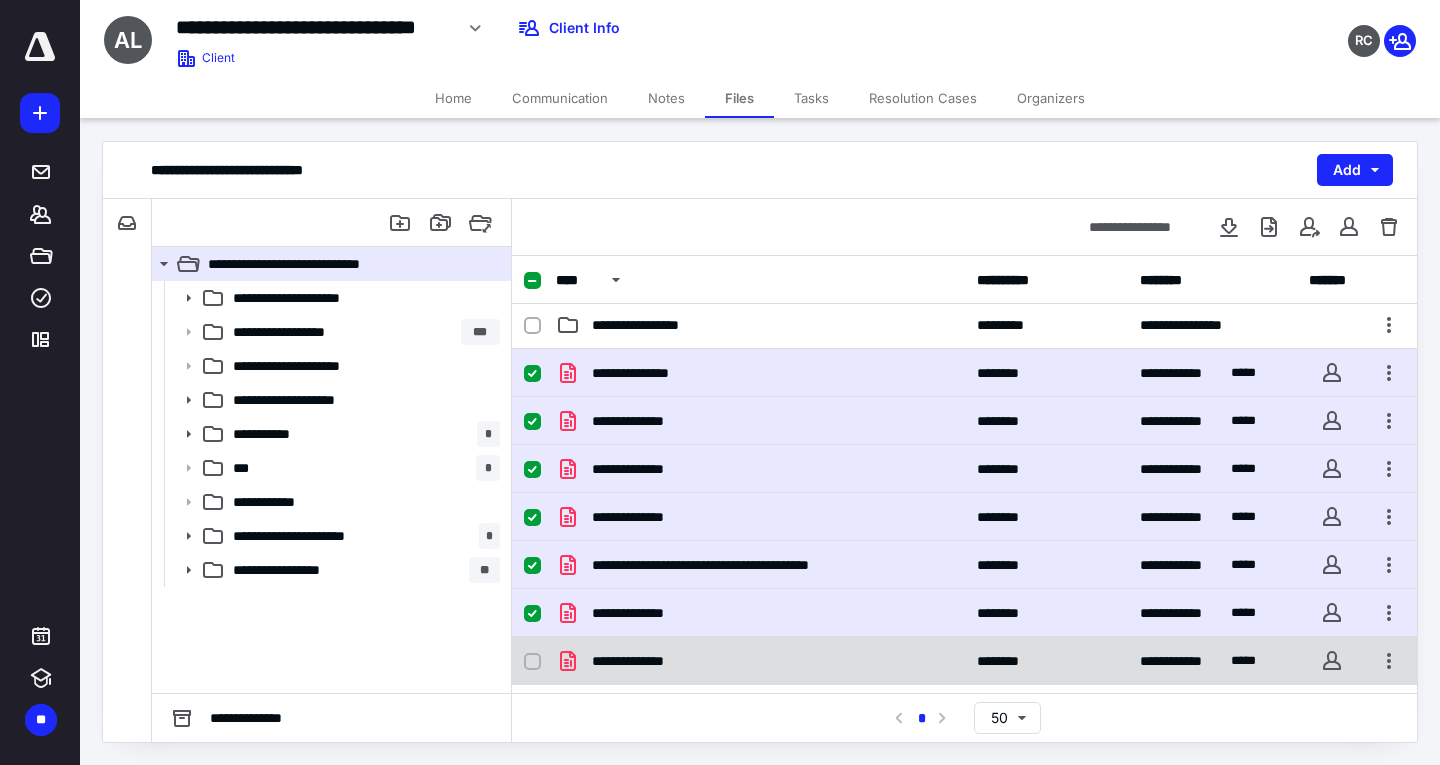 click at bounding box center (532, 662) 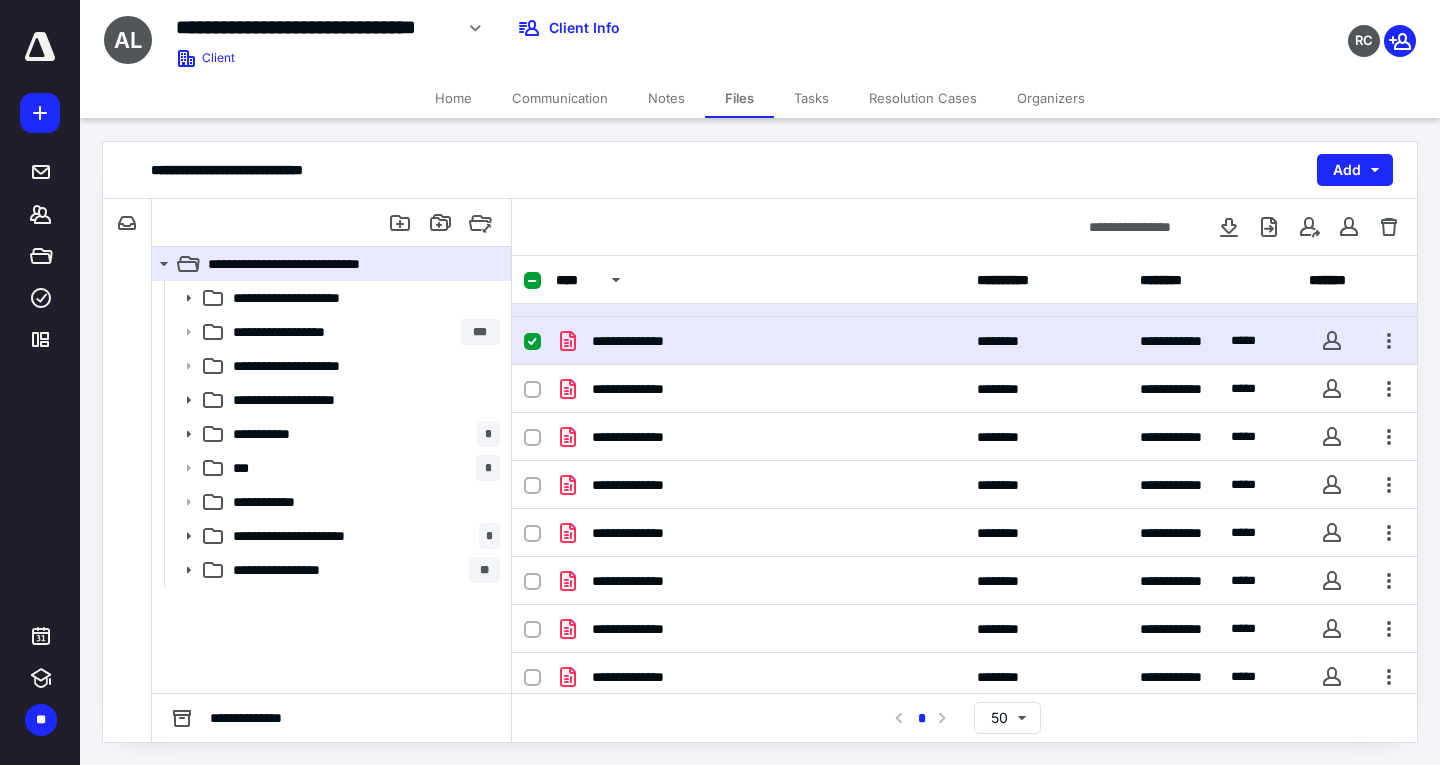 scroll, scrollTop: 747, scrollLeft: 0, axis: vertical 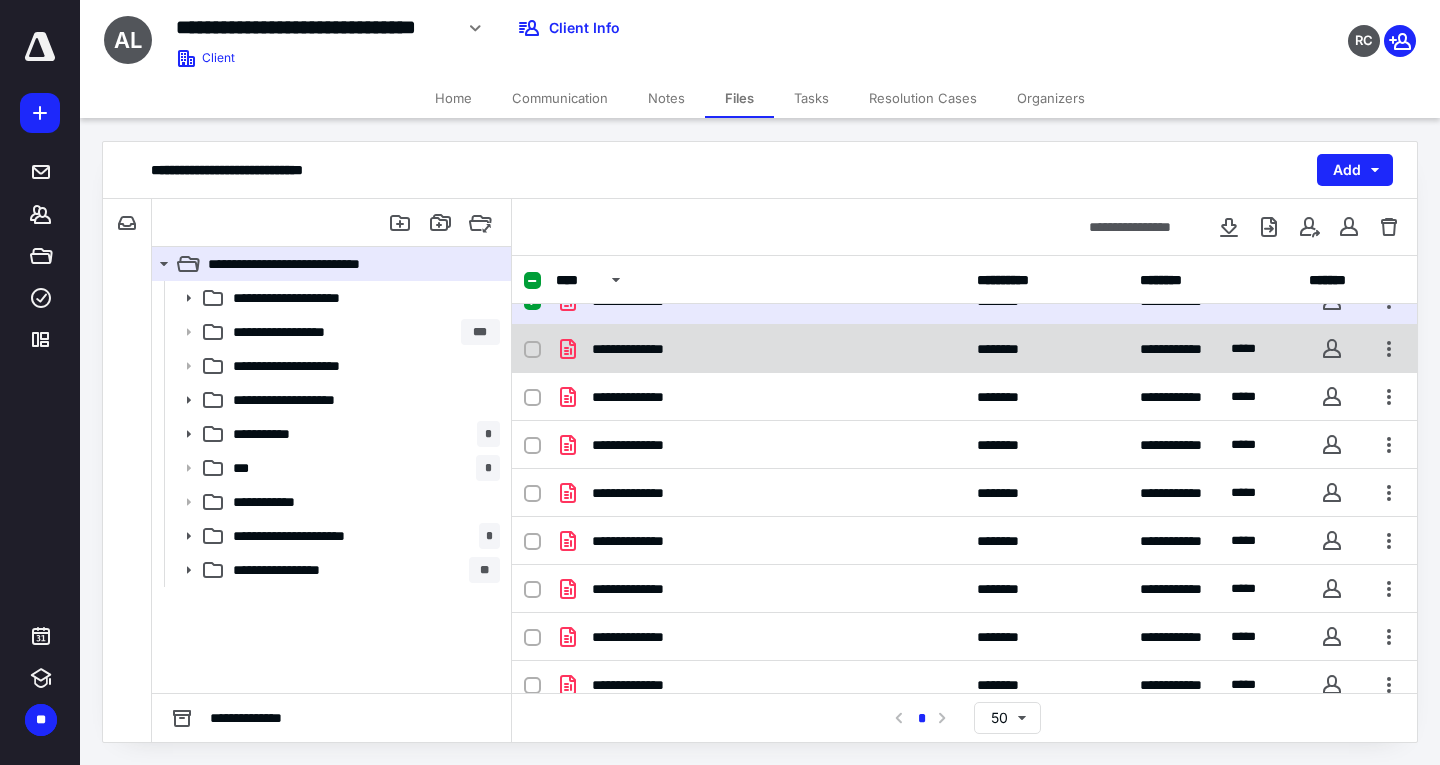 click at bounding box center [532, 350] 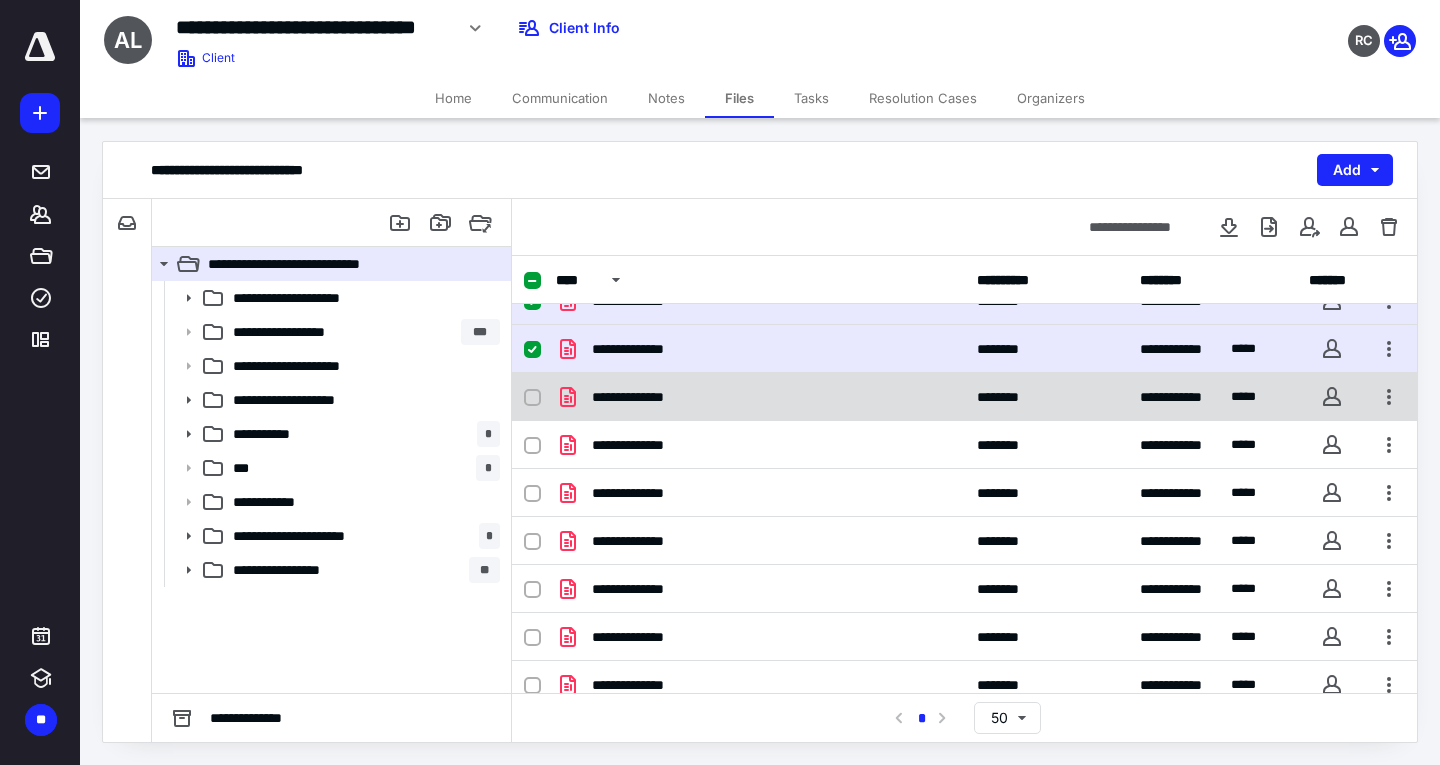 click at bounding box center (532, 398) 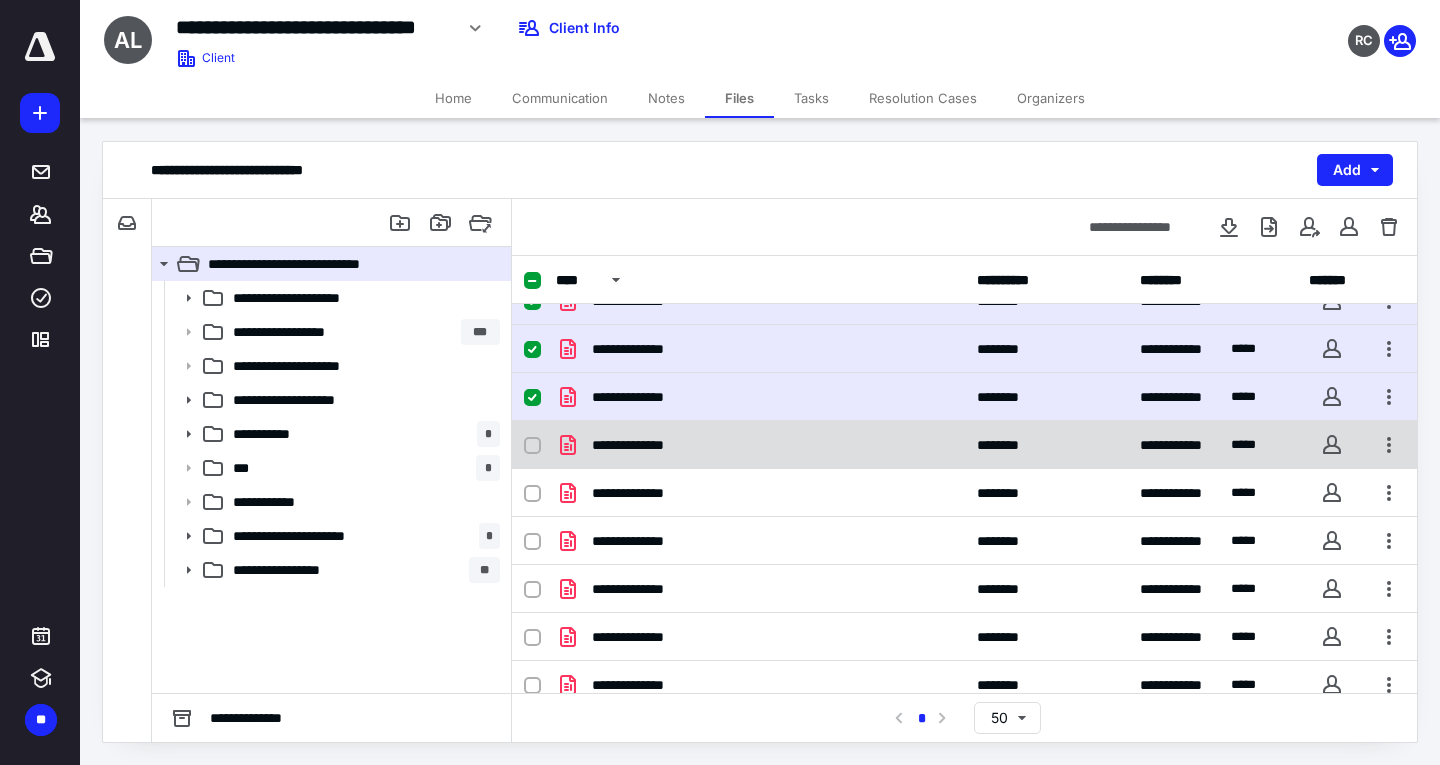 click at bounding box center (532, 446) 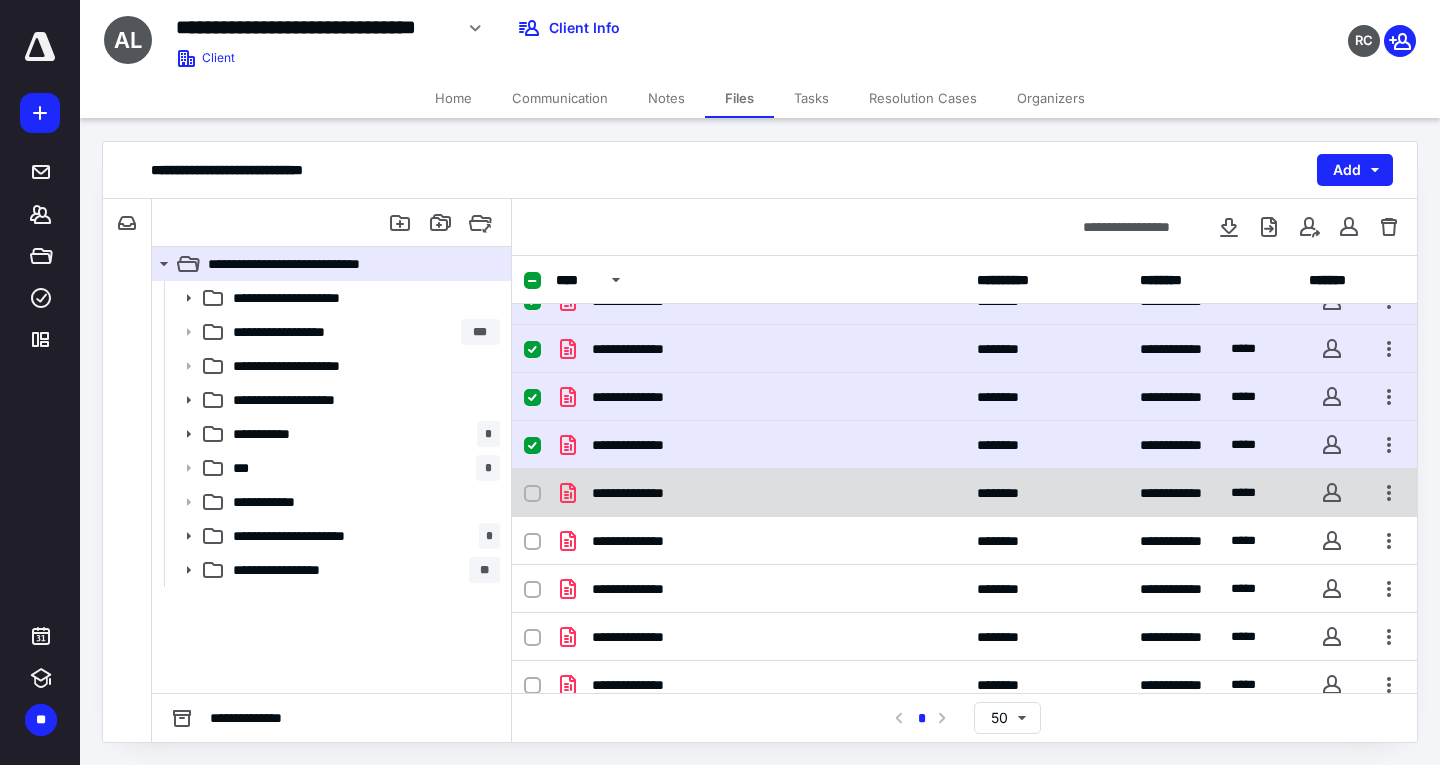 click 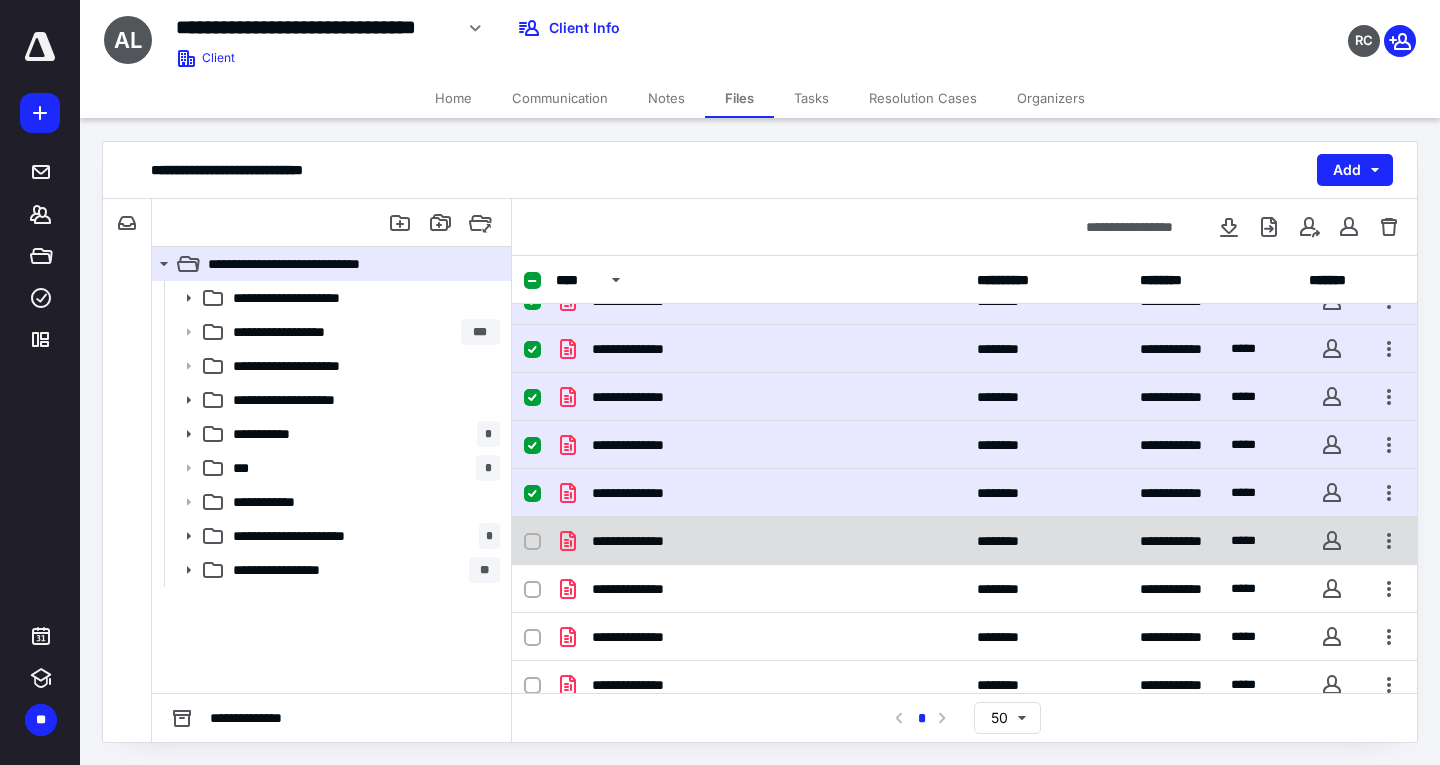 click at bounding box center [532, 542] 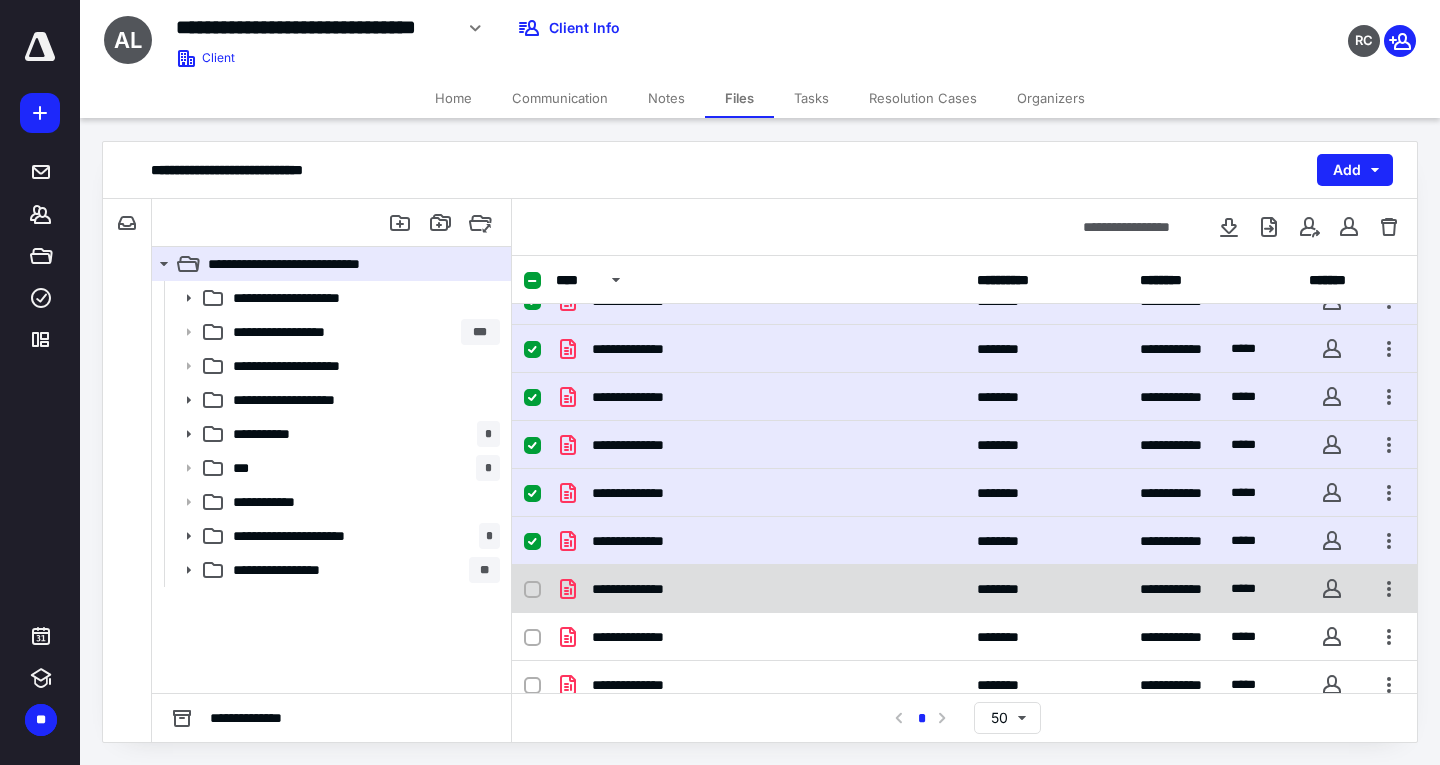 click 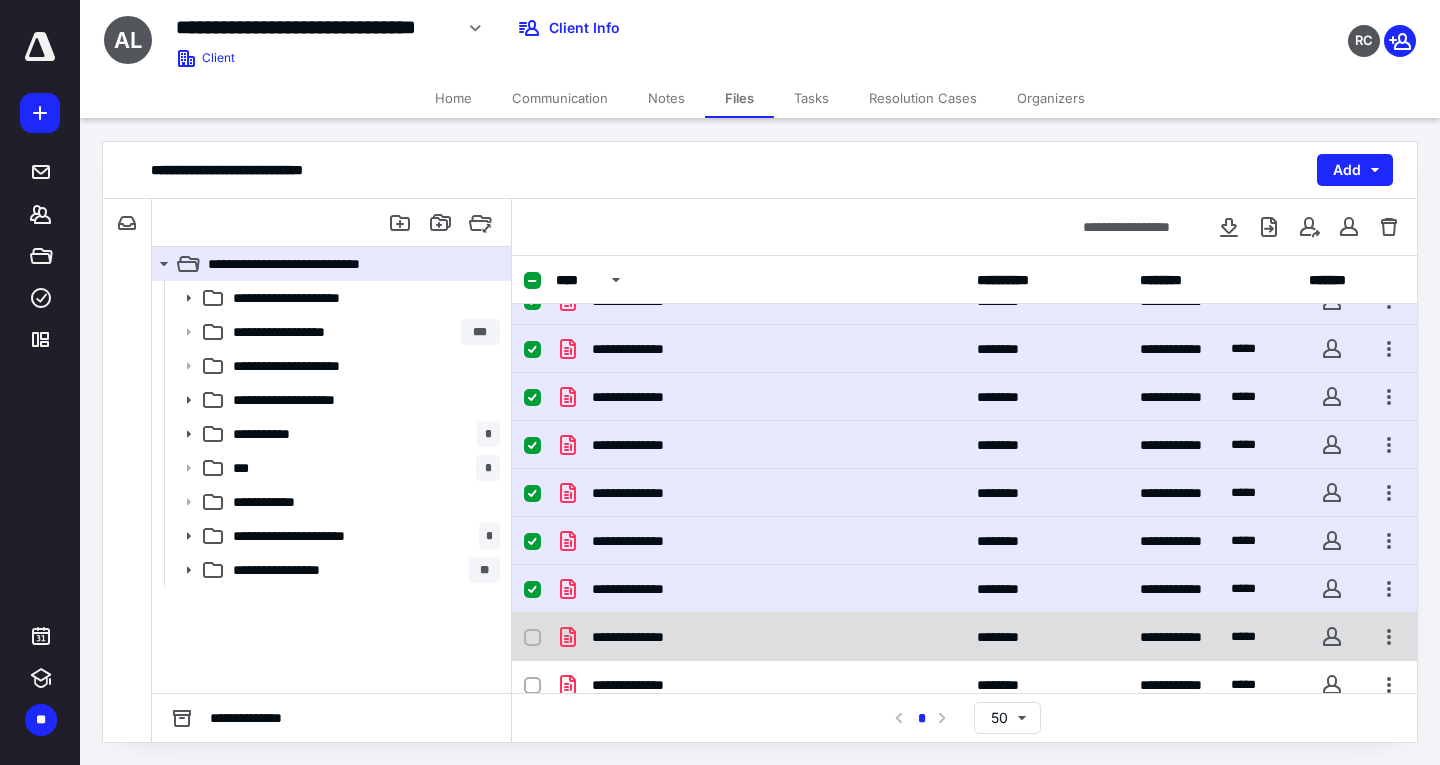 click at bounding box center (532, 638) 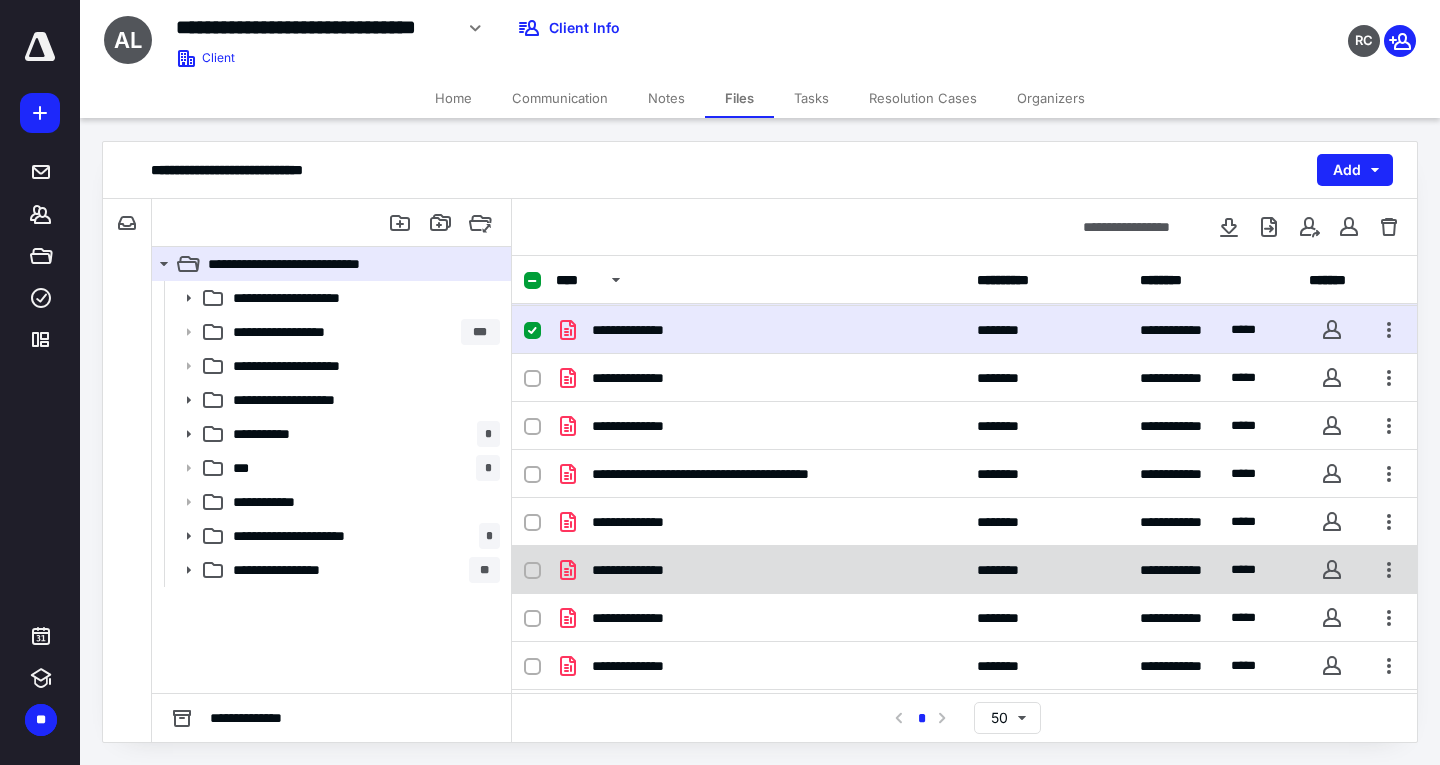 scroll, scrollTop: 1067, scrollLeft: 0, axis: vertical 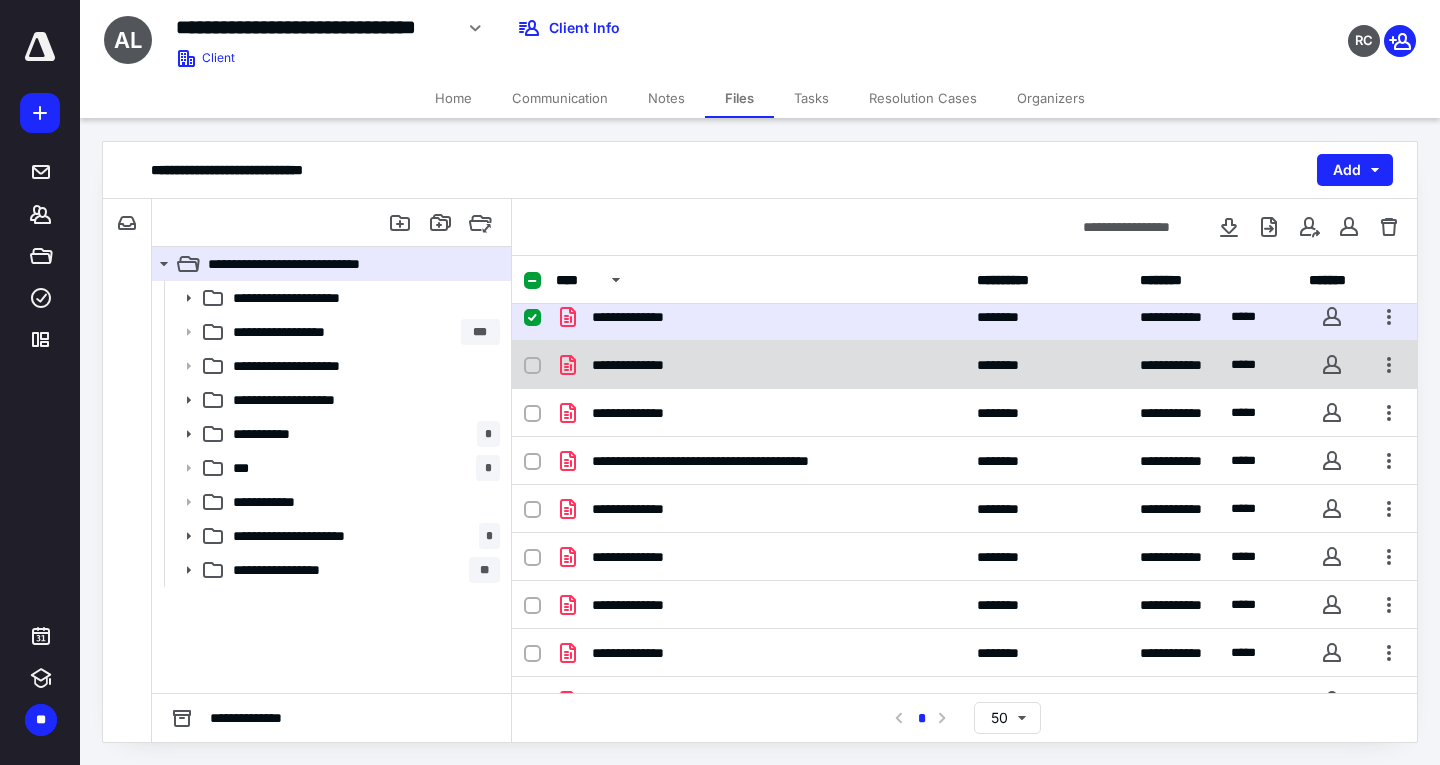 click at bounding box center [532, 366] 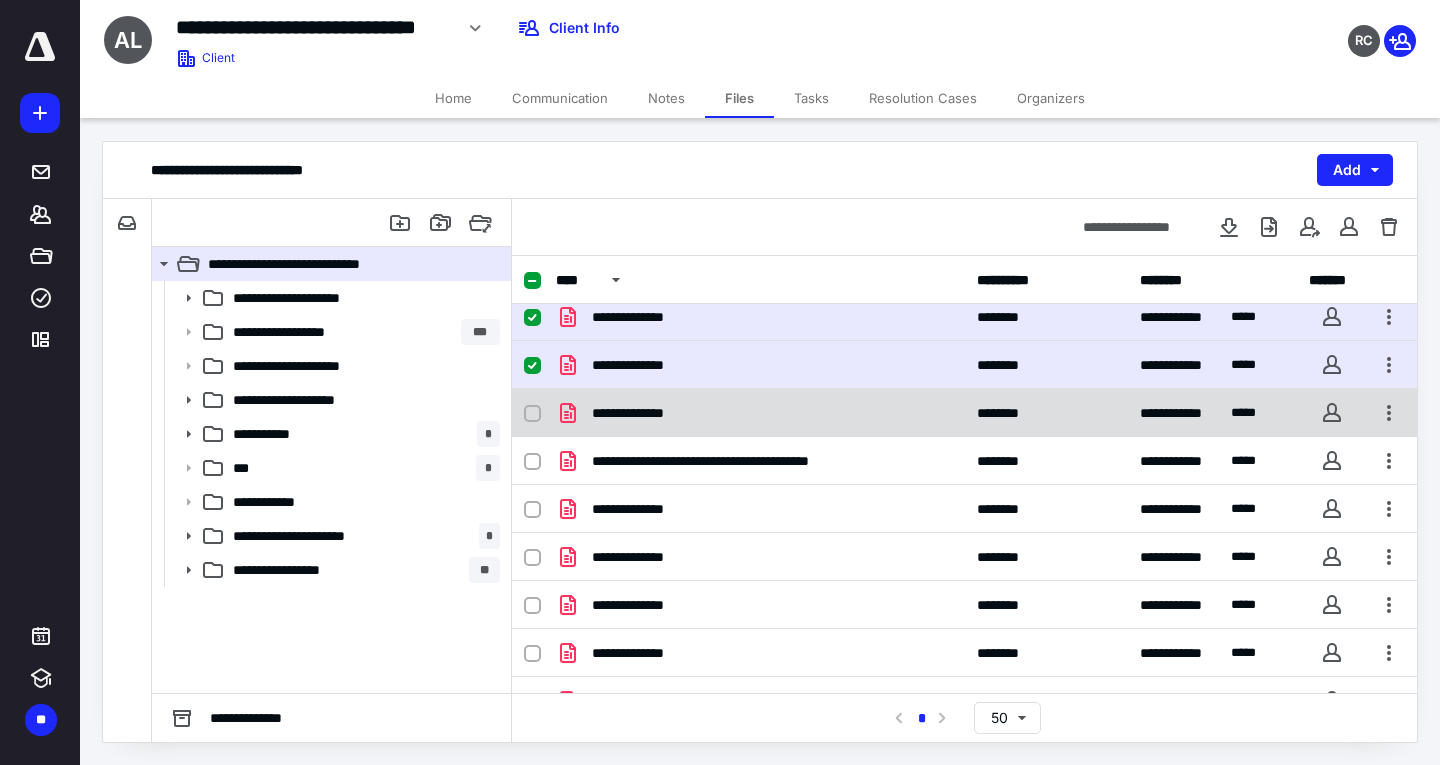 click at bounding box center [532, 414] 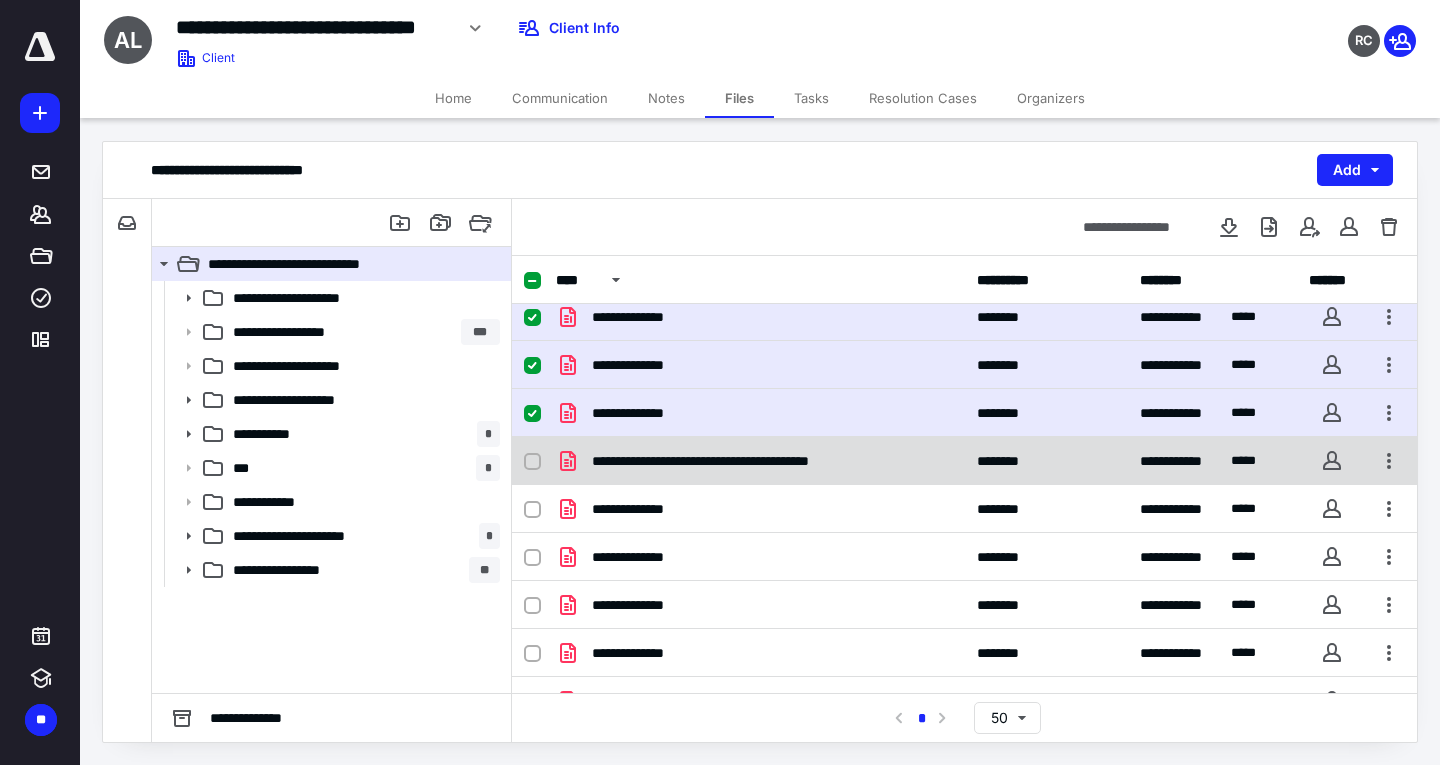 click 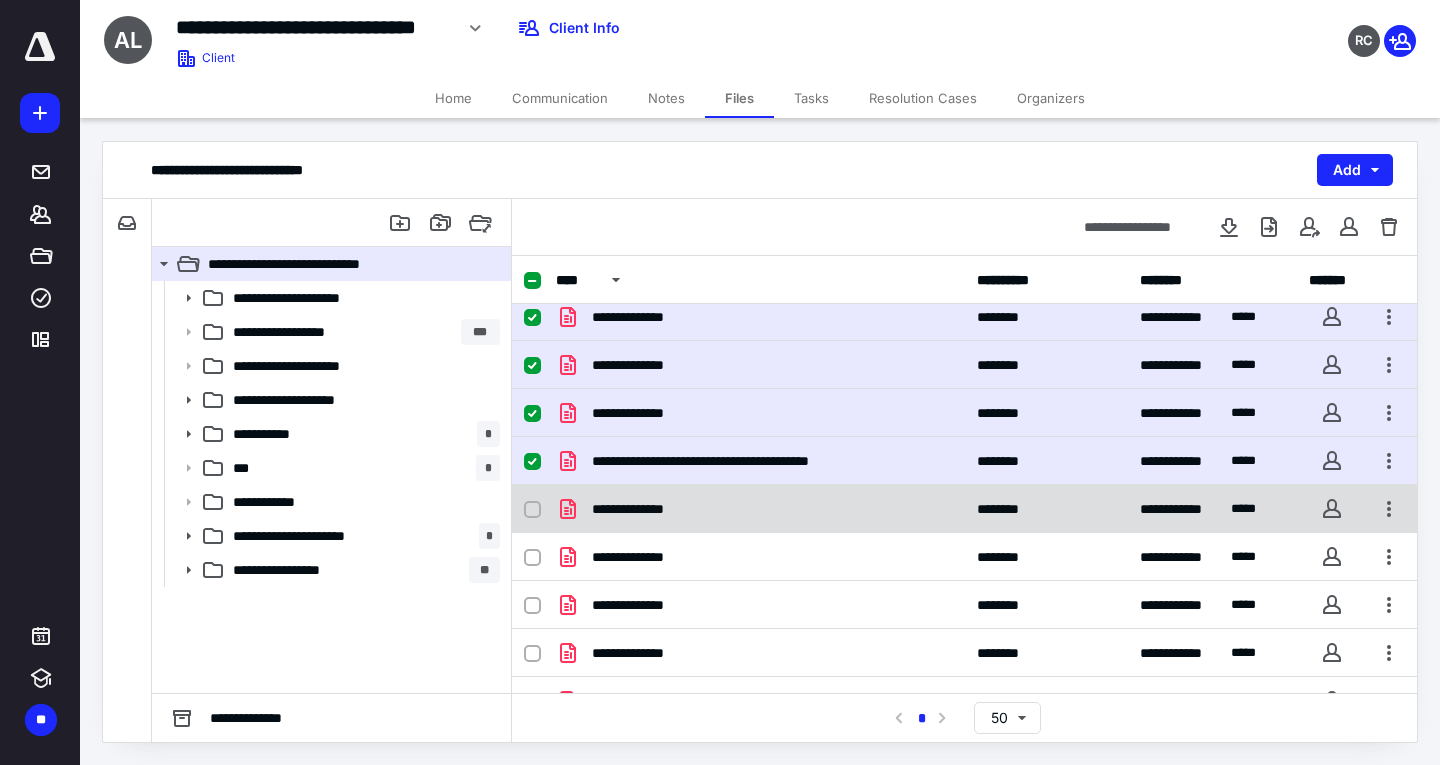 click 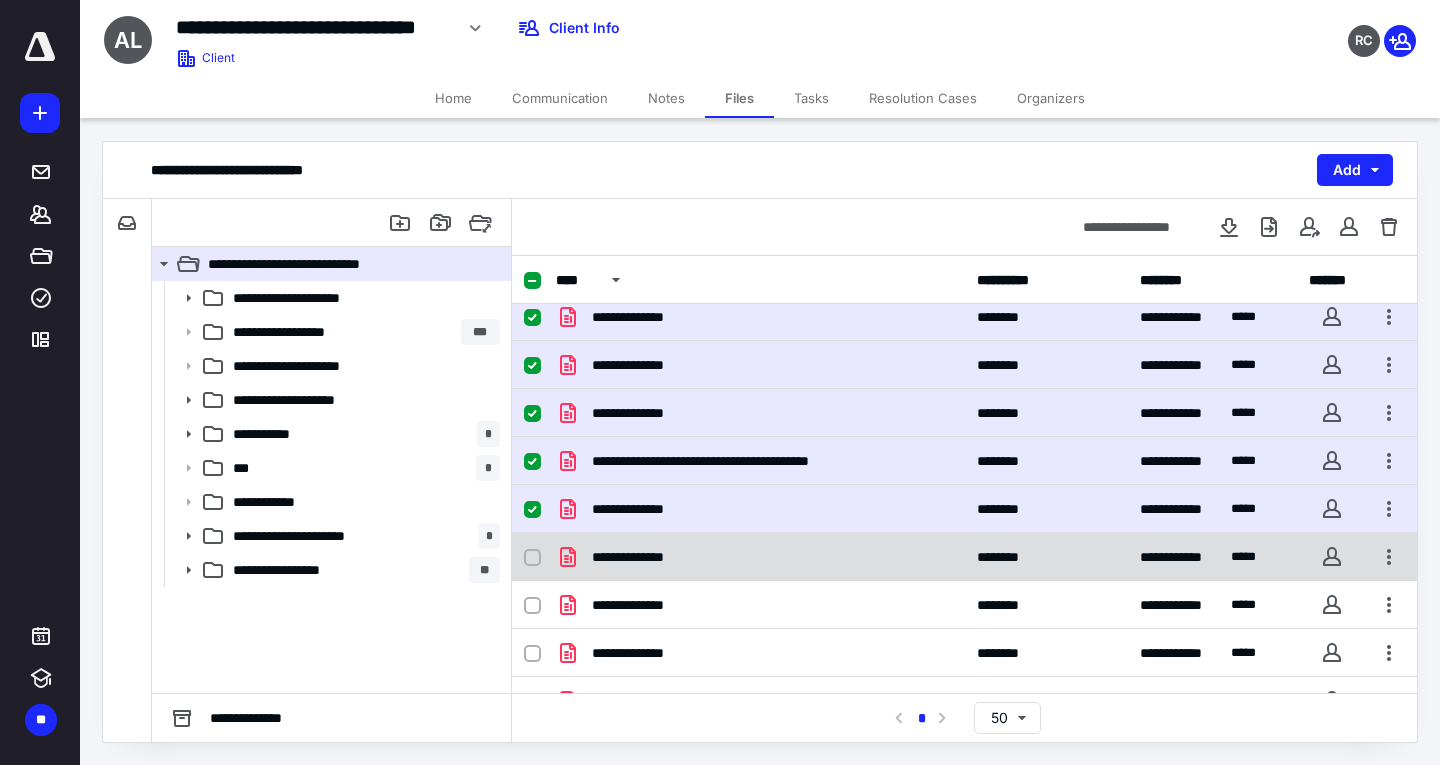 drag, startPoint x: 534, startPoint y: 556, endPoint x: 533, endPoint y: 575, distance: 19.026299 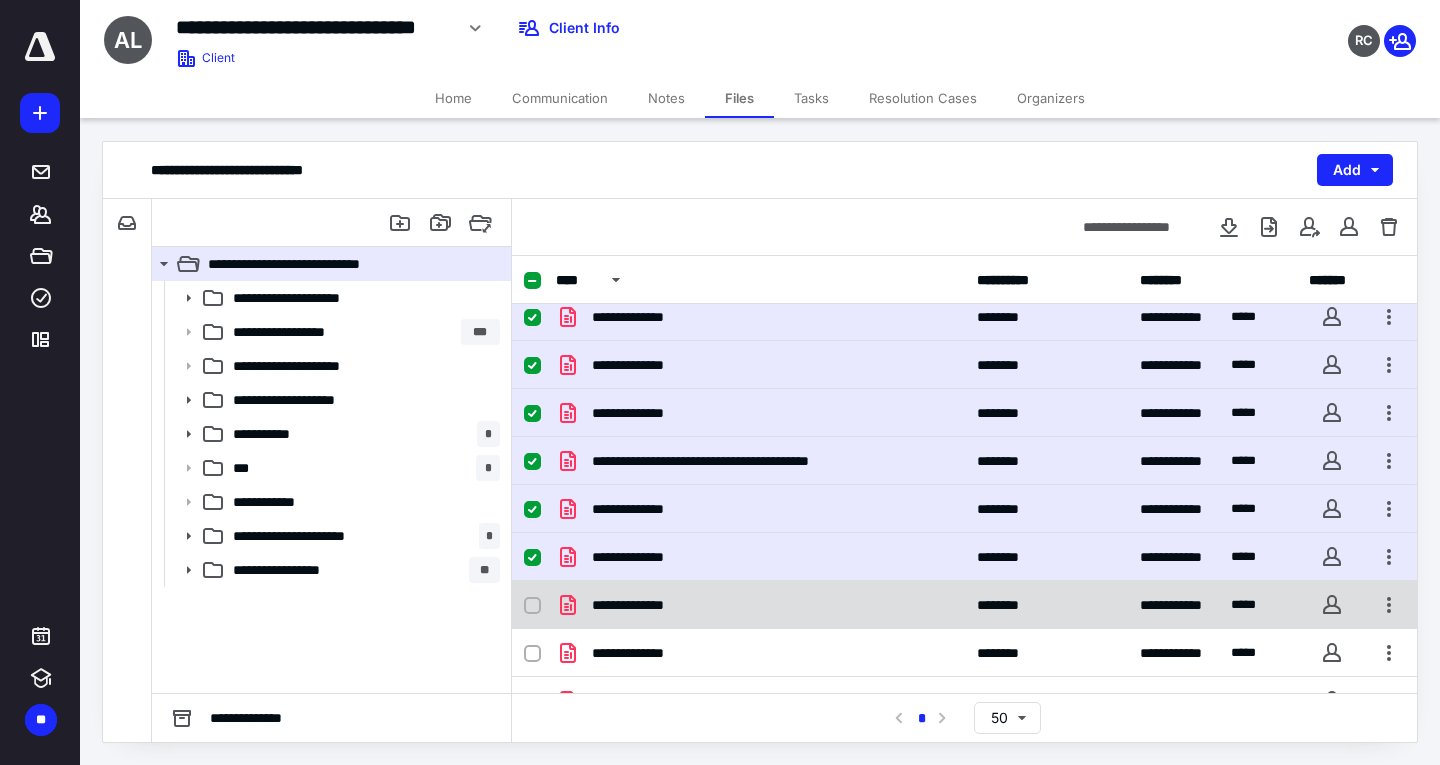 click at bounding box center (532, 606) 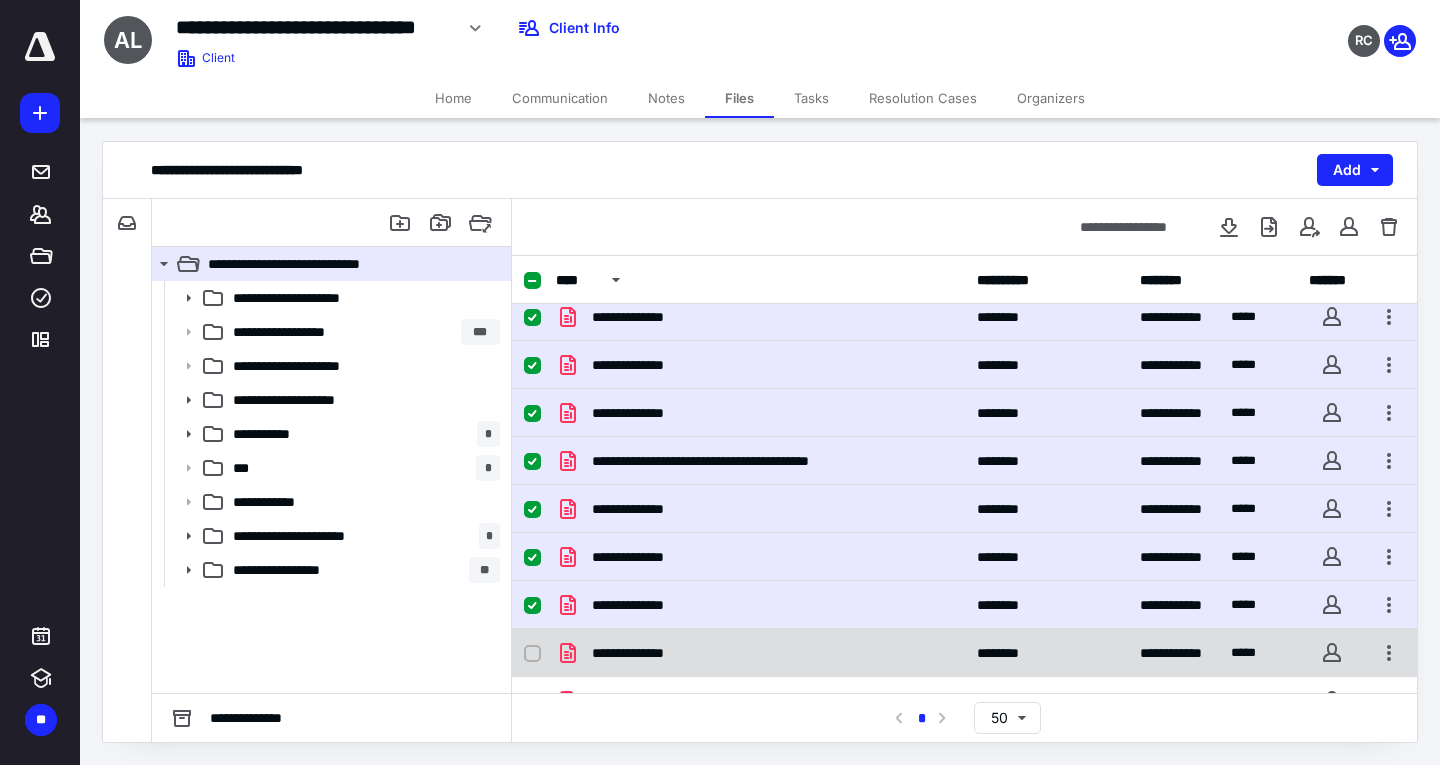 click 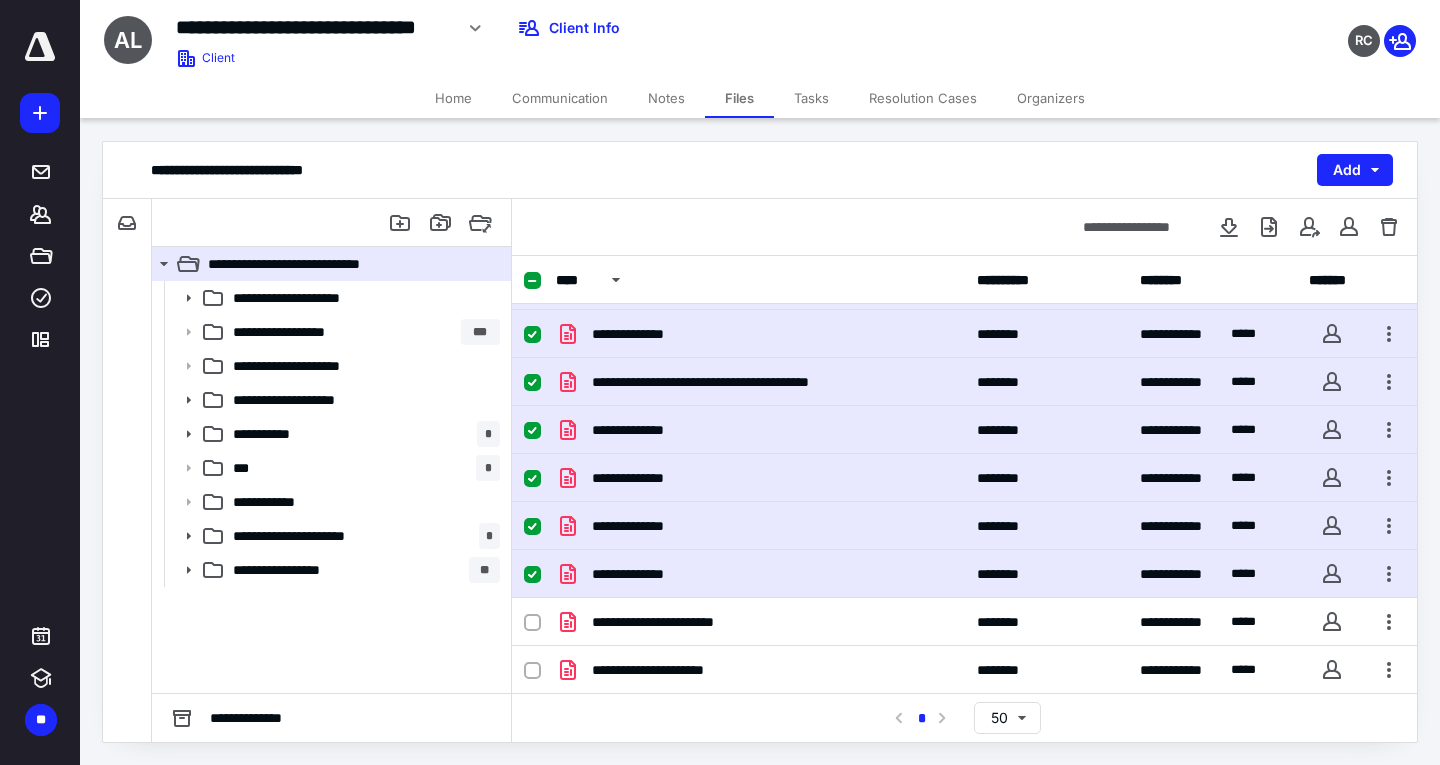 scroll, scrollTop: 1147, scrollLeft: 0, axis: vertical 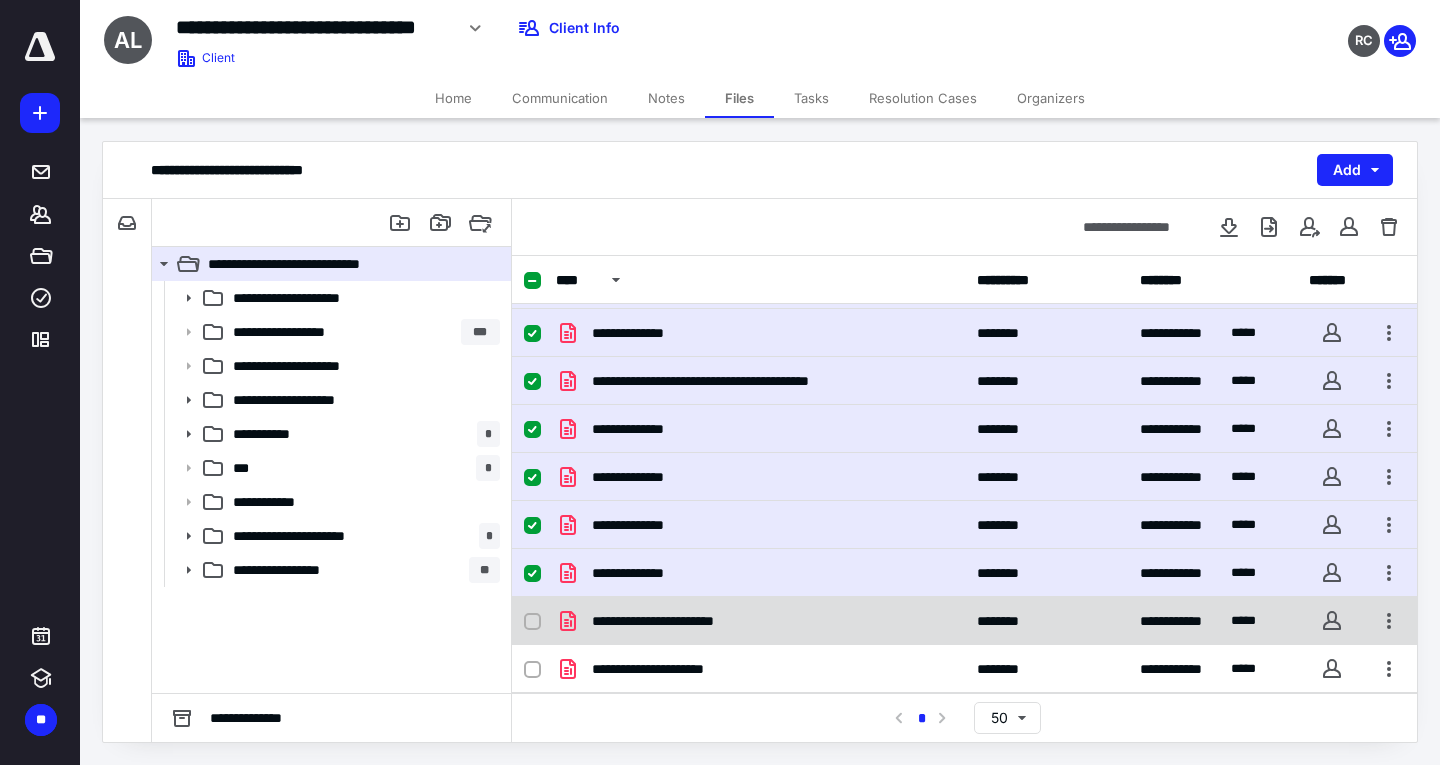 click 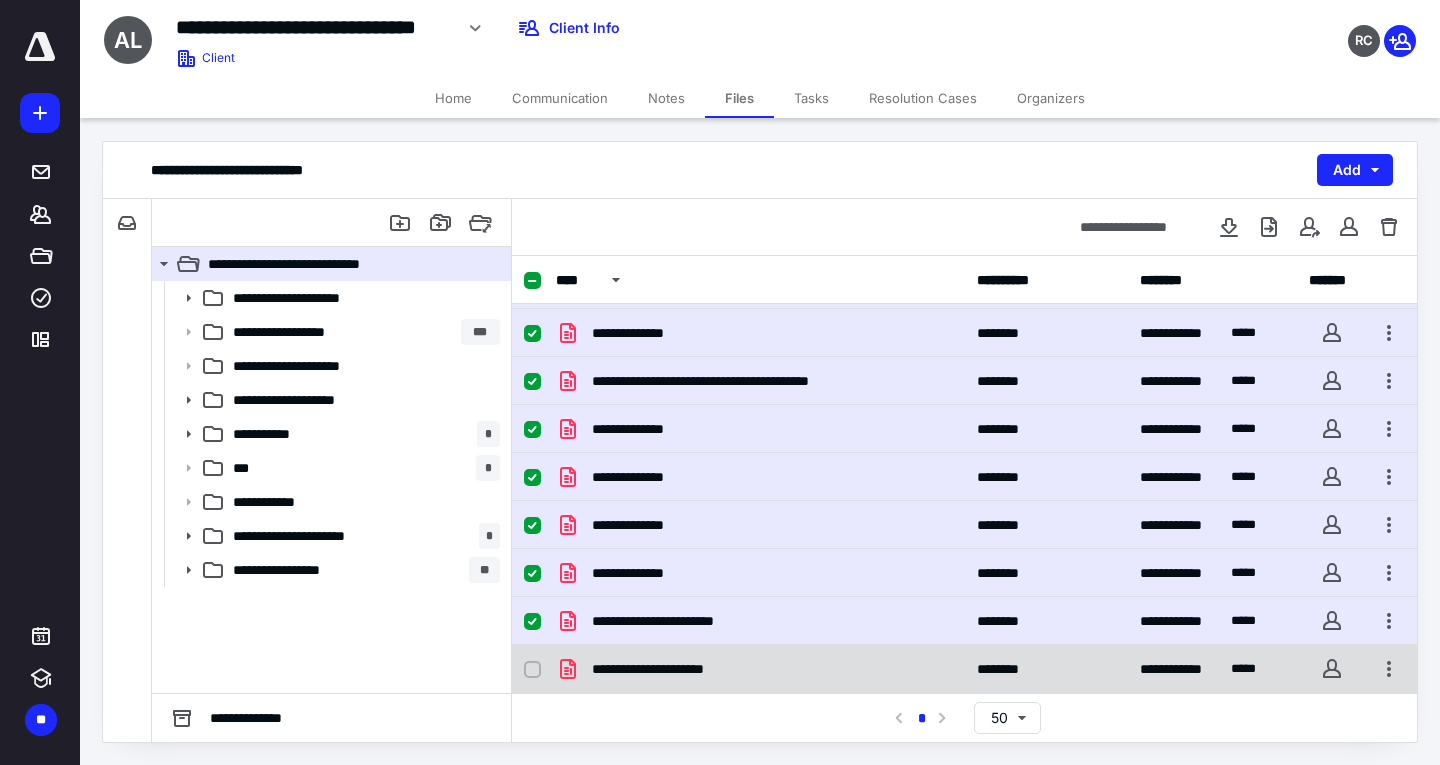 click 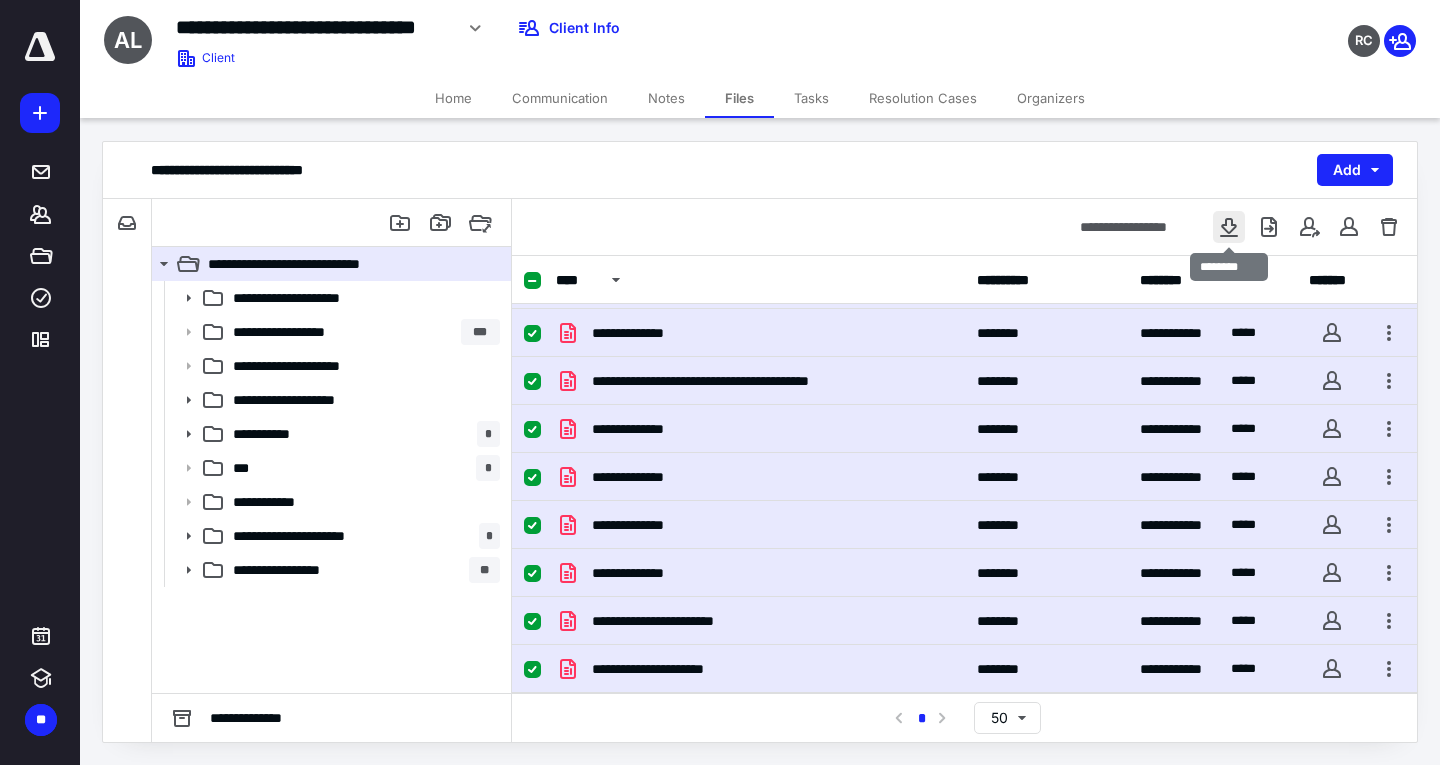 click at bounding box center [1229, 227] 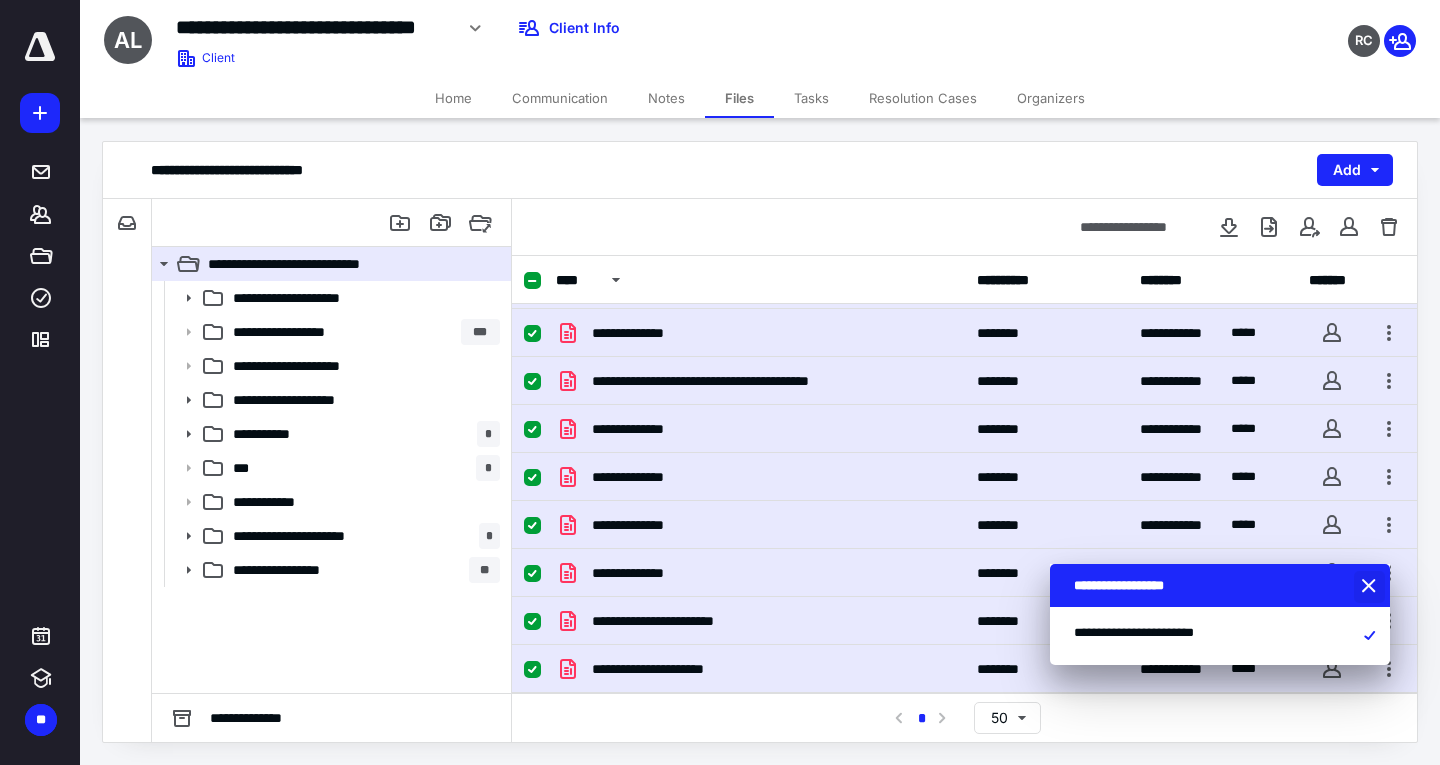 click at bounding box center (1371, 587) 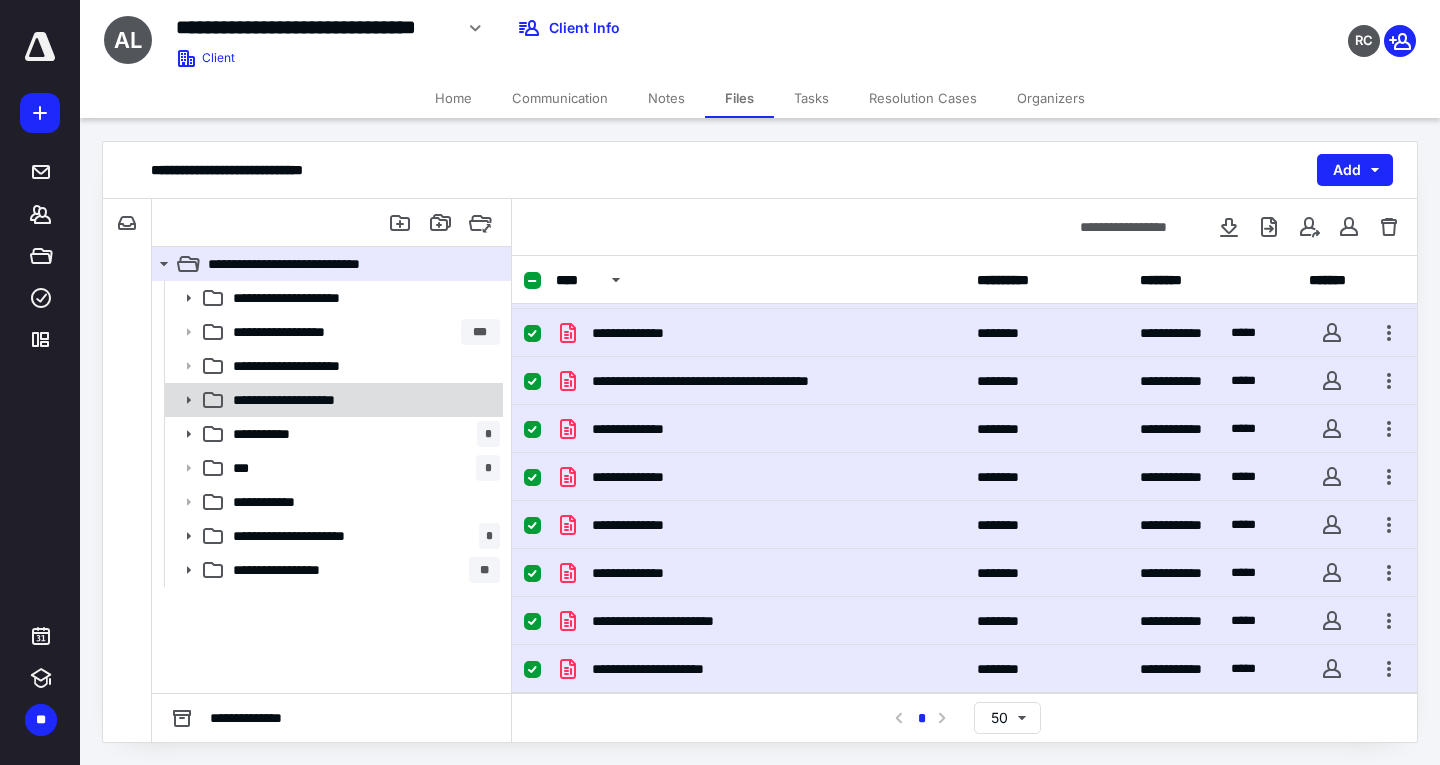 click 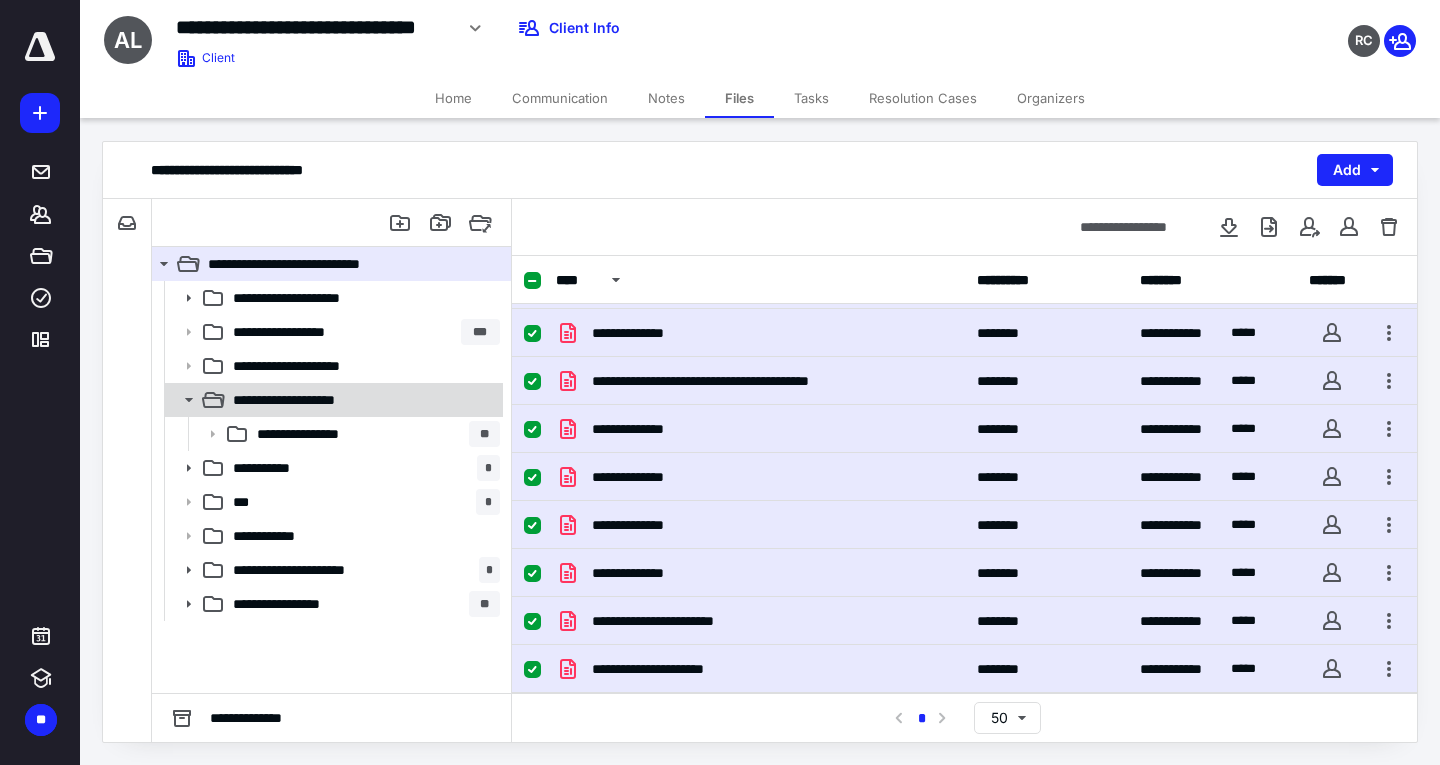 click 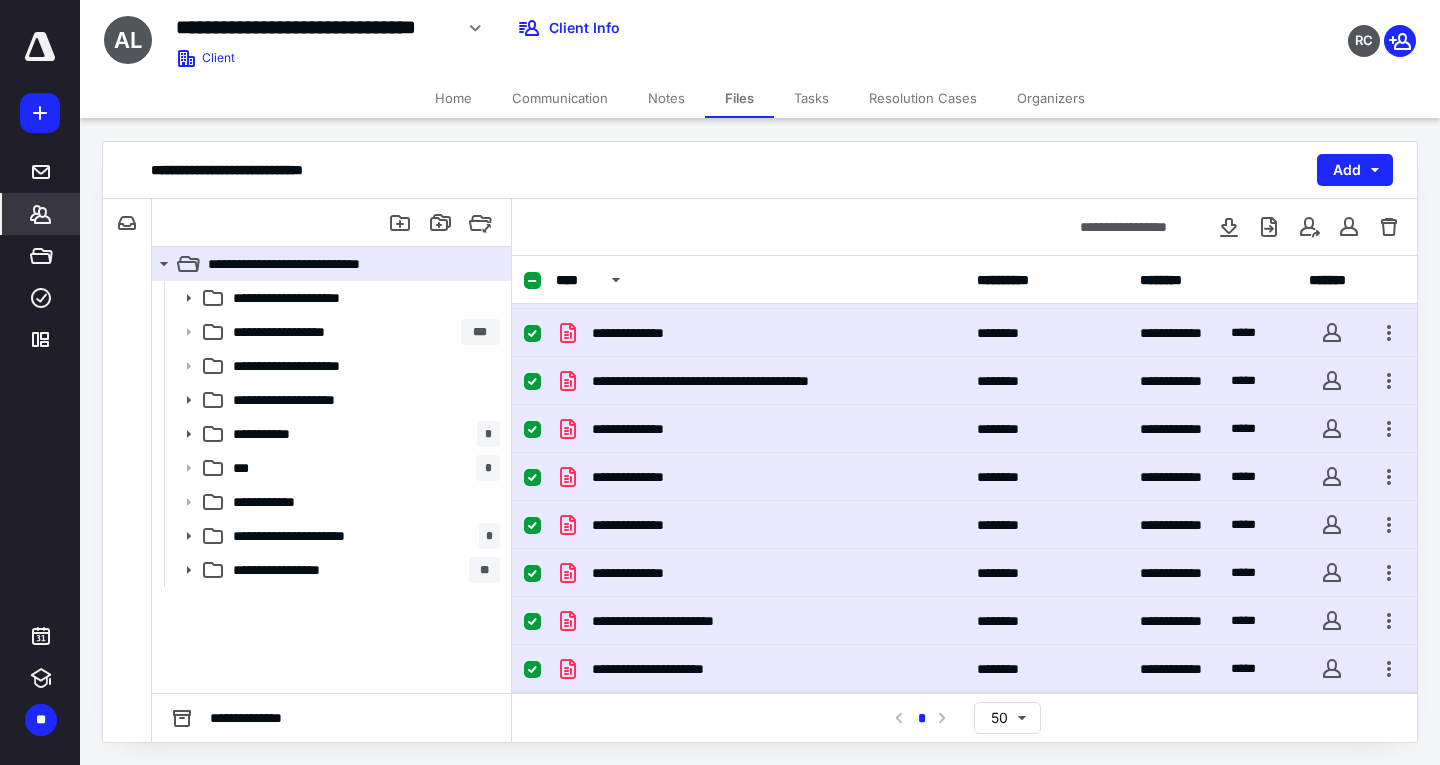 click on "*******" at bounding box center [41, 214] 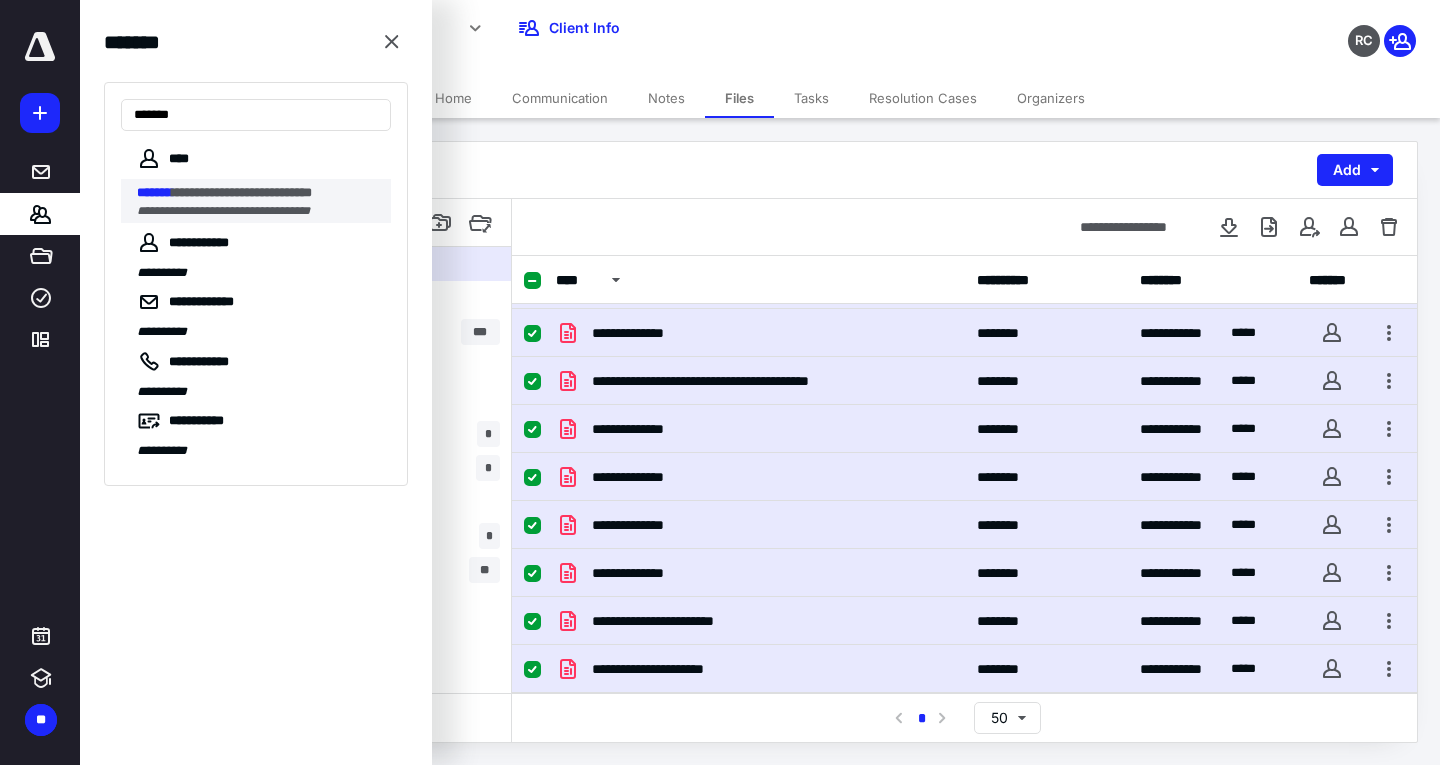 type on "*******" 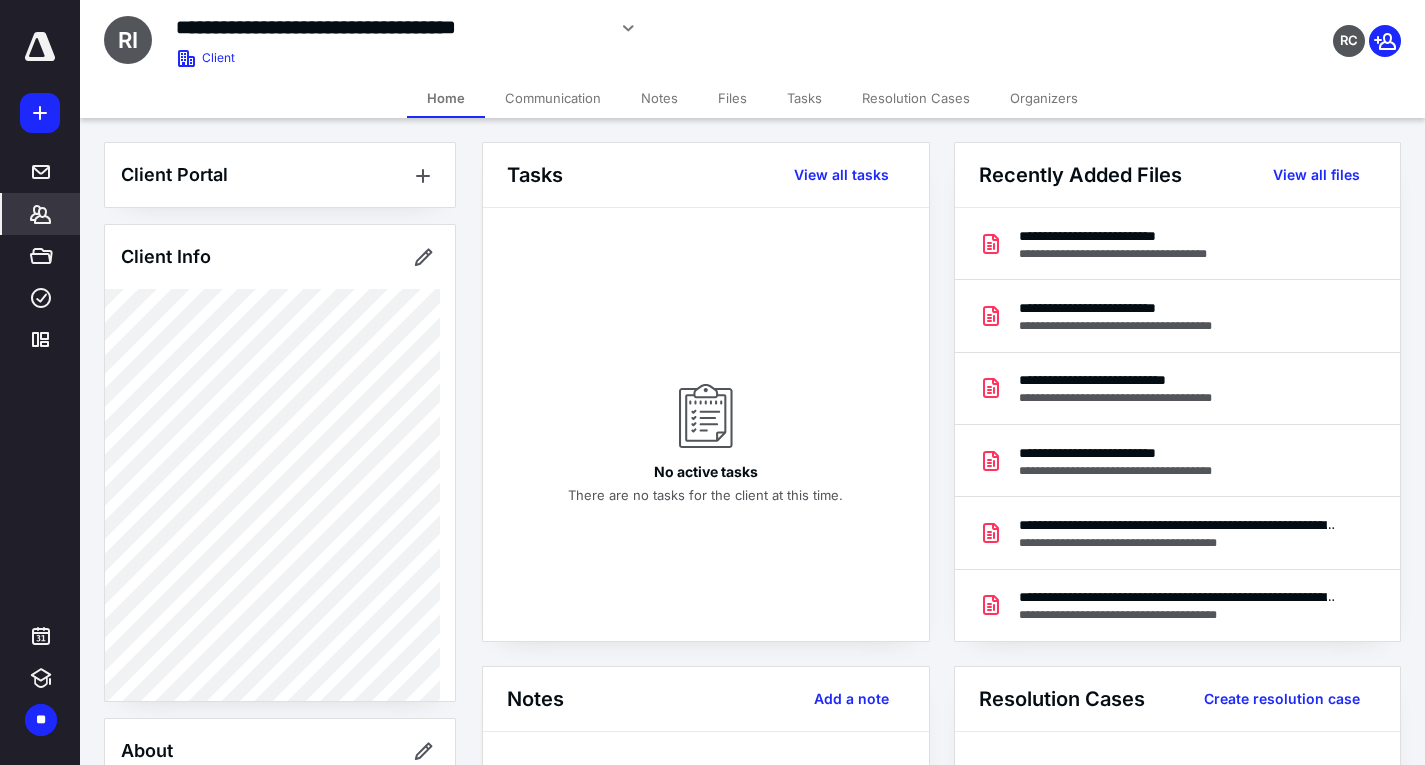 click on "Files" at bounding box center [732, 98] 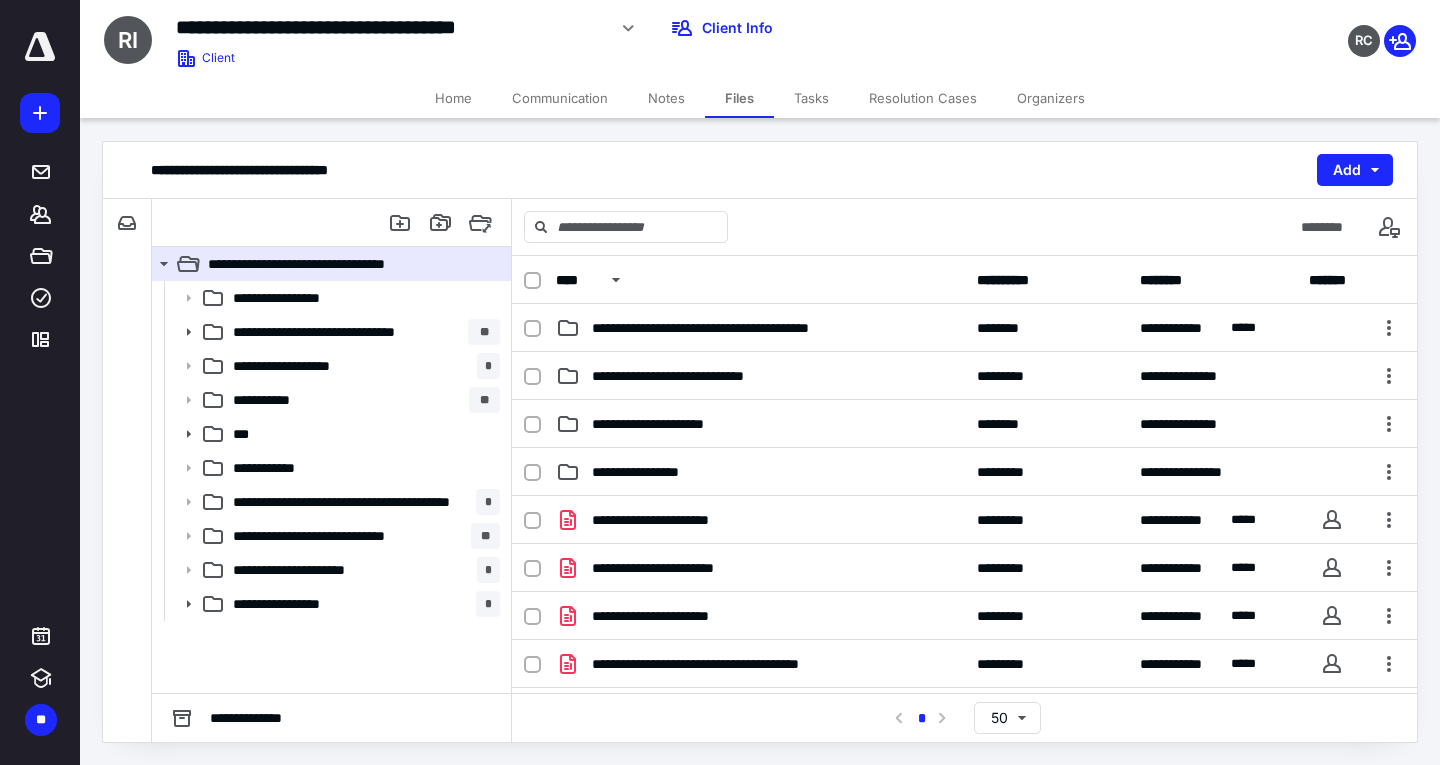 scroll, scrollTop: 300, scrollLeft: 0, axis: vertical 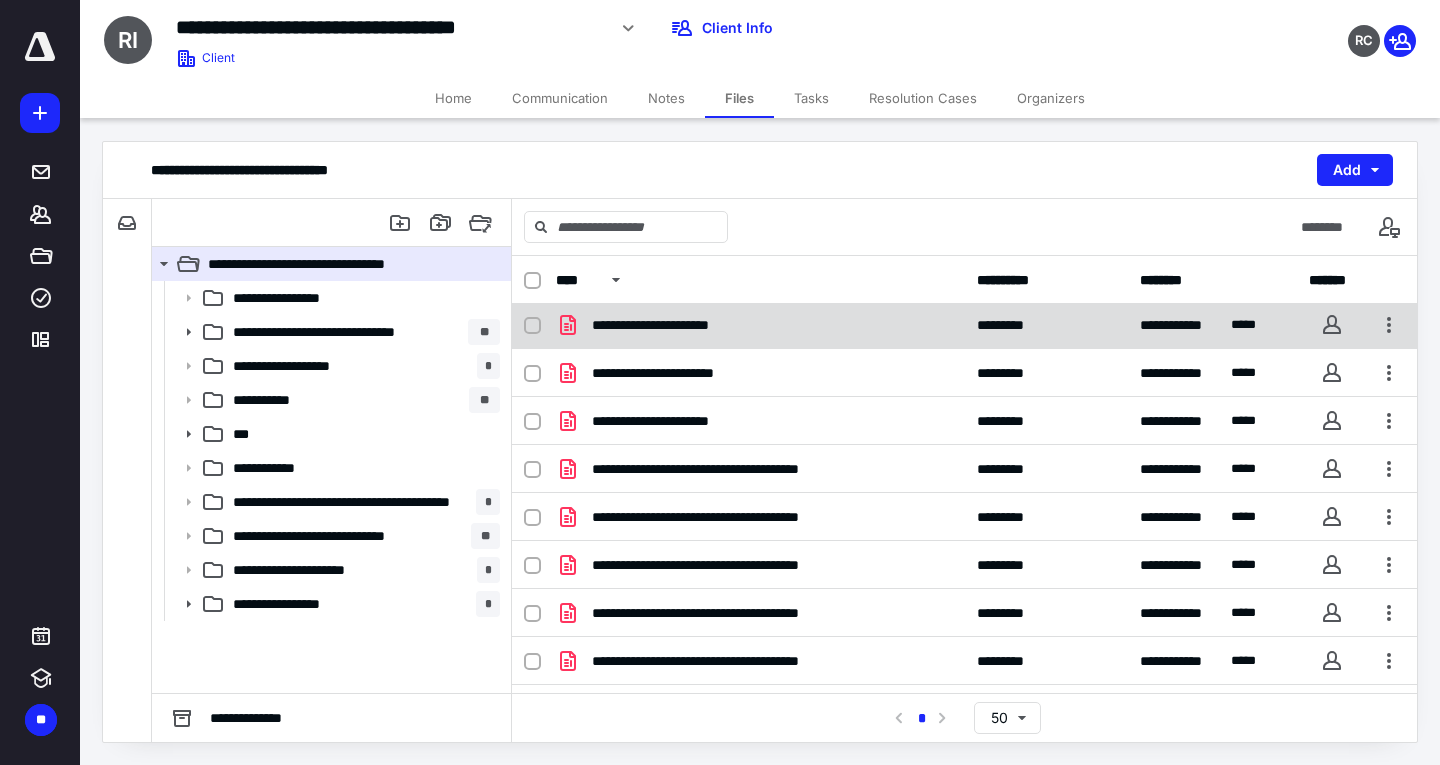click at bounding box center [532, 326] 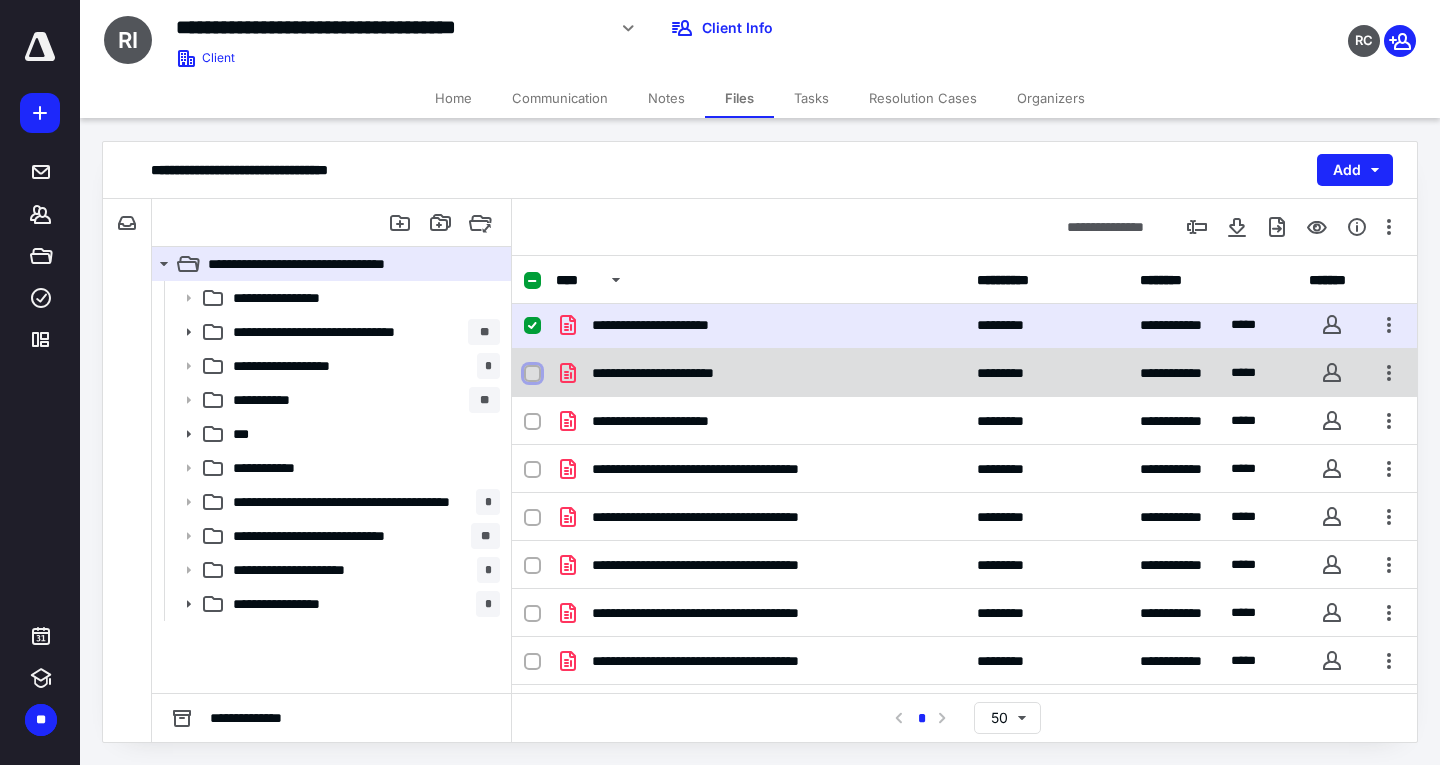 click at bounding box center (532, 374) 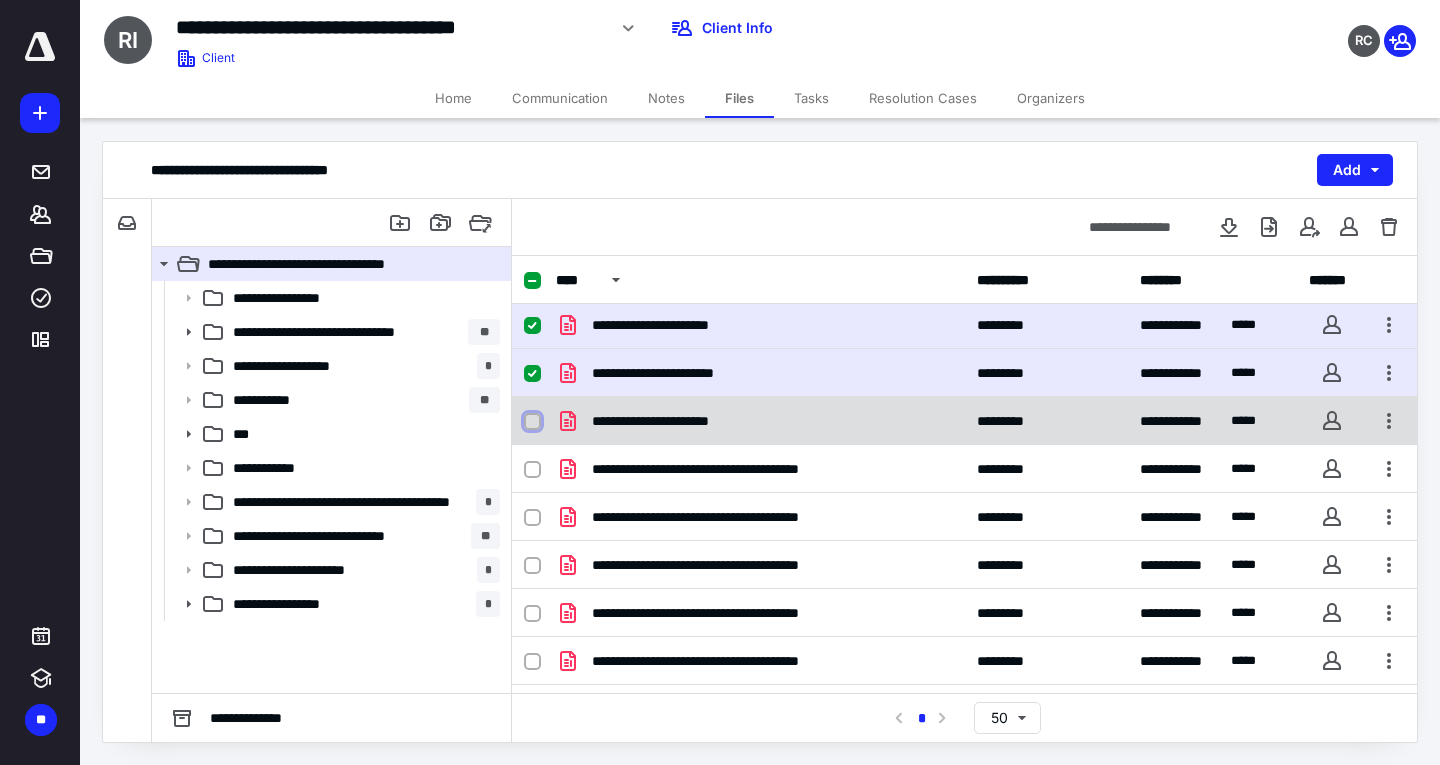 click at bounding box center [532, 422] 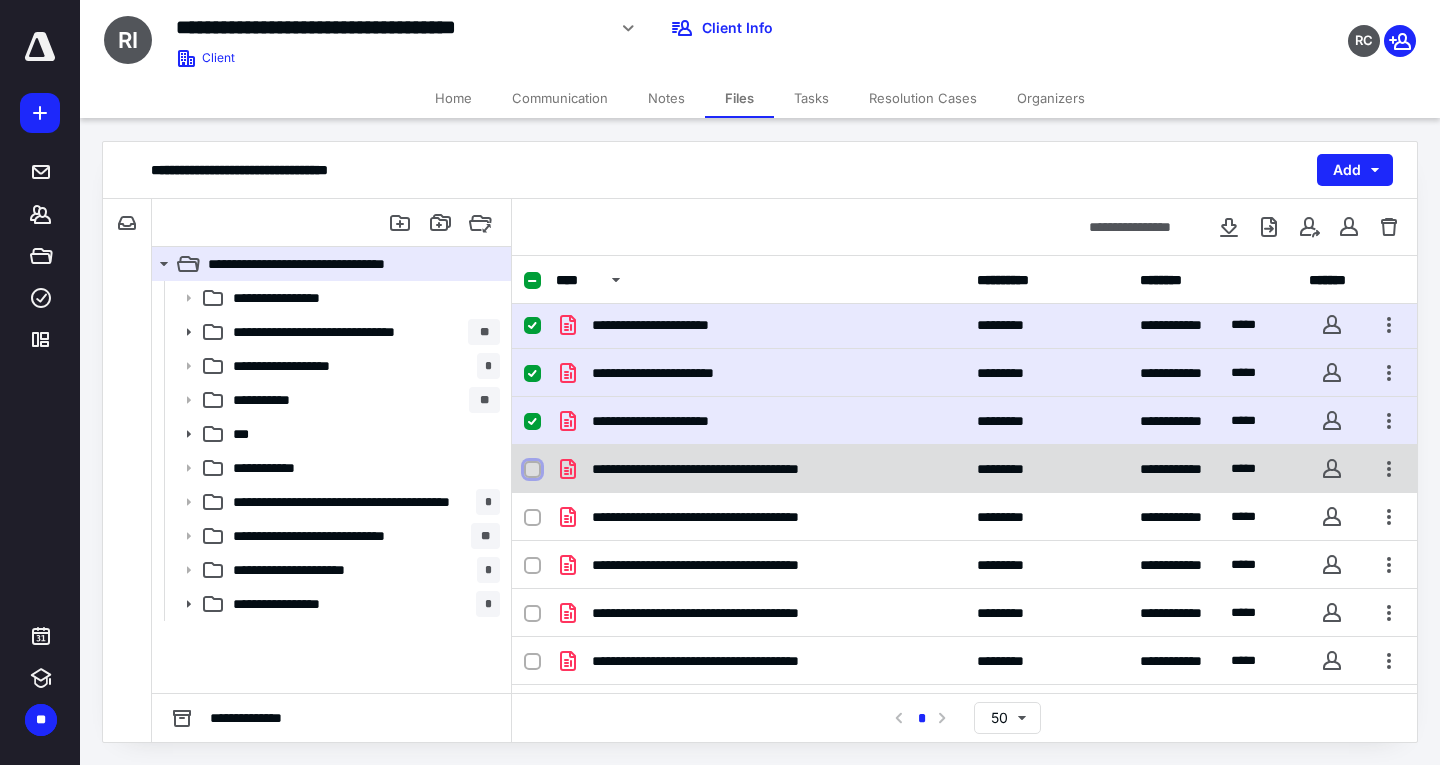click at bounding box center [532, 470] 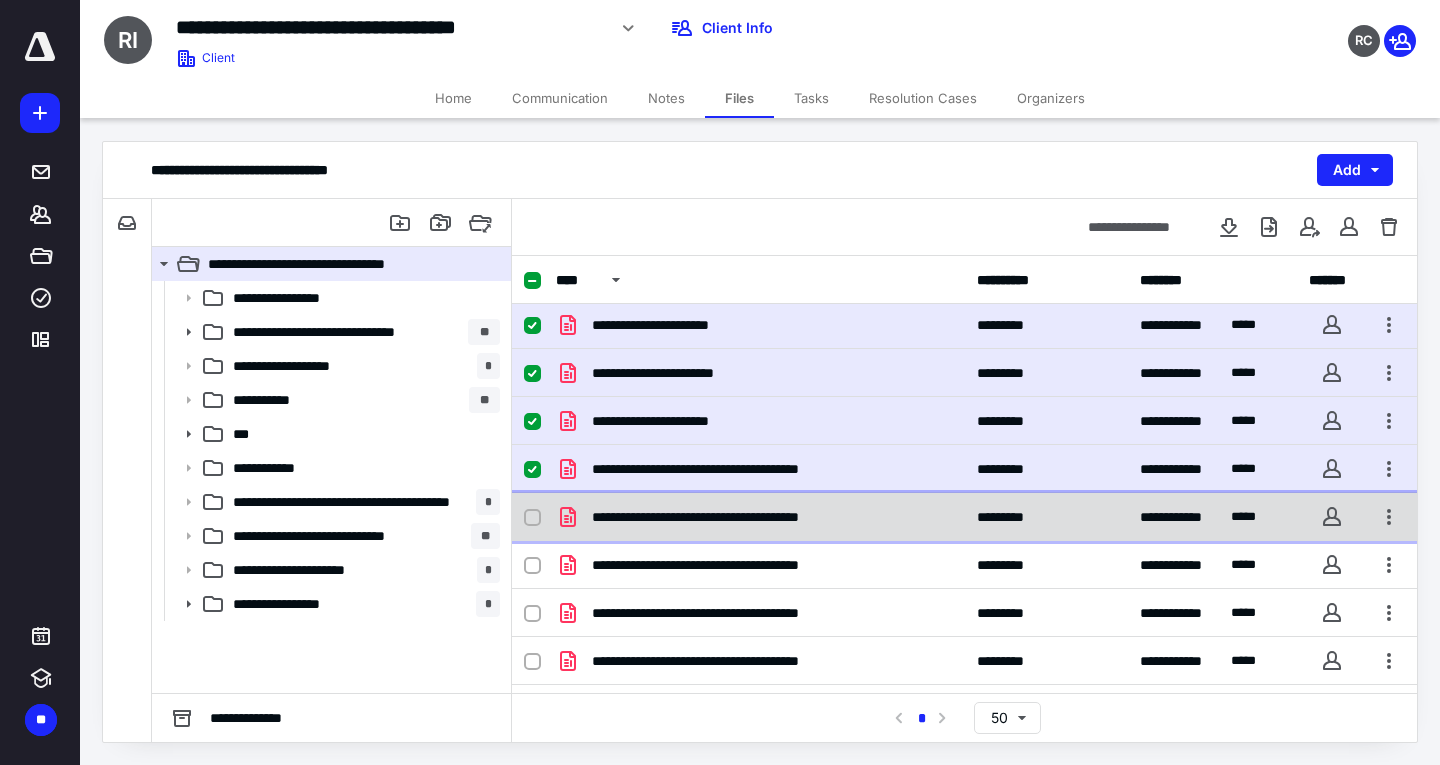 click at bounding box center (540, 517) 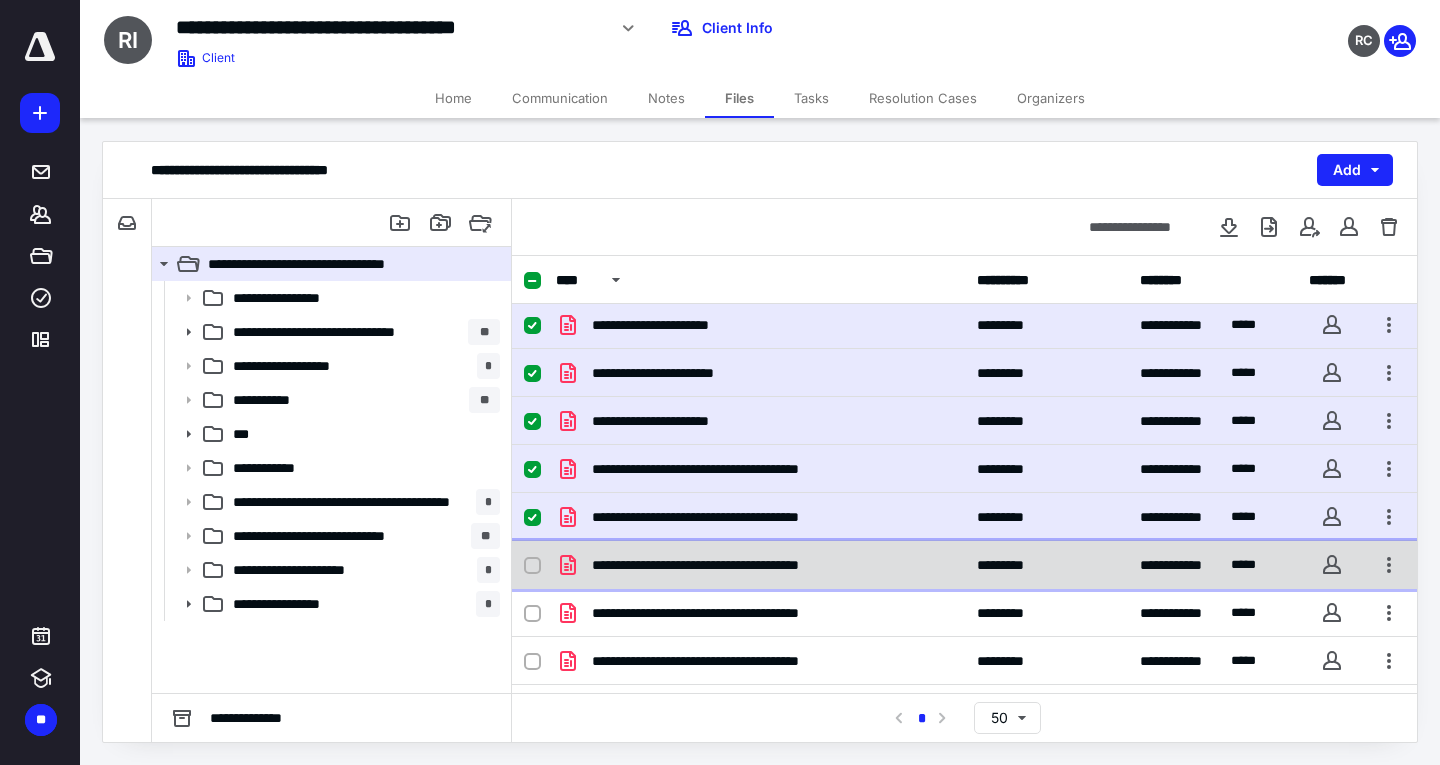 click 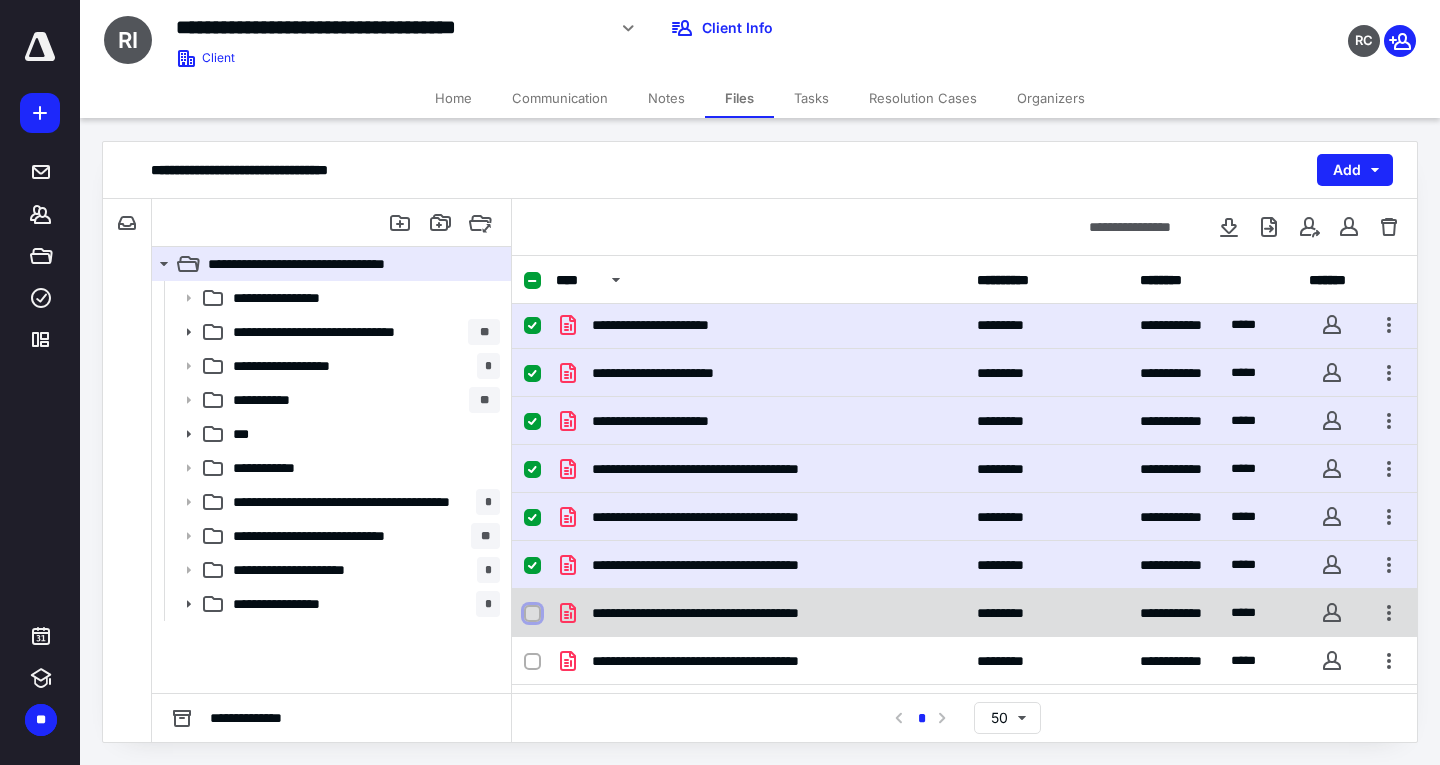 click at bounding box center [532, 614] 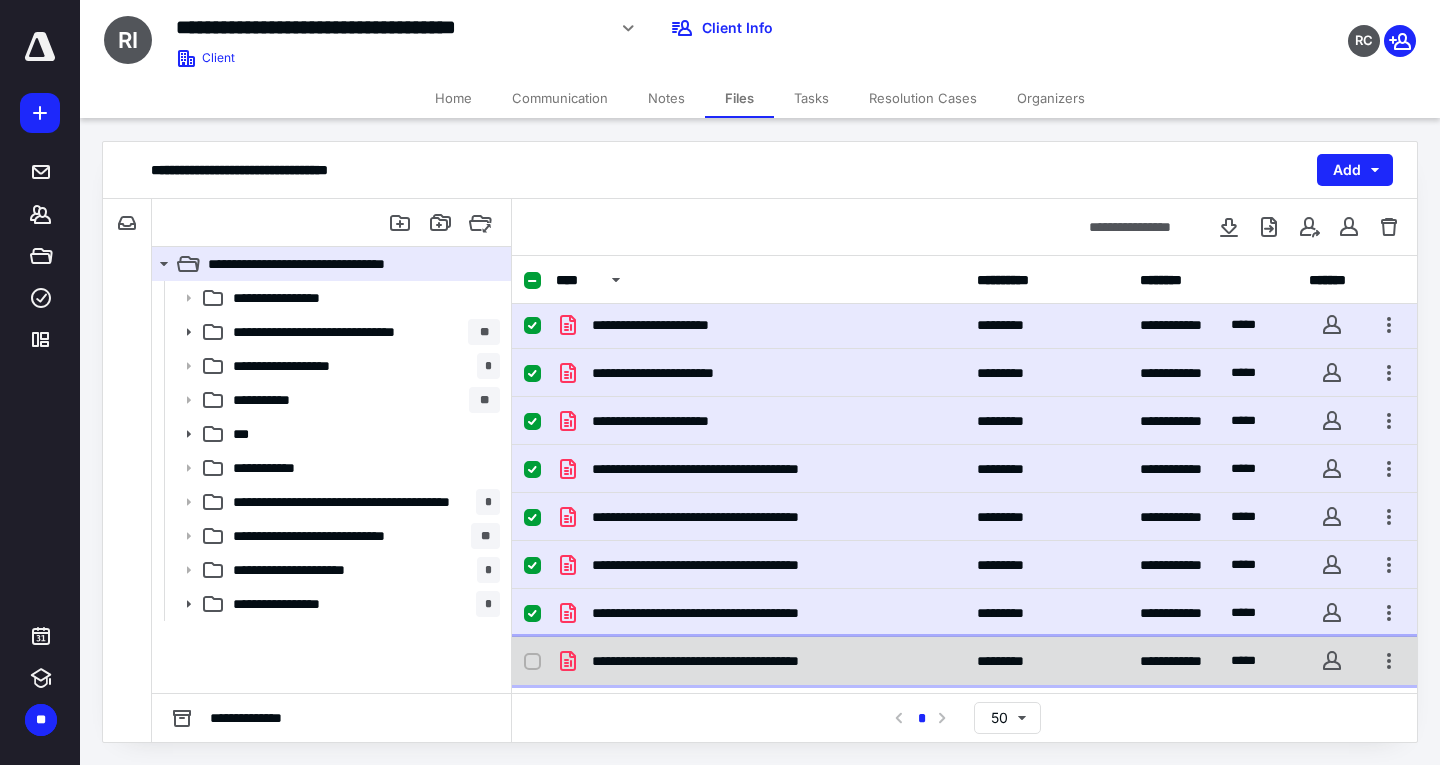 click 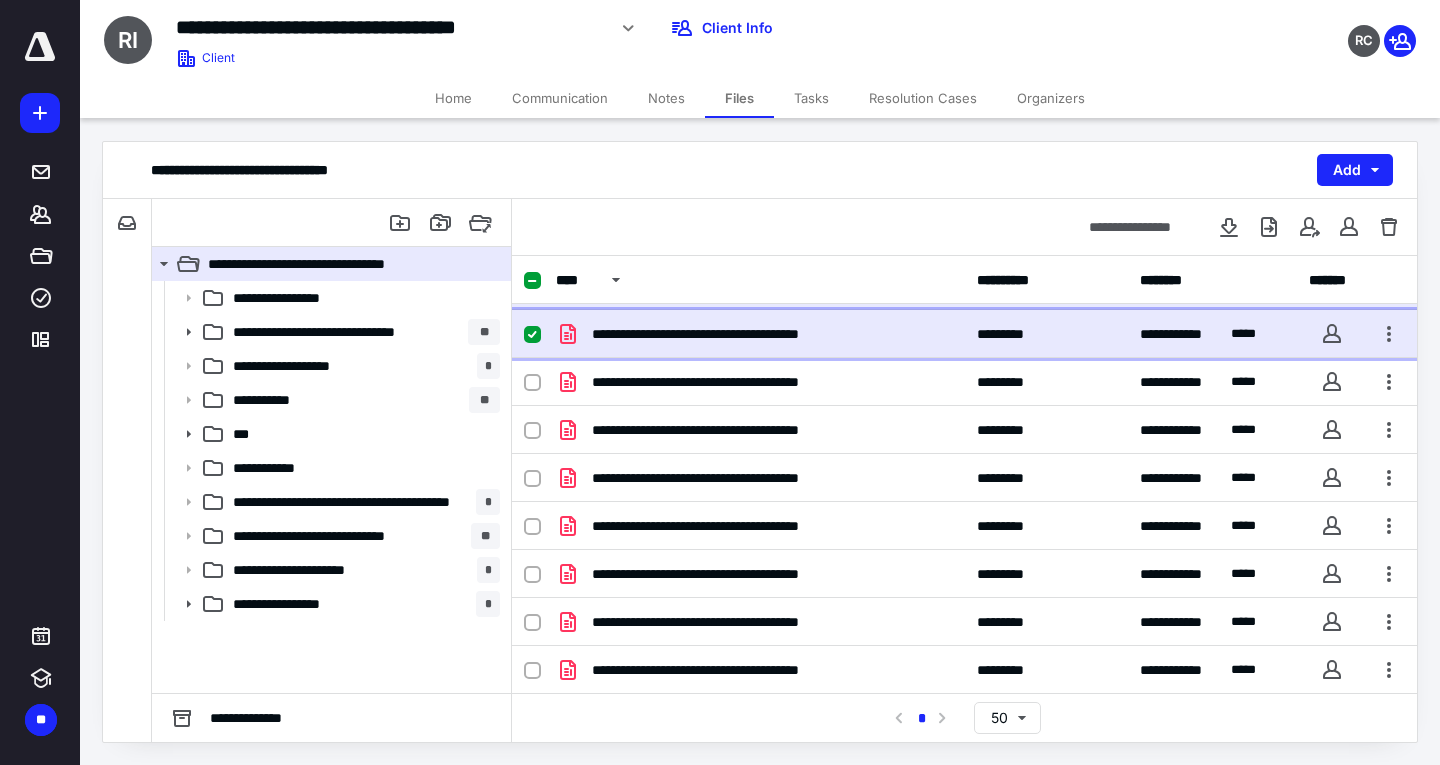 scroll, scrollTop: 811, scrollLeft: 0, axis: vertical 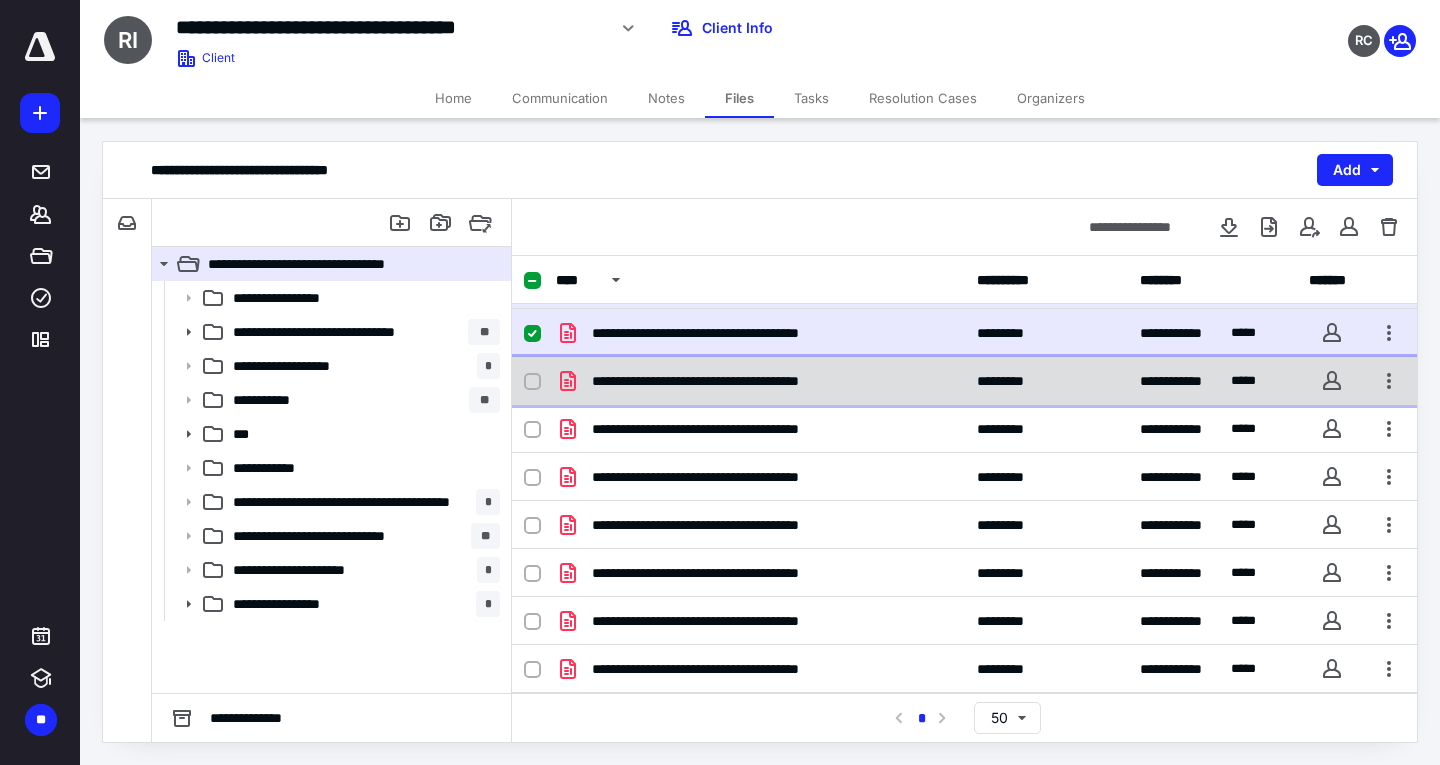 click 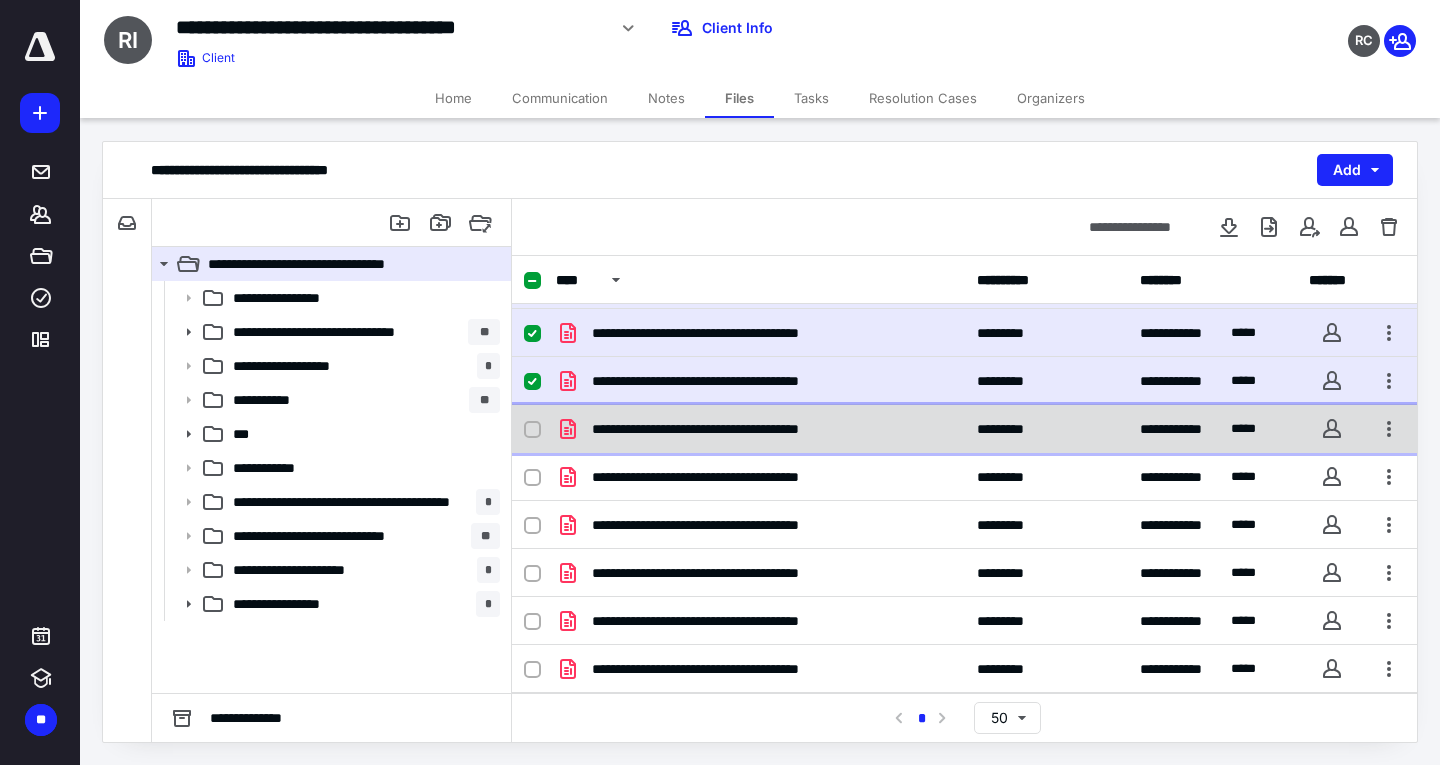 click 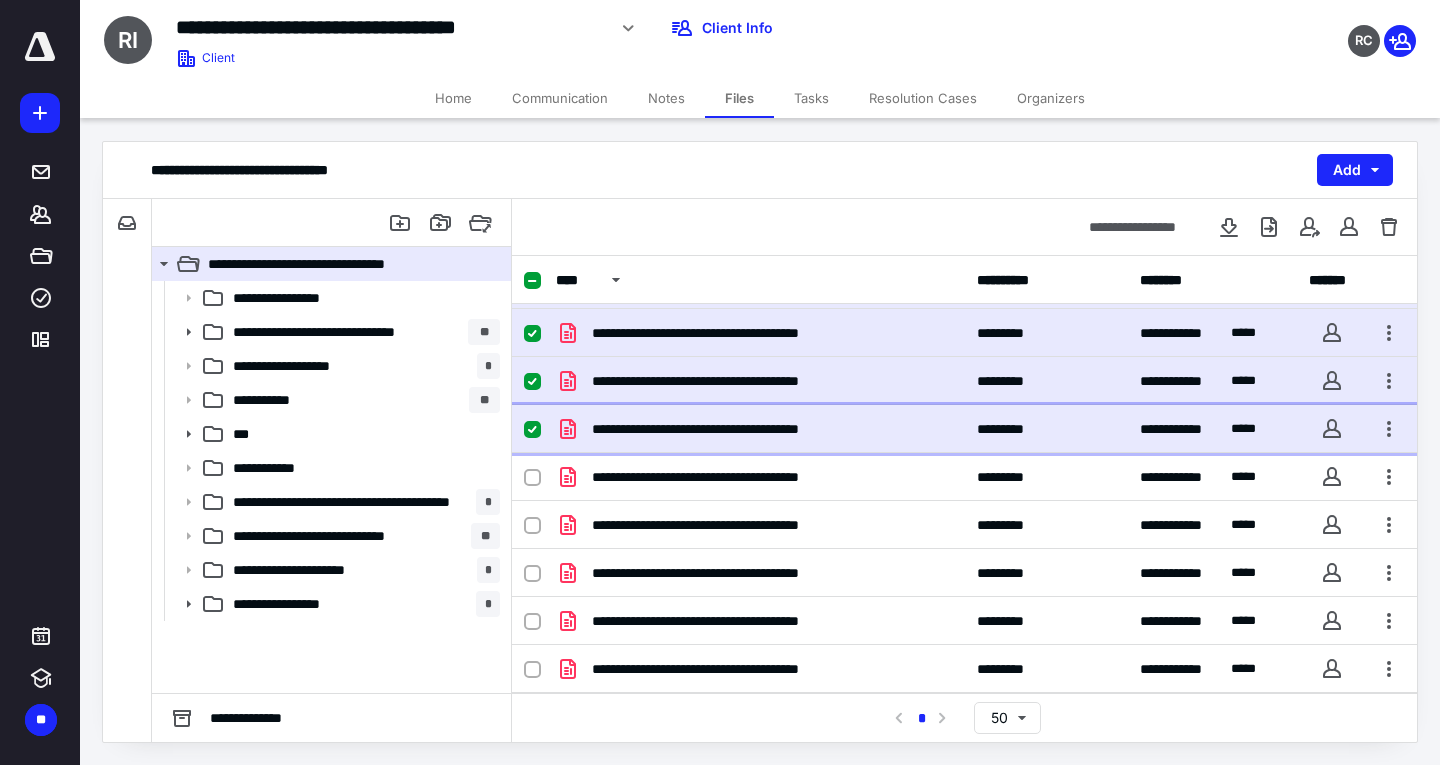 checkbox on "true" 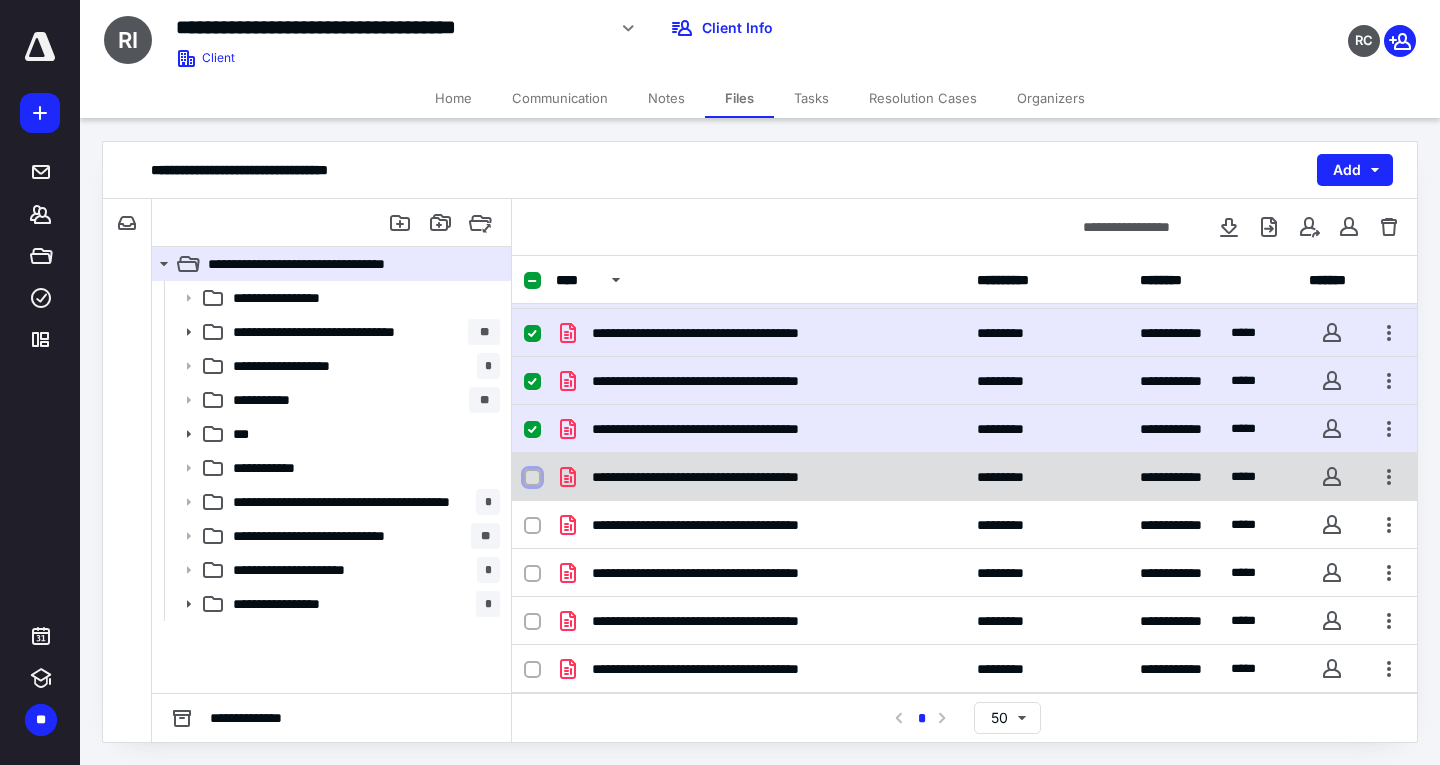 click at bounding box center (532, 478) 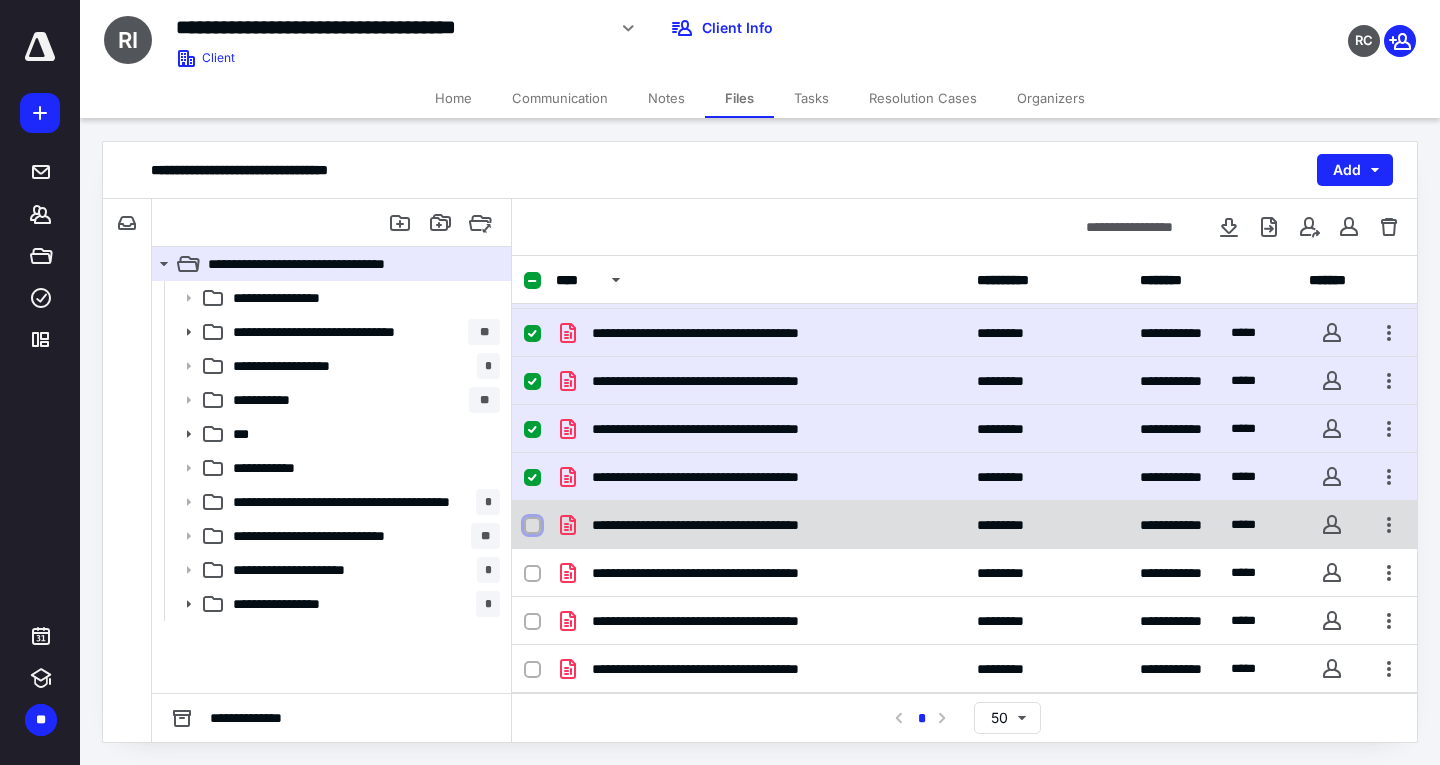 click at bounding box center (532, 526) 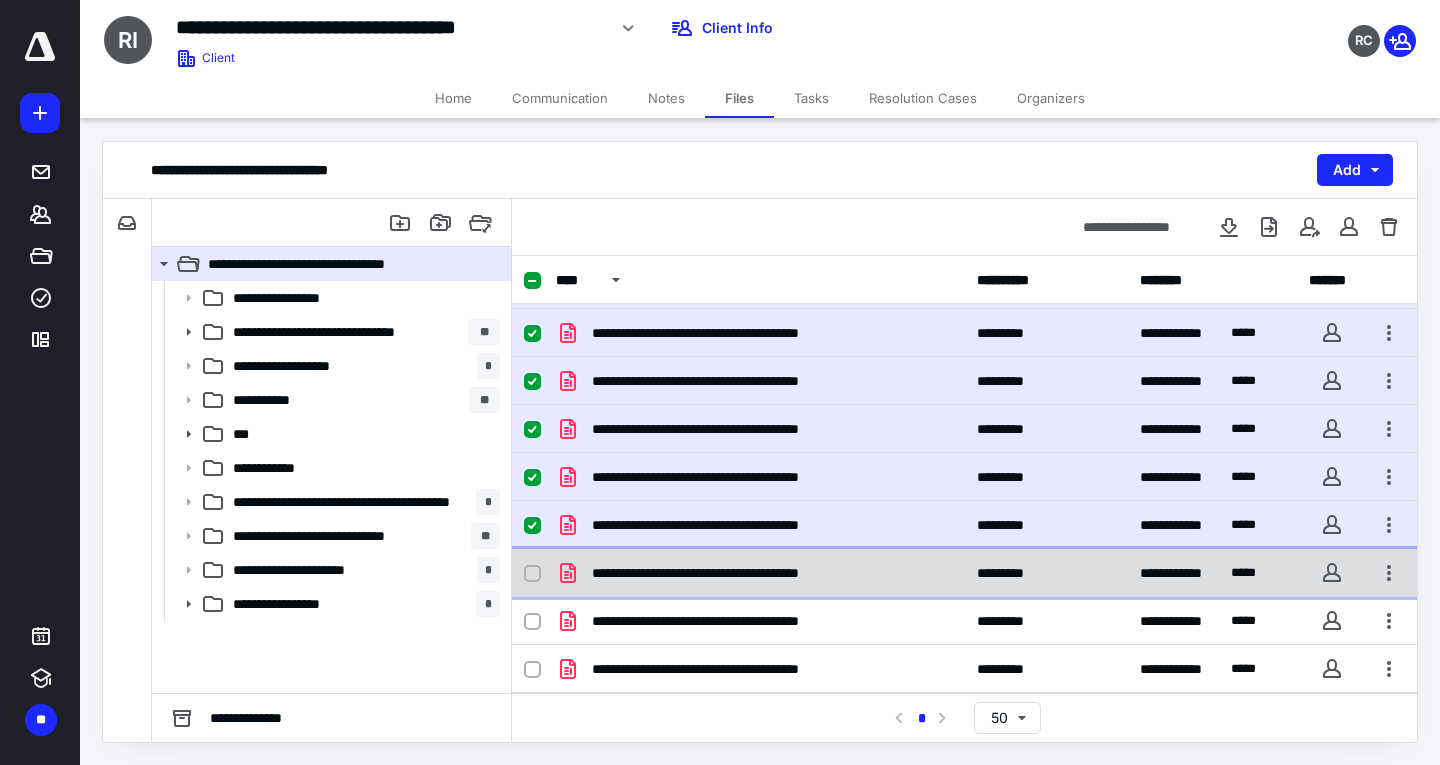click 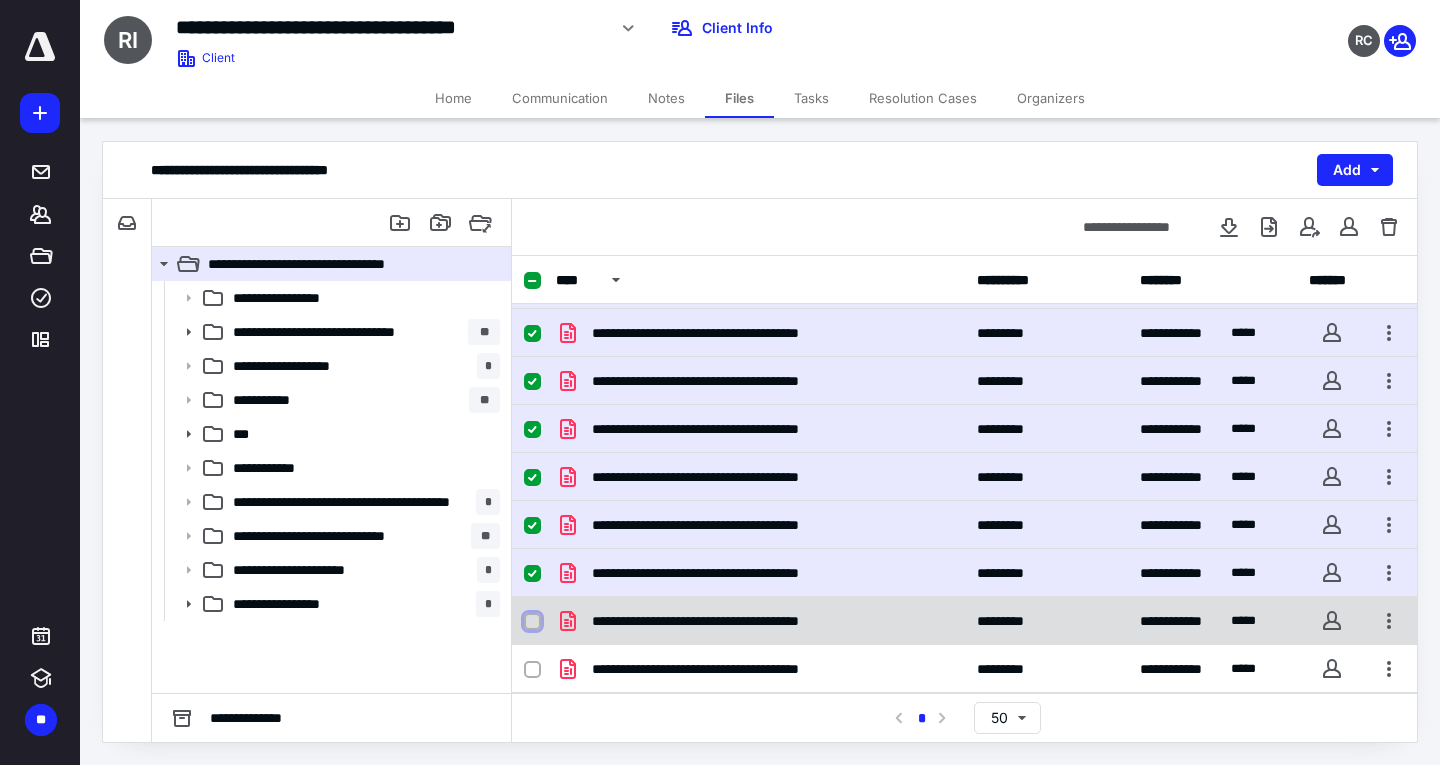 click at bounding box center [532, 622] 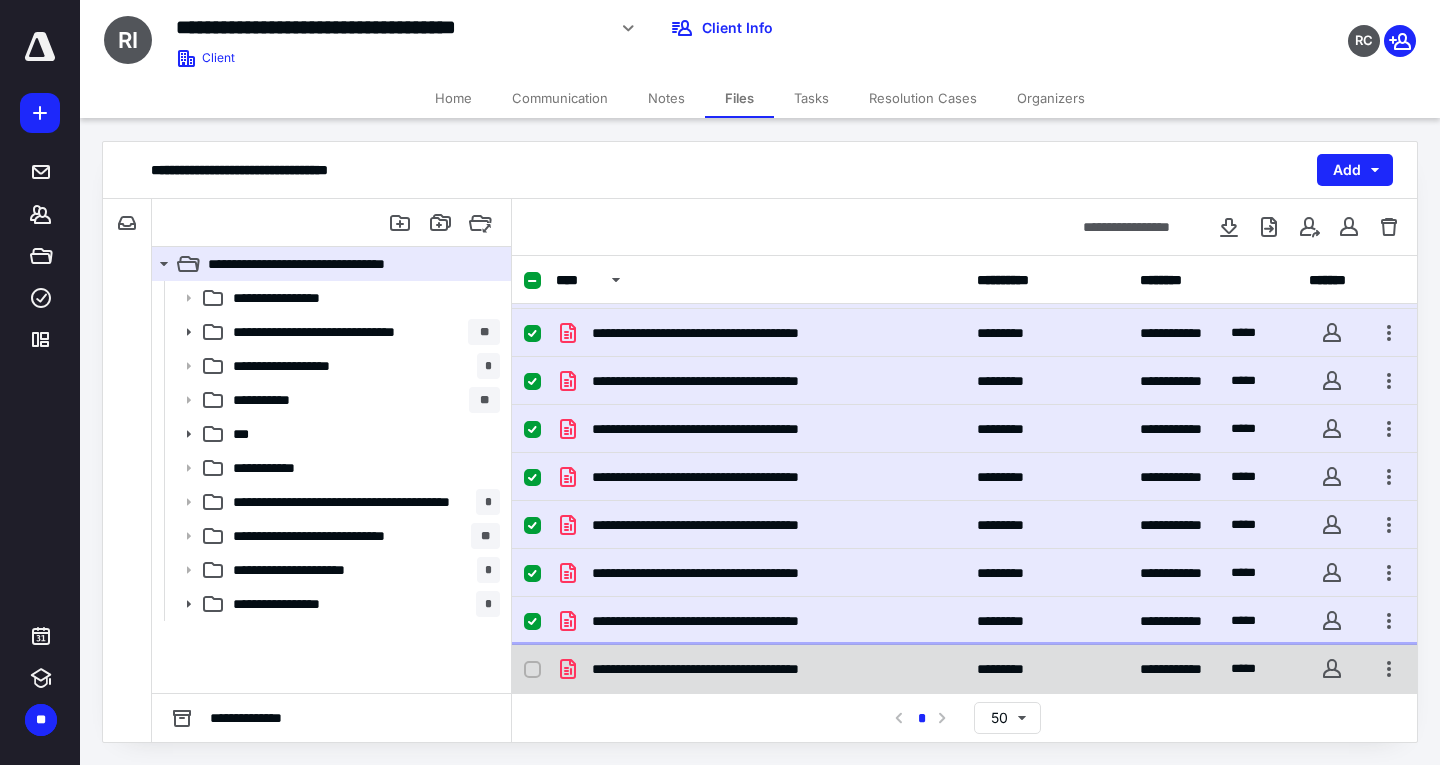 click 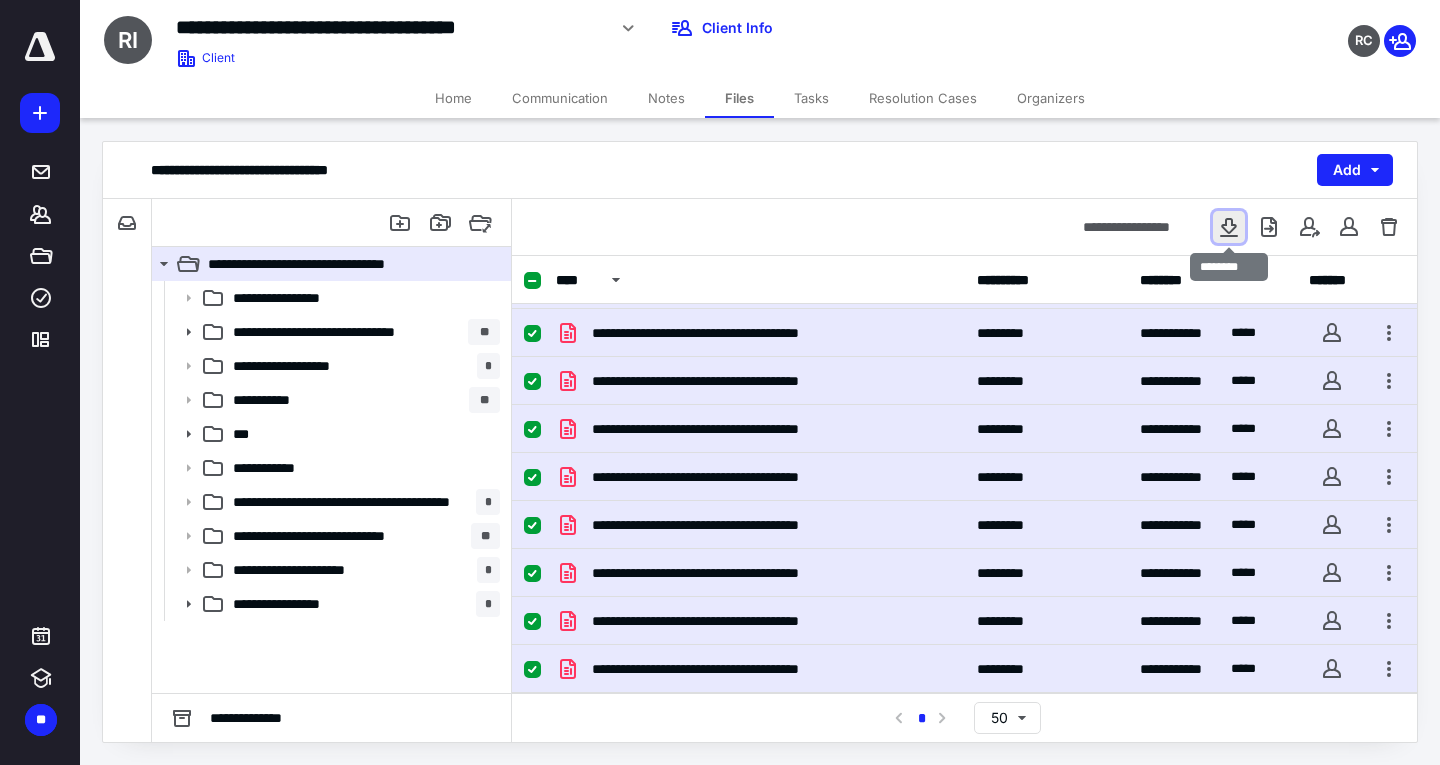 click at bounding box center (1229, 227) 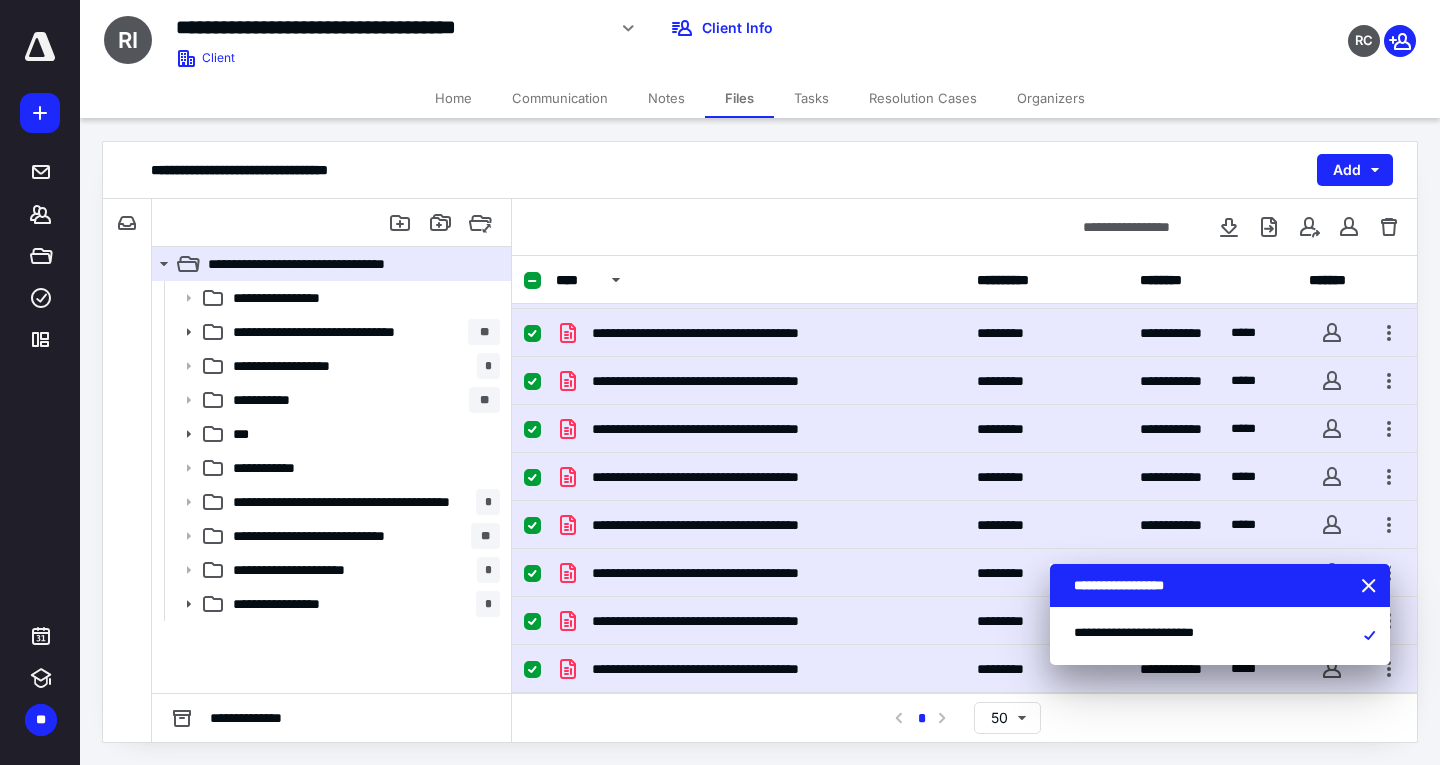 drag, startPoint x: 1374, startPoint y: 592, endPoint x: 1381, endPoint y: 603, distance: 13.038404 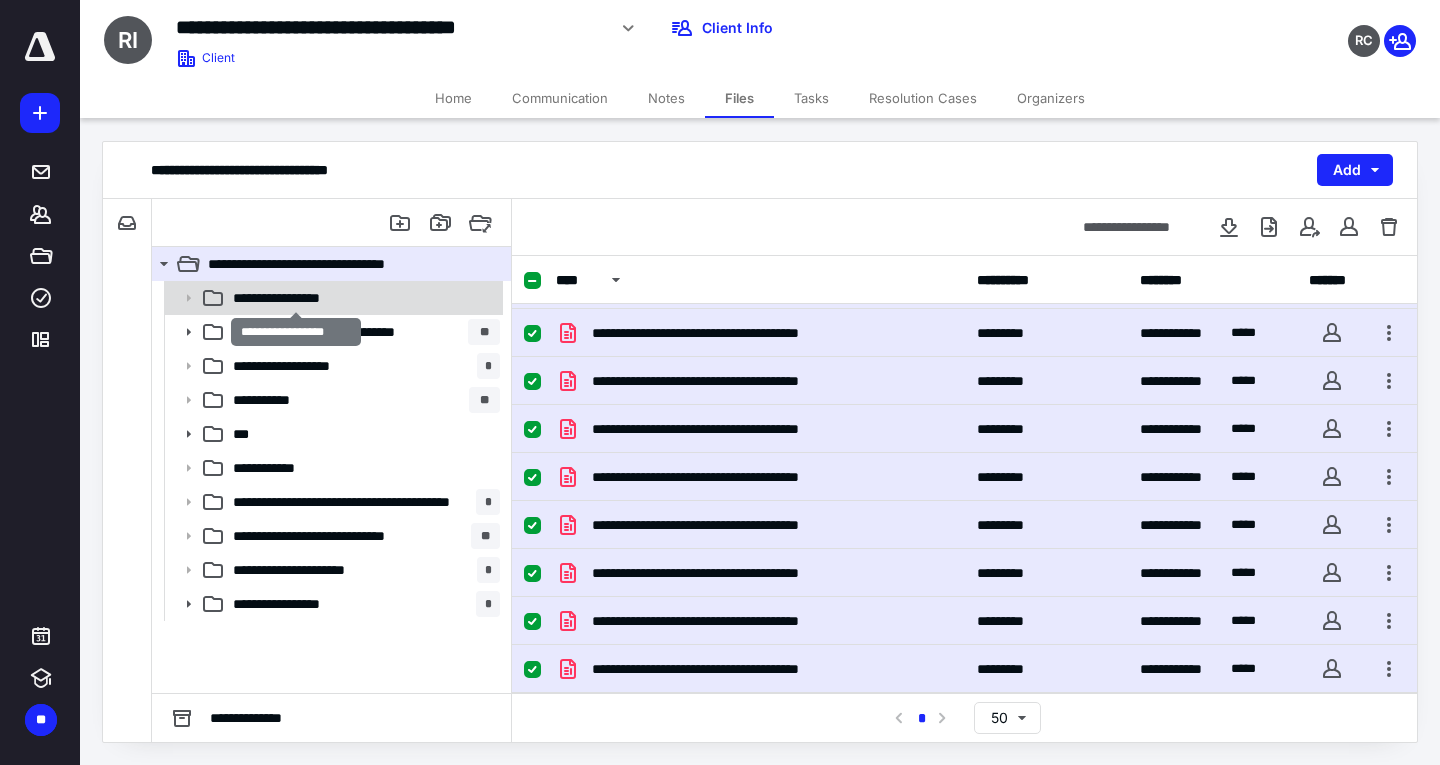 click on "**********" at bounding box center [296, 298] 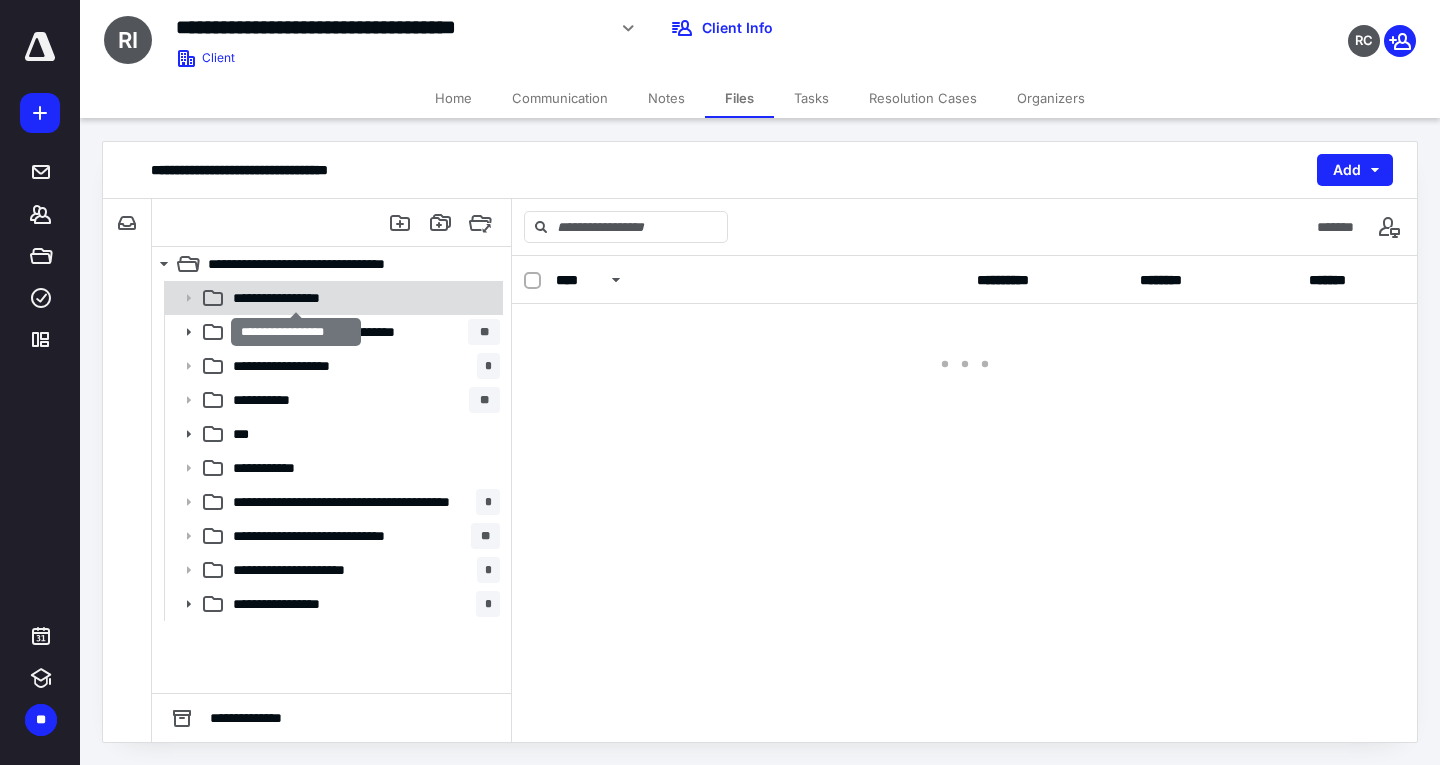 scroll, scrollTop: 0, scrollLeft: 0, axis: both 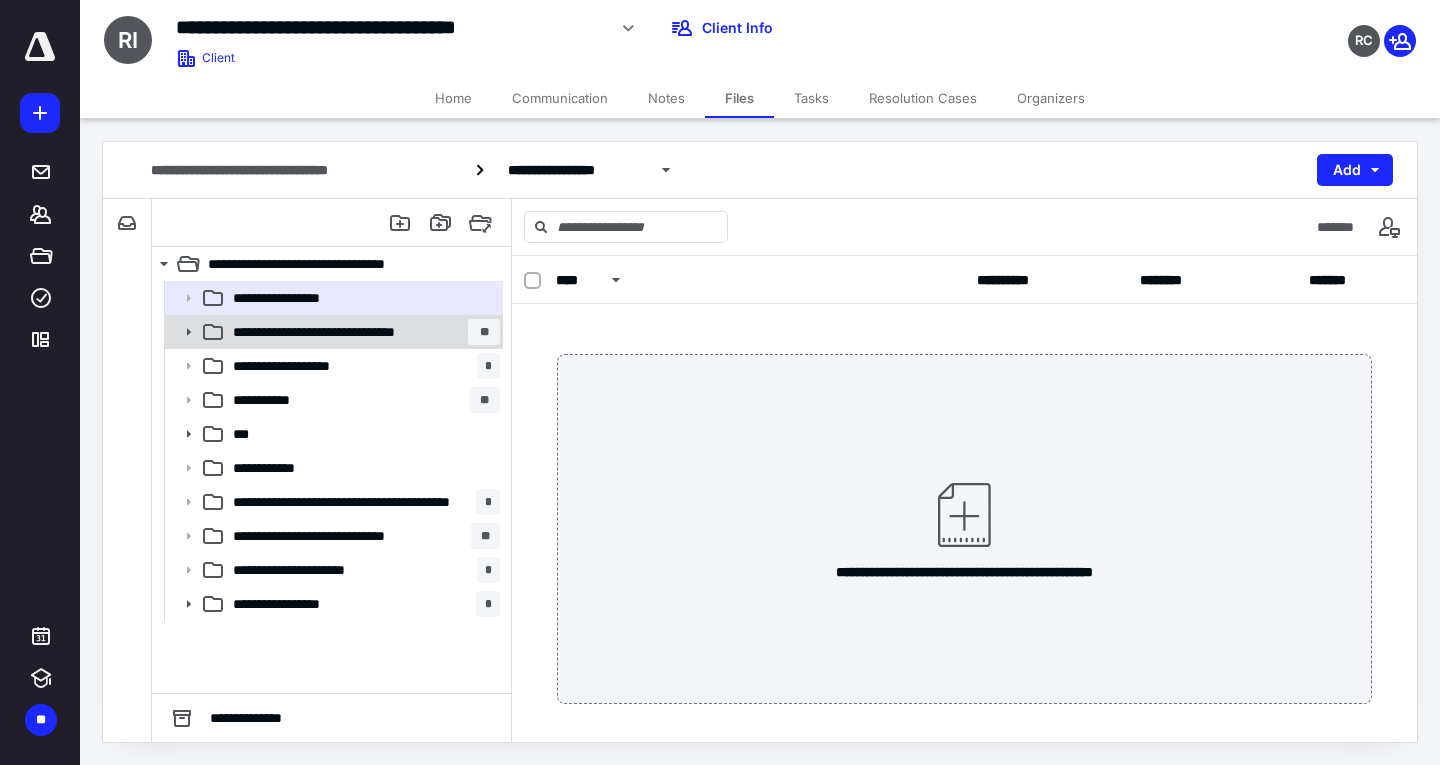 click 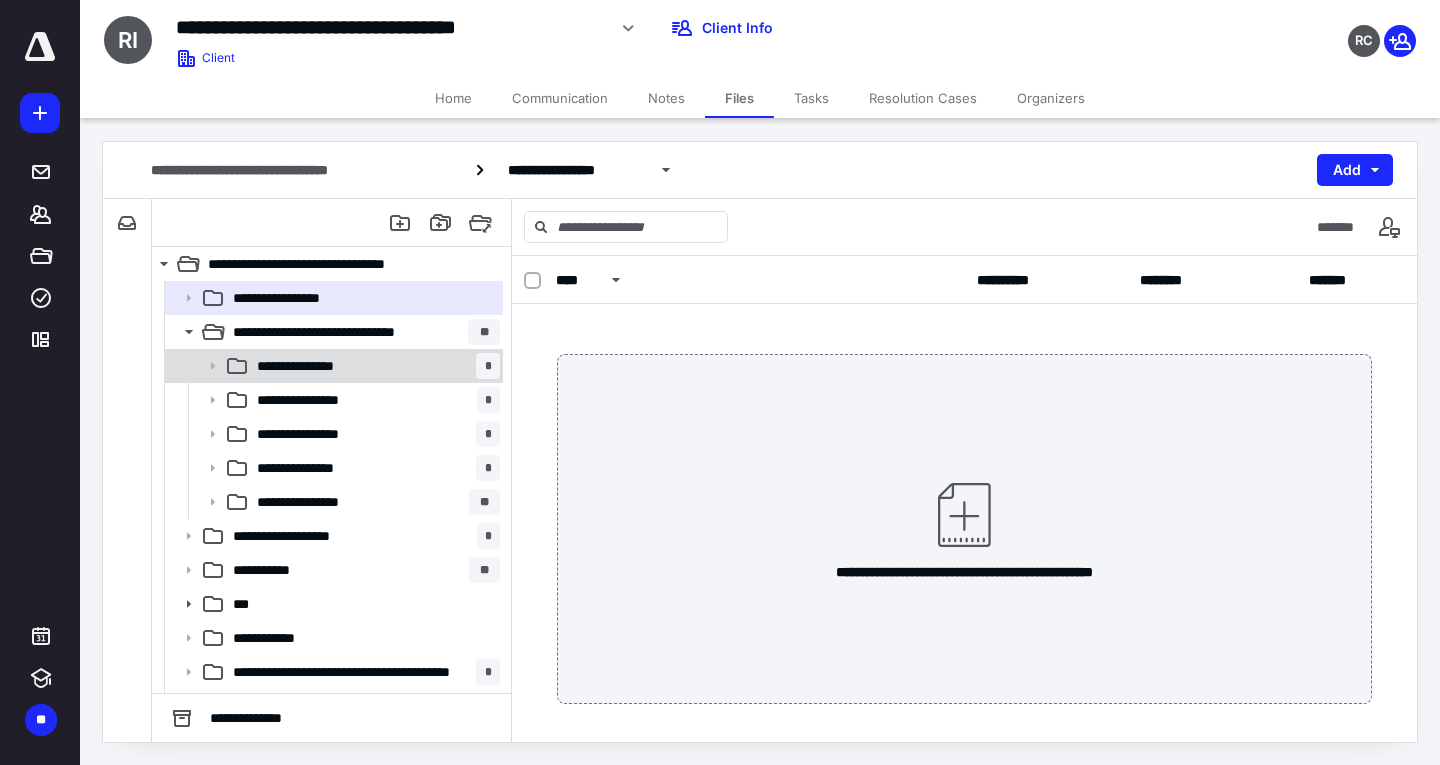 click 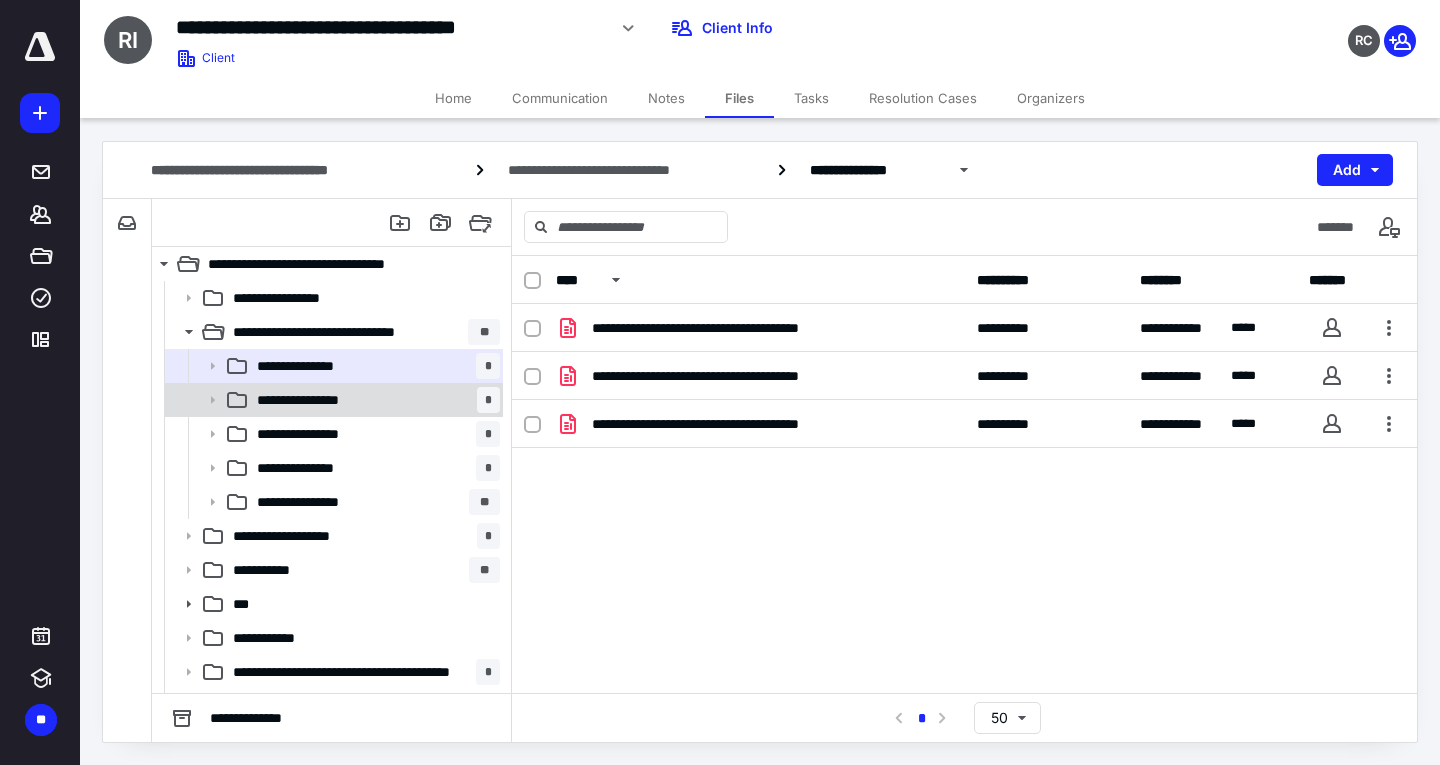 drag, startPoint x: 363, startPoint y: 397, endPoint x: 338, endPoint y: 397, distance: 25 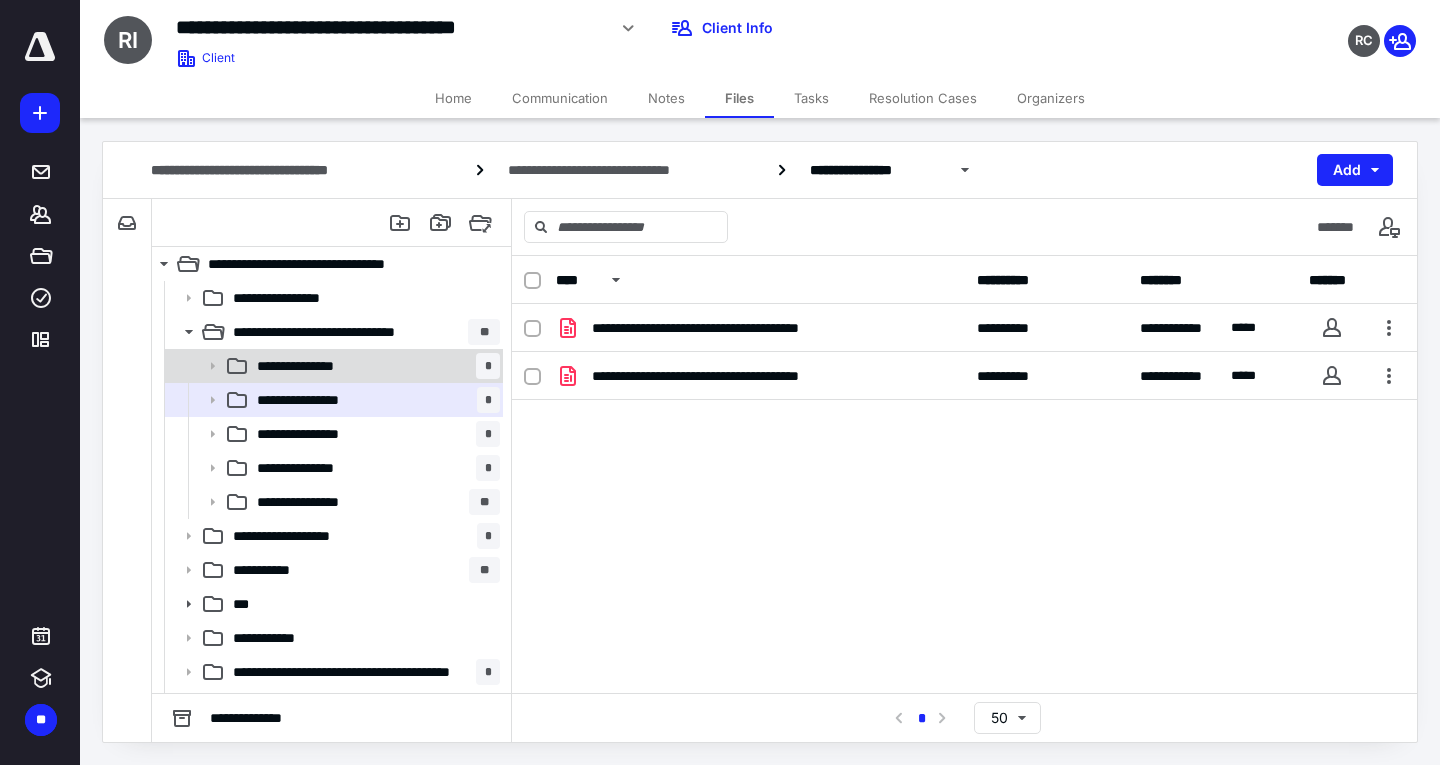 click on "**********" at bounding box center [374, 366] 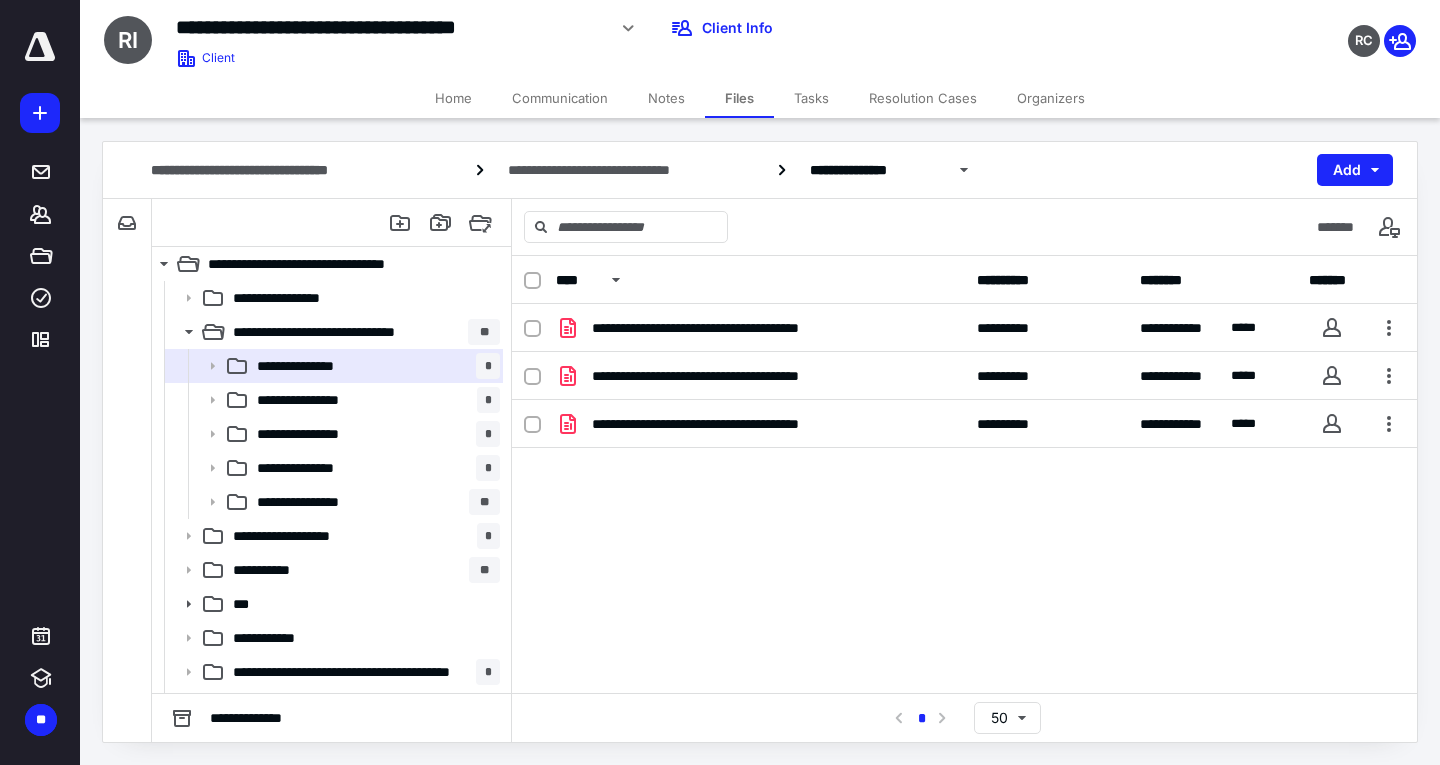 click 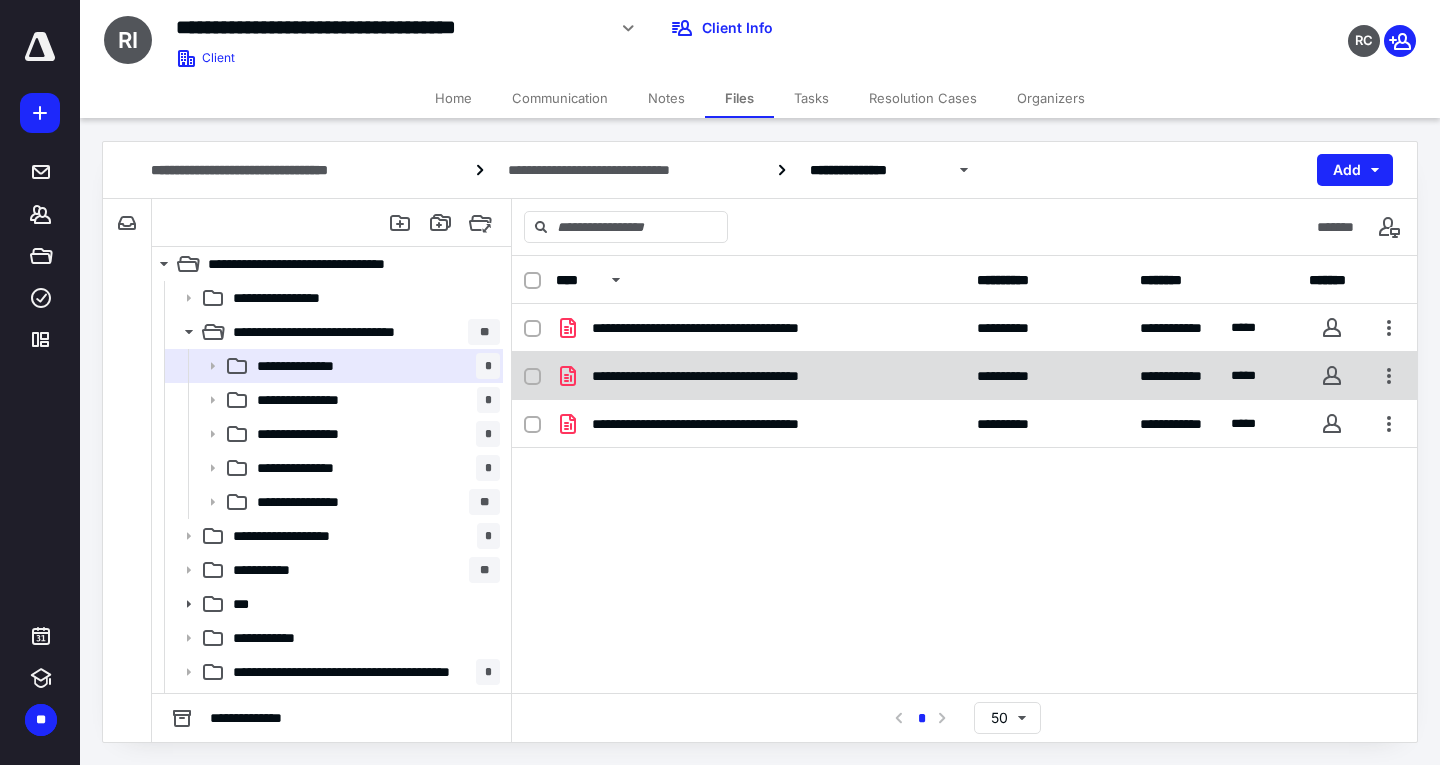 checkbox on "true" 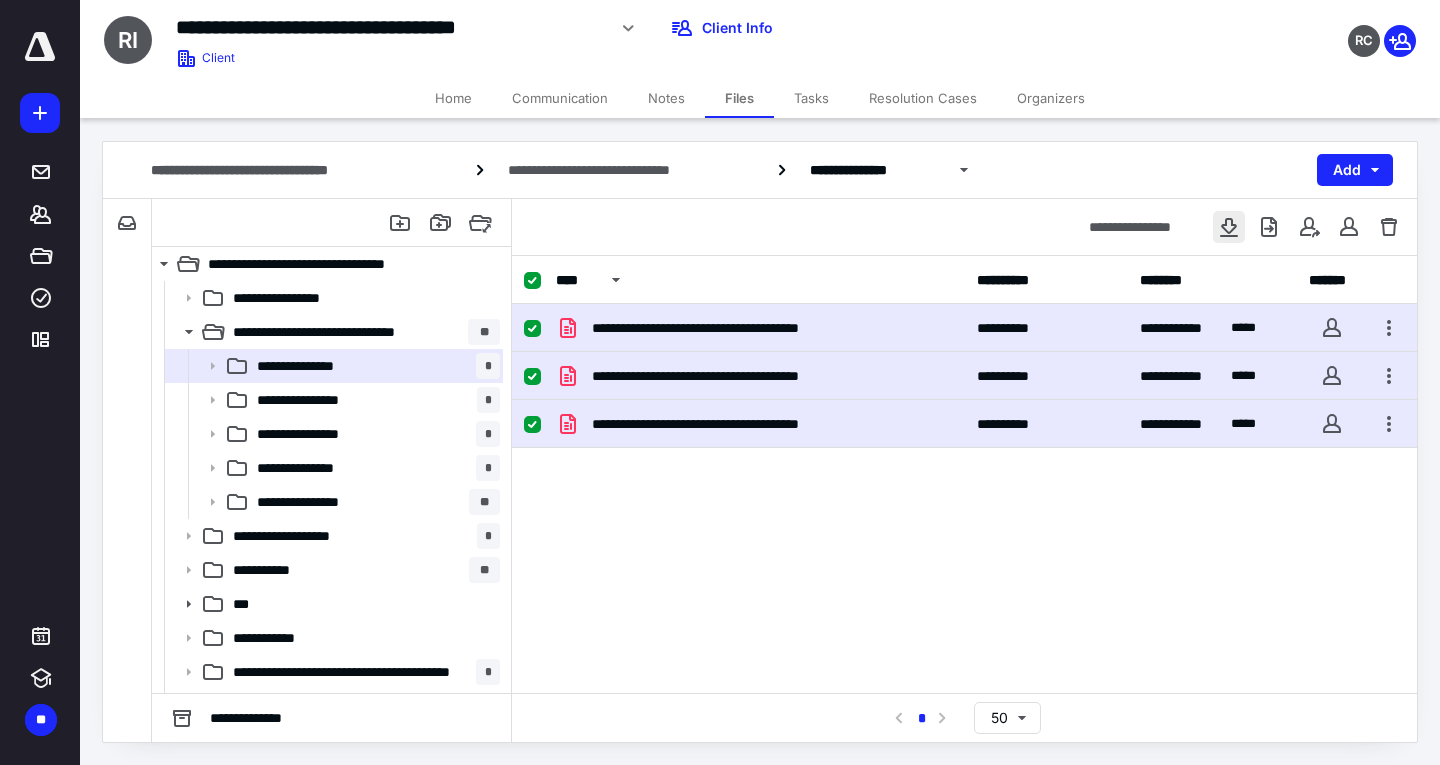 click at bounding box center [1229, 227] 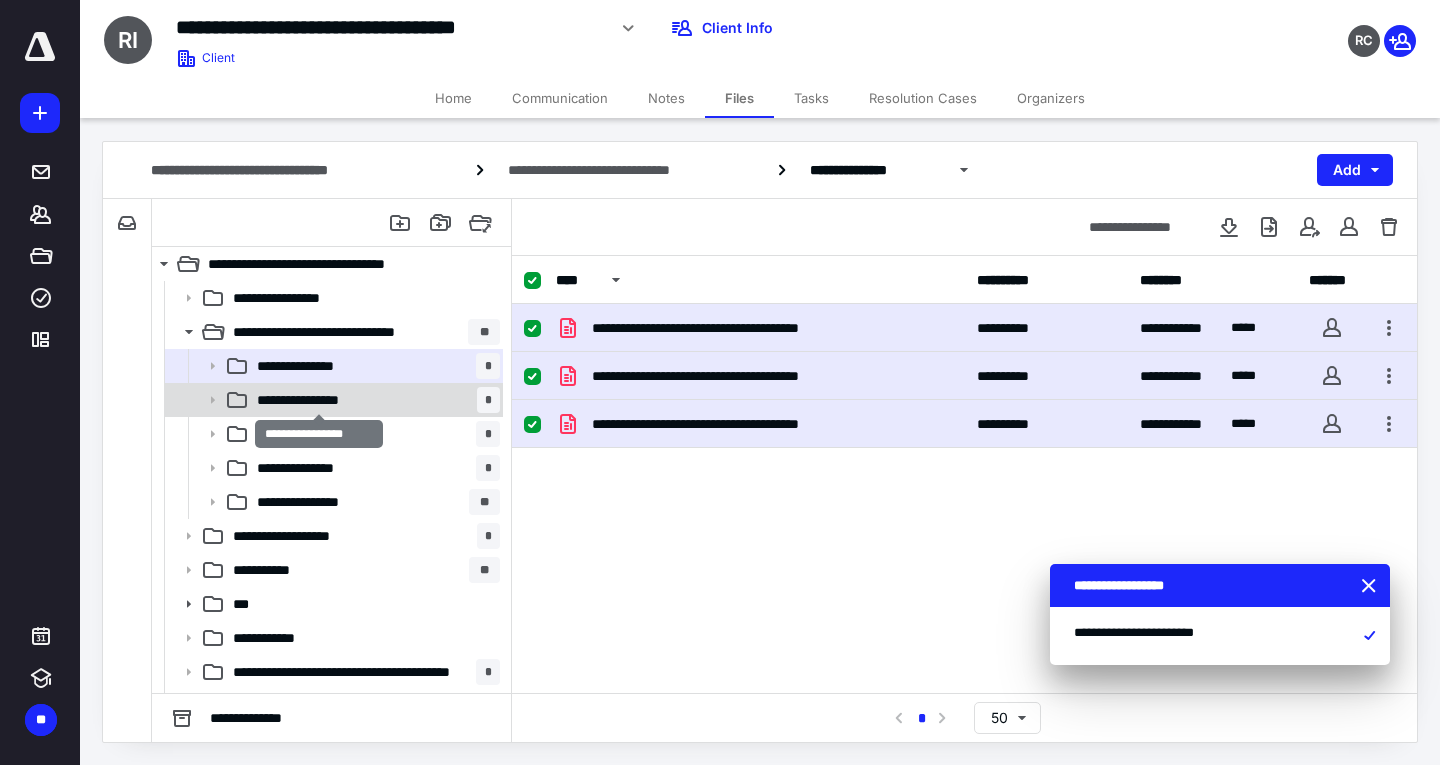 click on "**********" at bounding box center [319, 400] 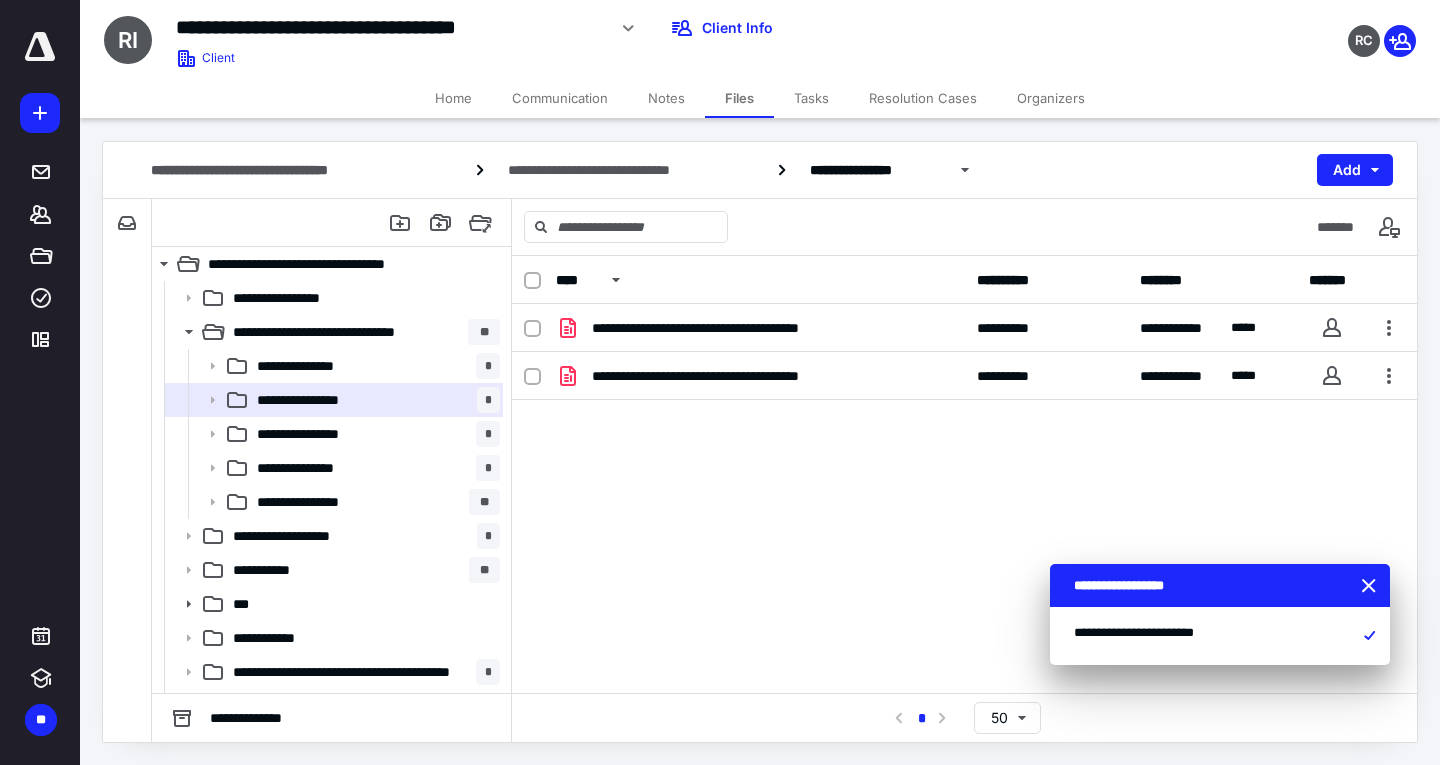 click 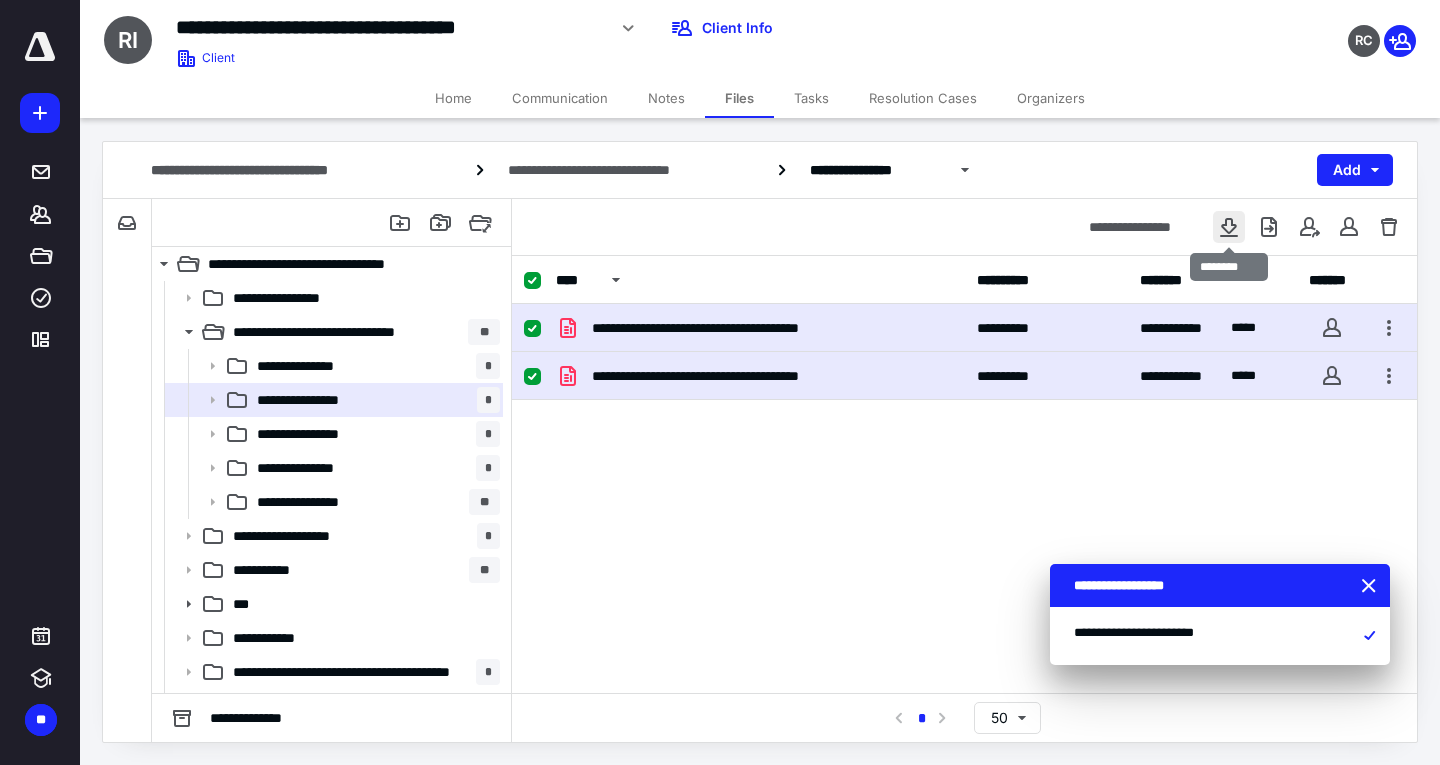 click at bounding box center [1229, 227] 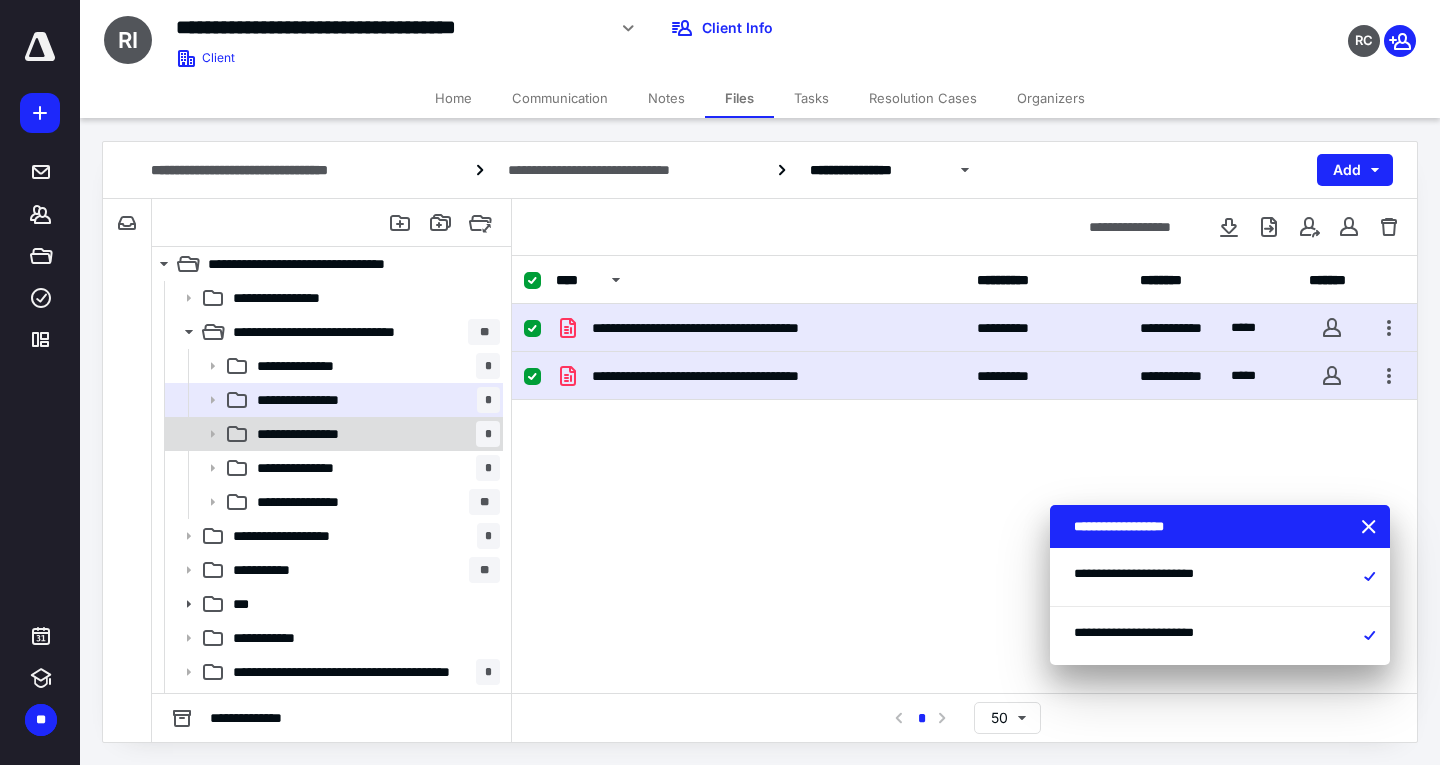 click on "**********" at bounding box center [321, 434] 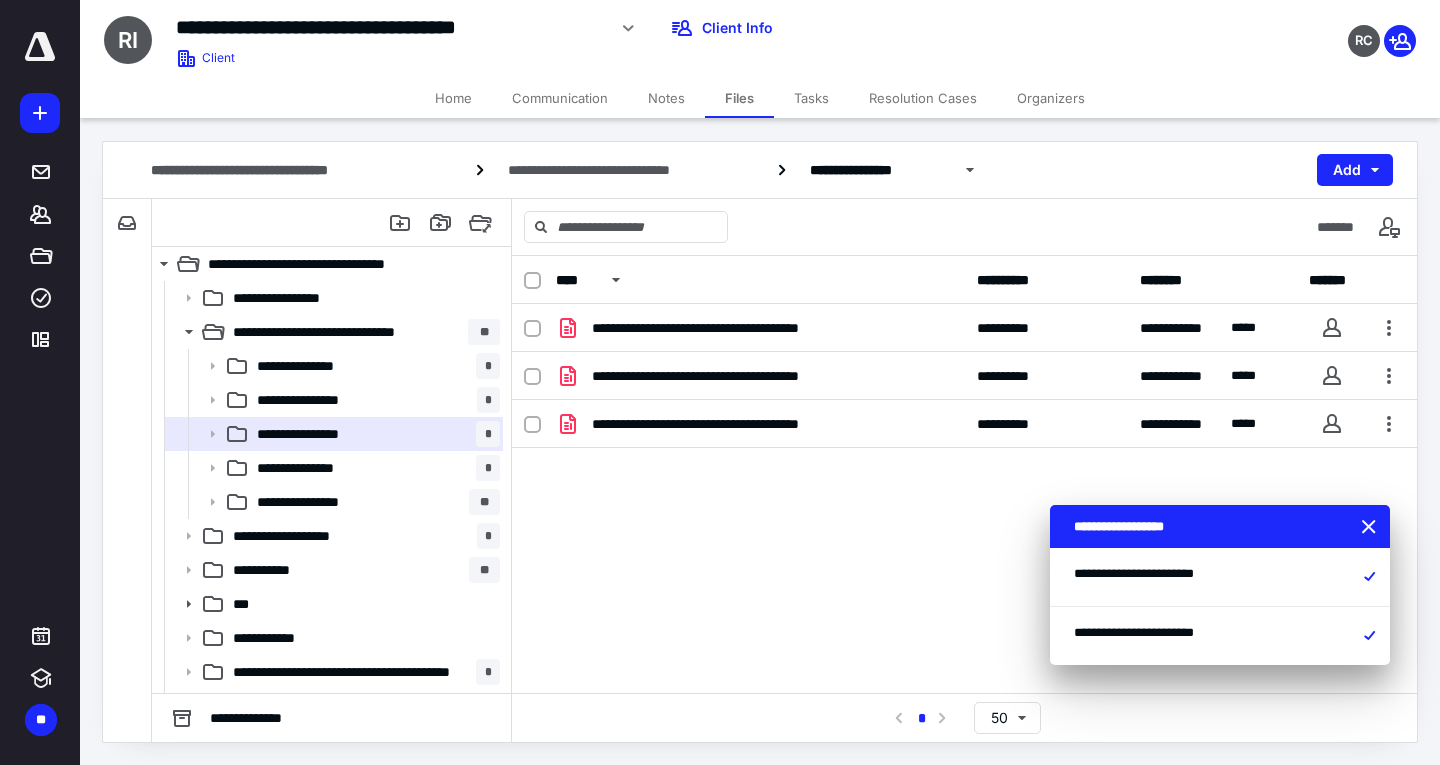 click on "**********" at bounding box center [374, 468] 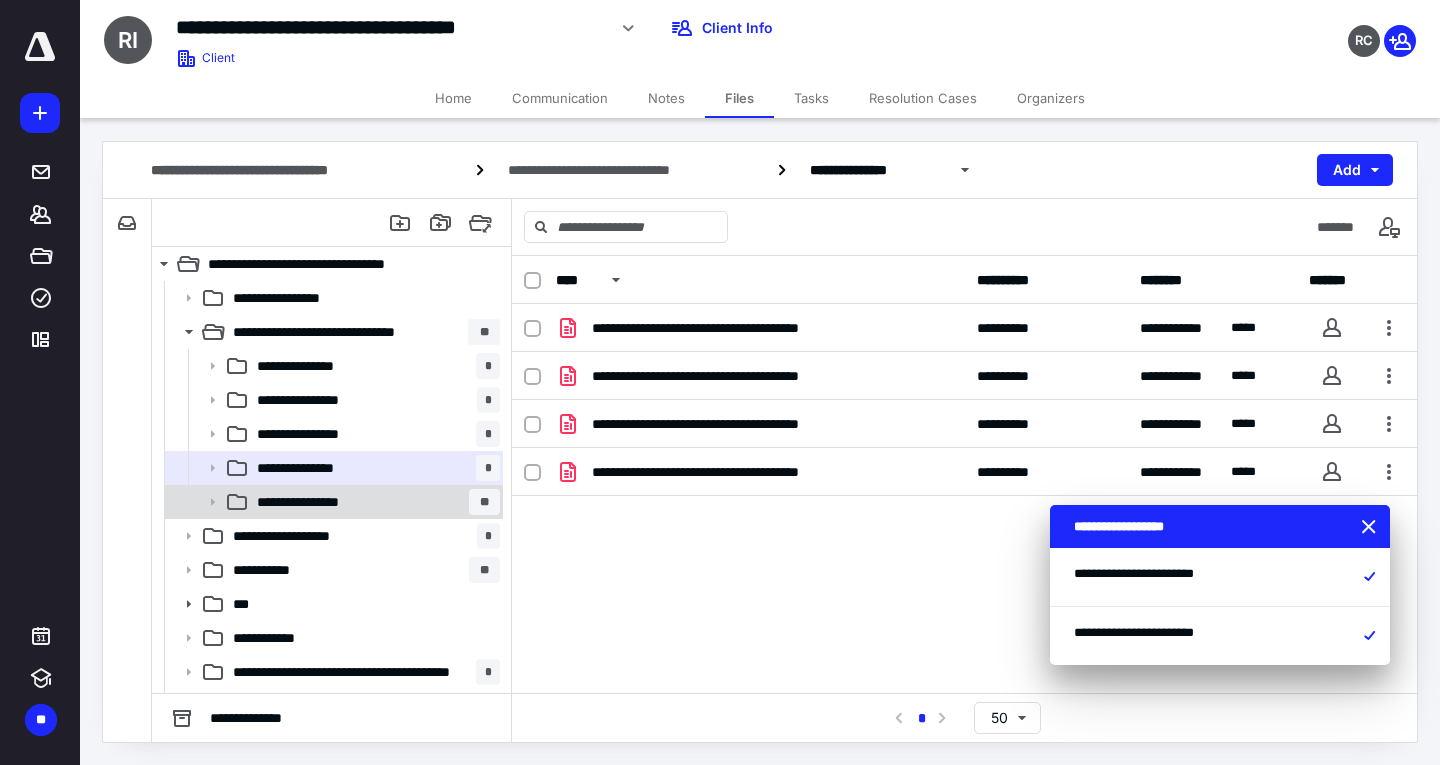 click on "**********" at bounding box center [320, 502] 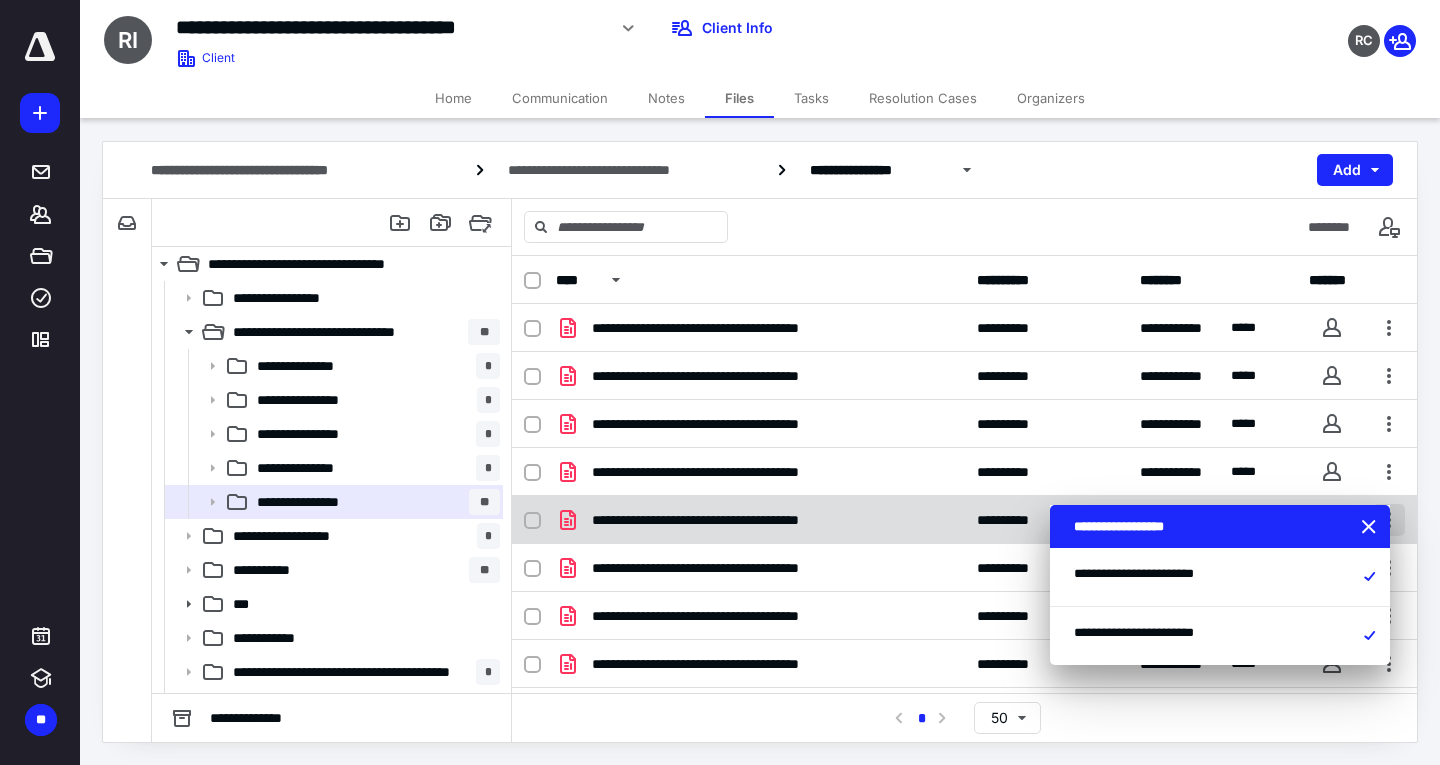click at bounding box center [1371, 528] 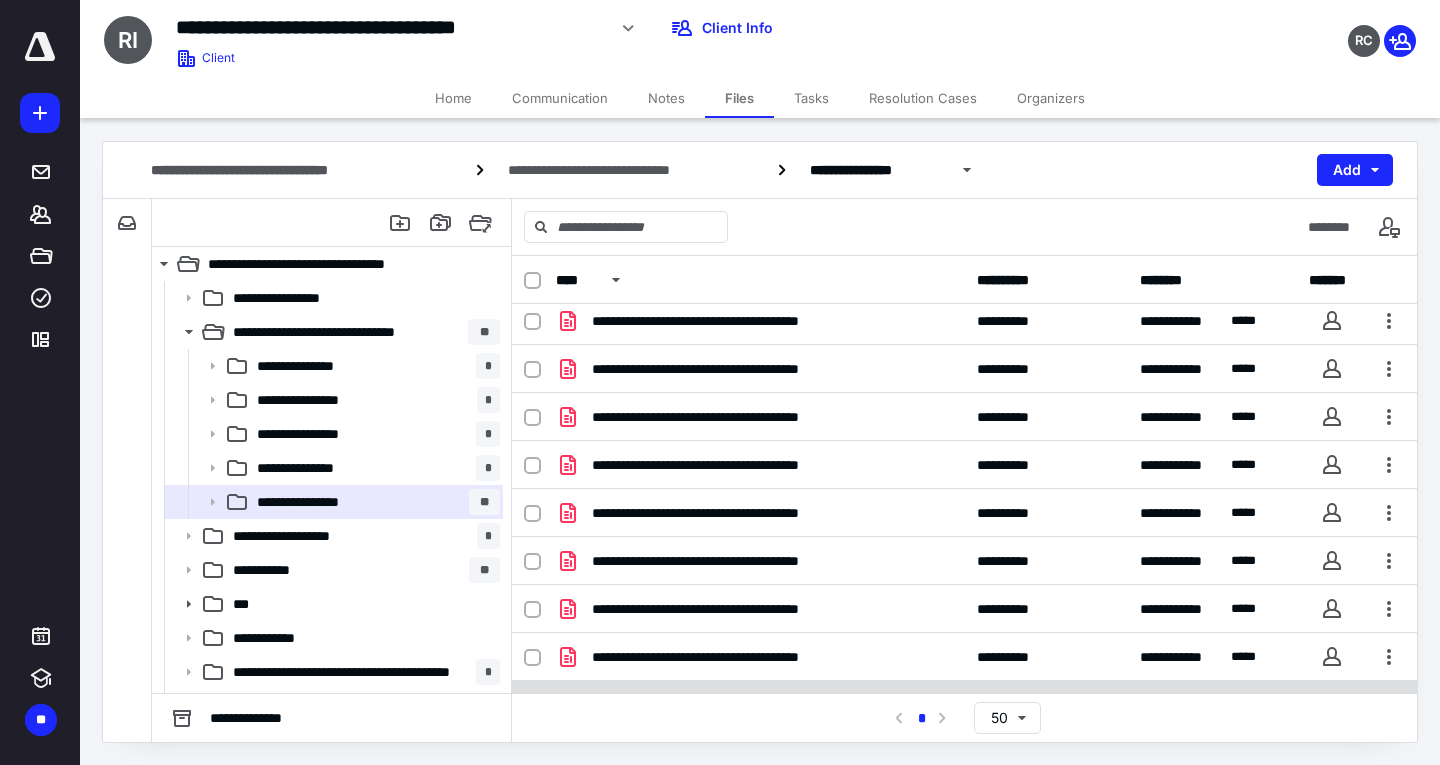 scroll, scrollTop: 0, scrollLeft: 0, axis: both 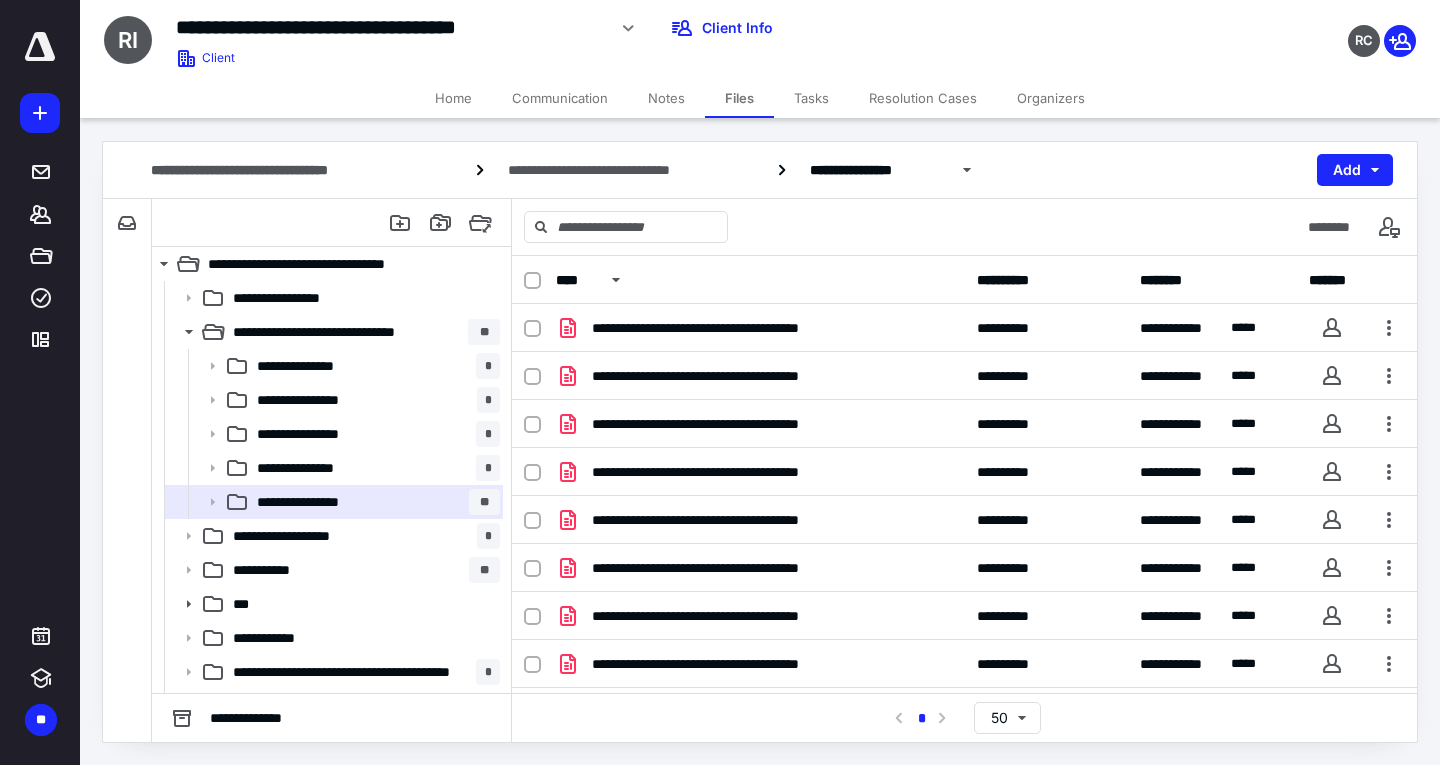 click at bounding box center (532, 281) 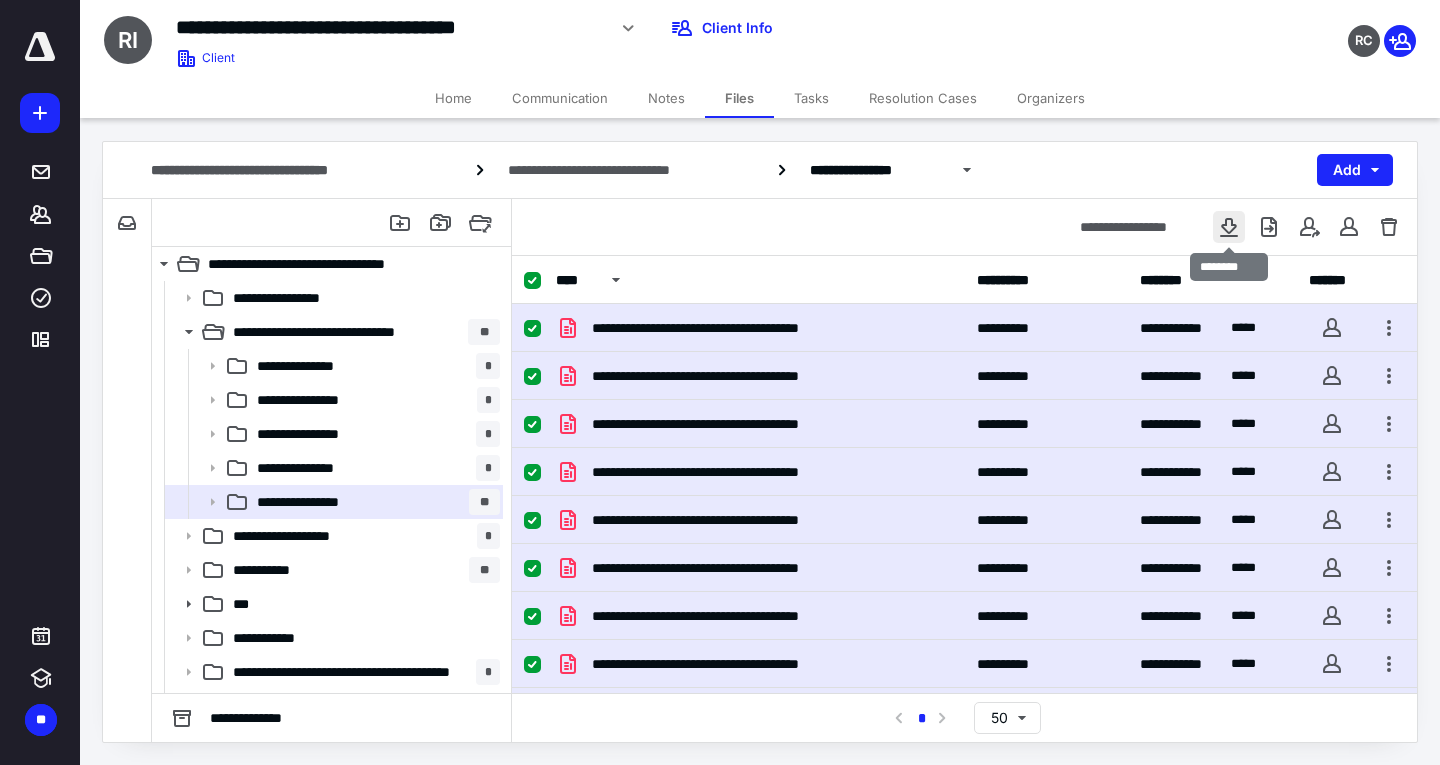 click at bounding box center [1229, 227] 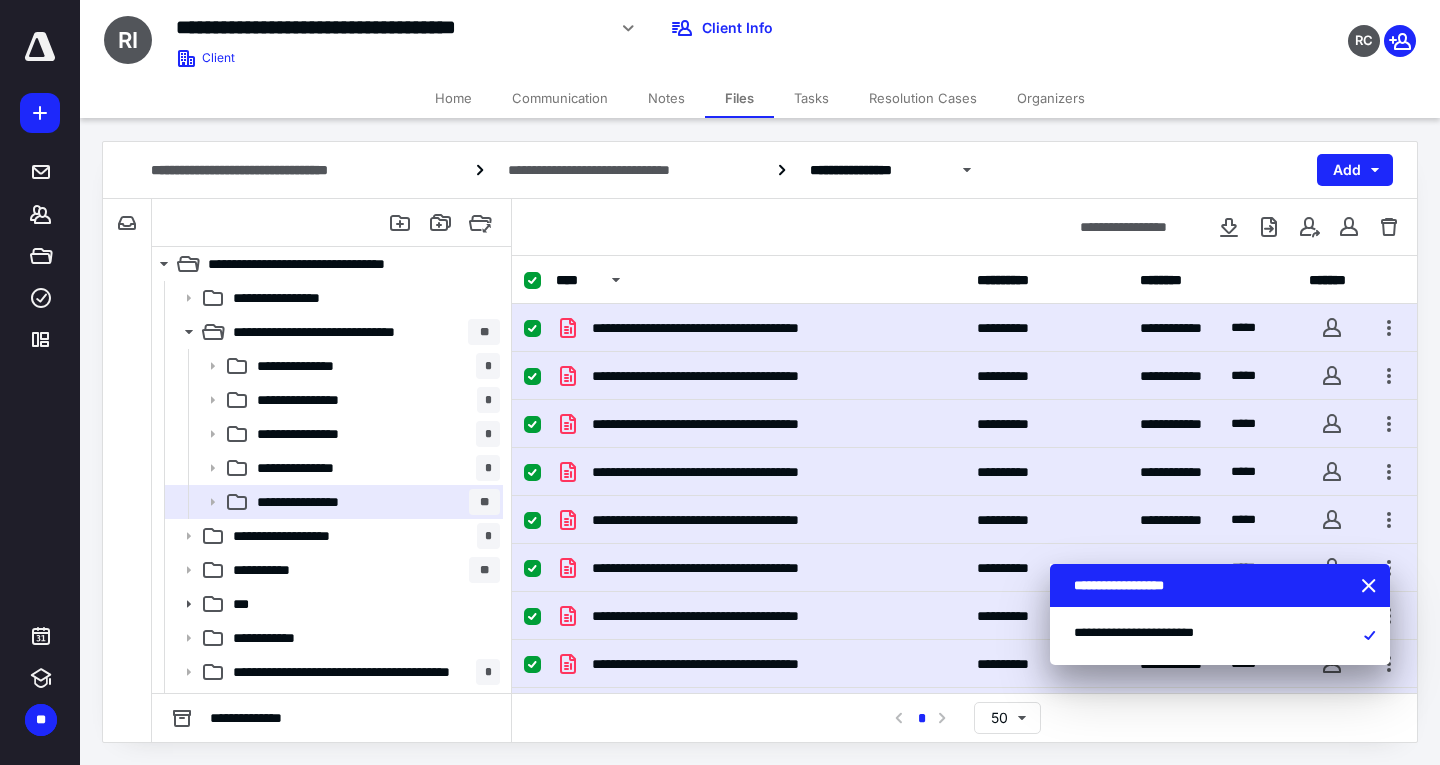 drag, startPoint x: 1376, startPoint y: 585, endPoint x: 1354, endPoint y: 577, distance: 23.409399 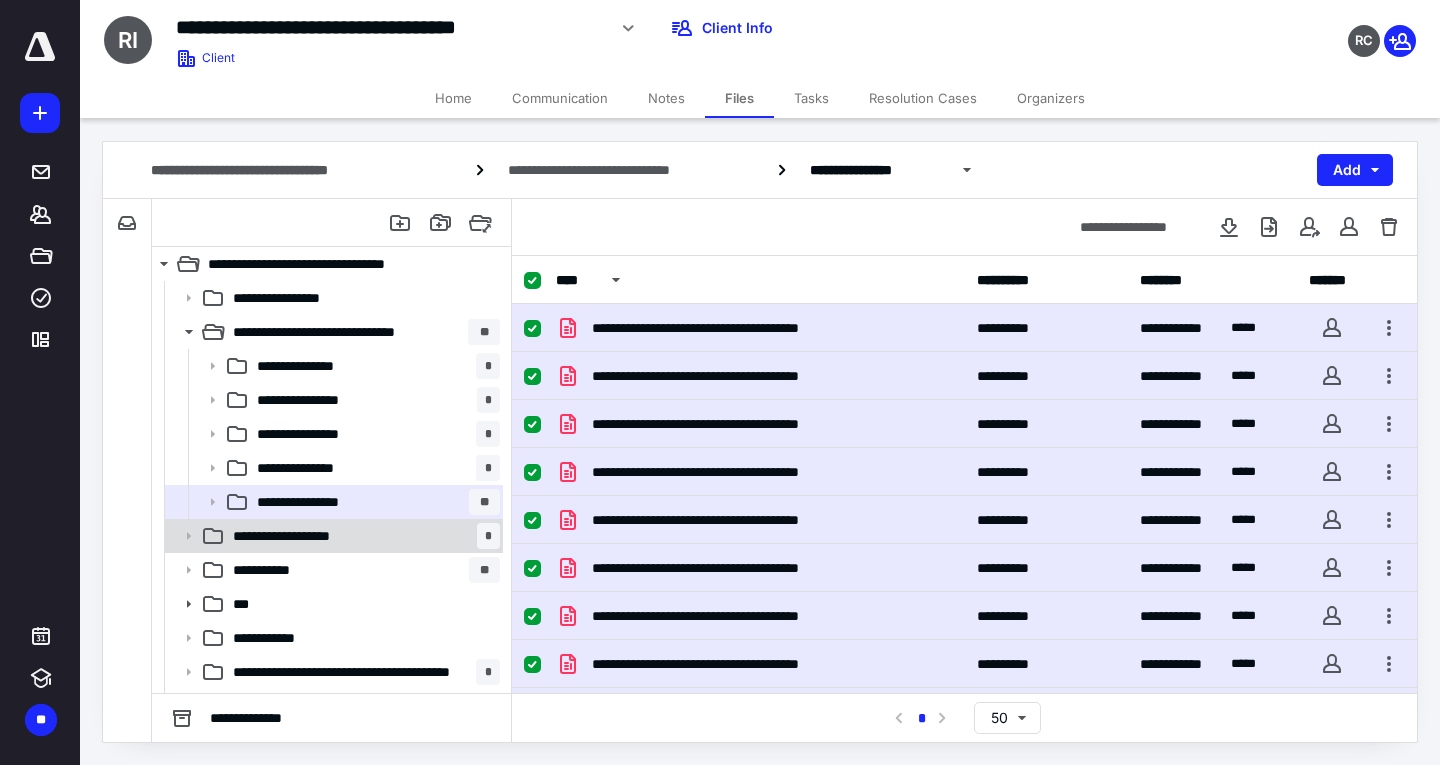click 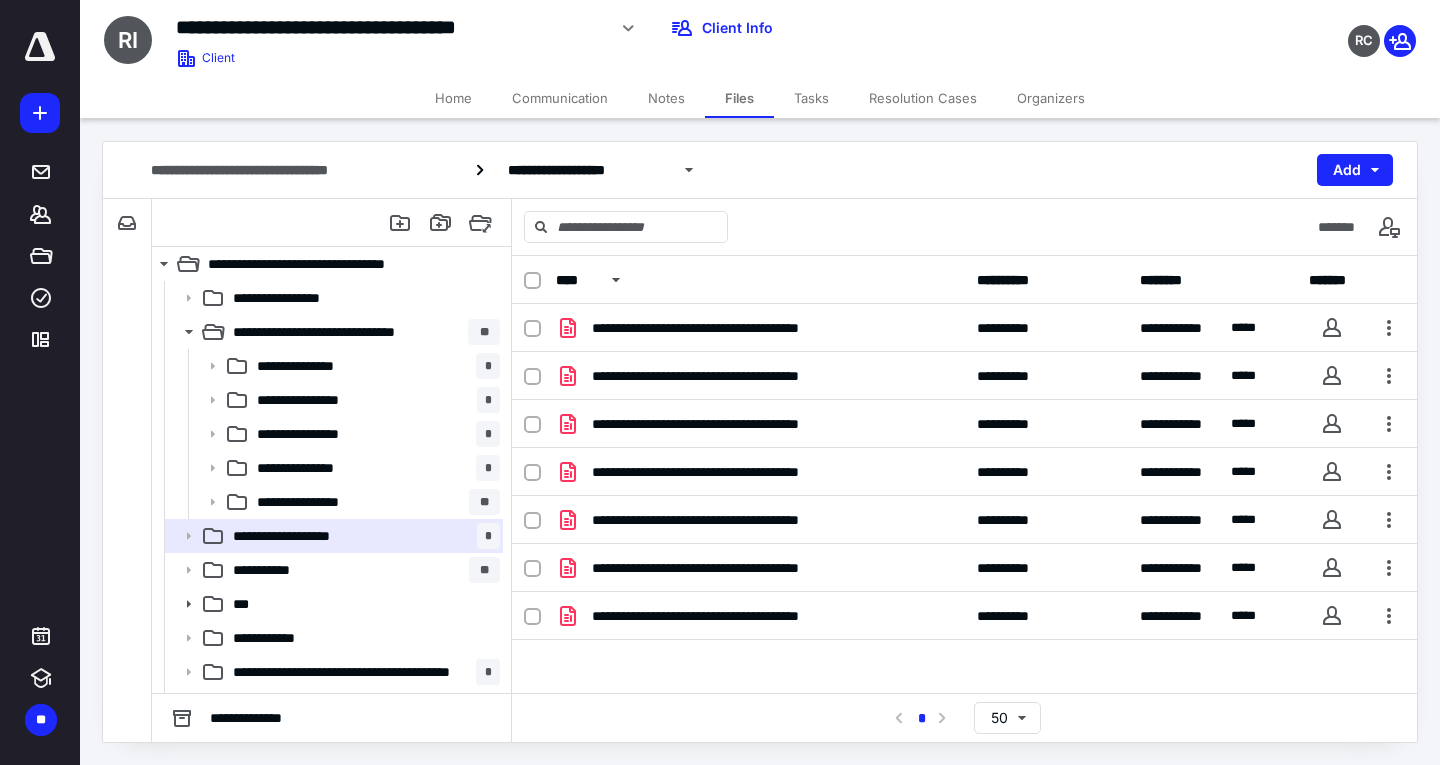 click at bounding box center [540, 280] 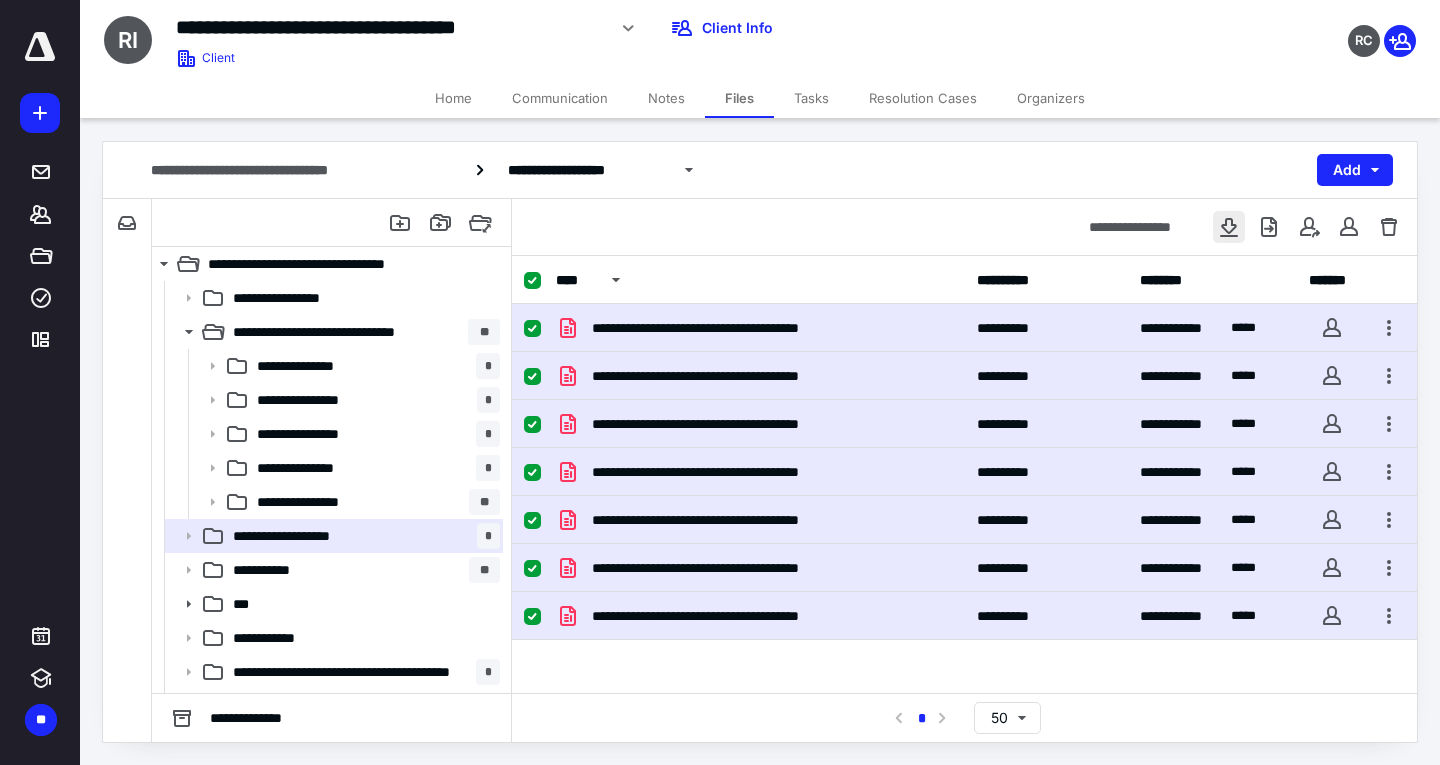 click at bounding box center [1229, 227] 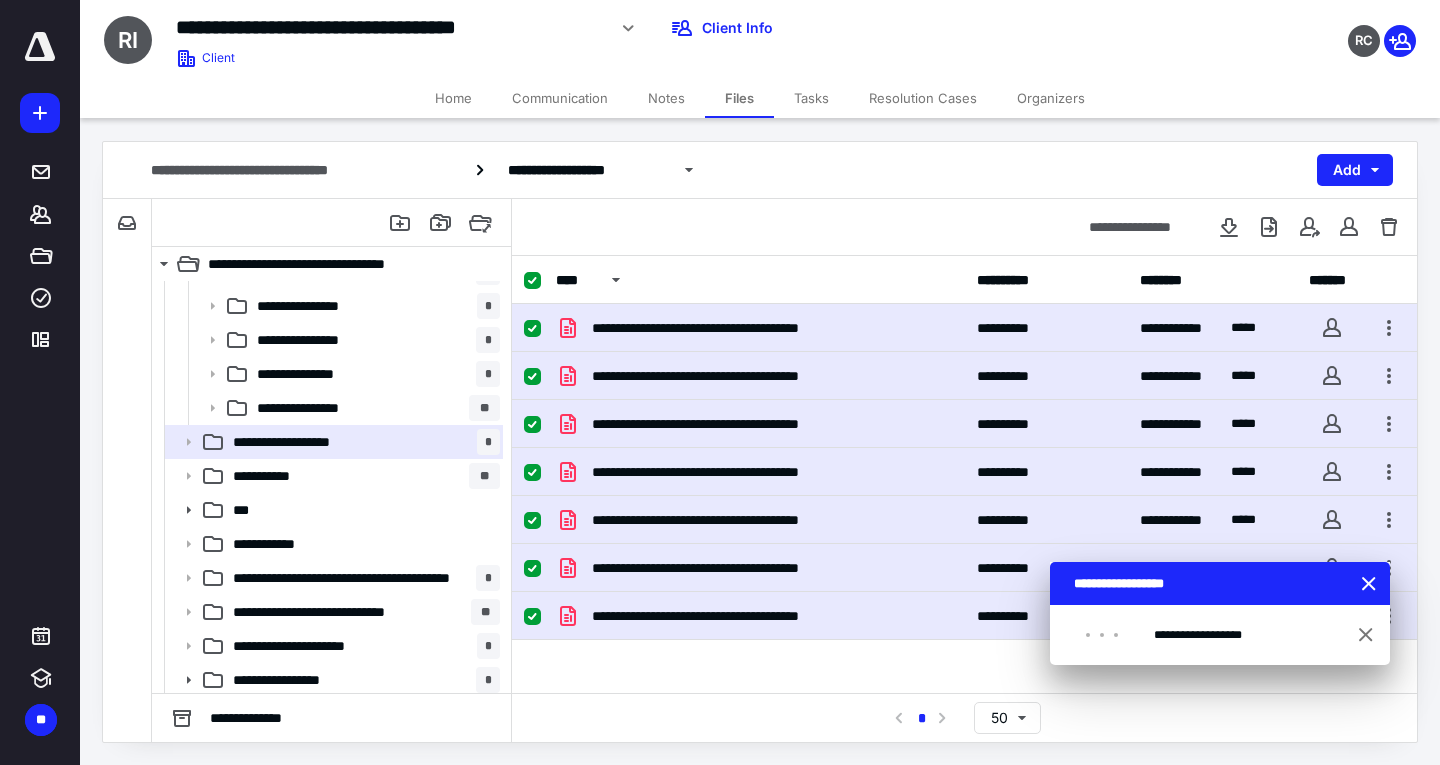 scroll, scrollTop: 98, scrollLeft: 0, axis: vertical 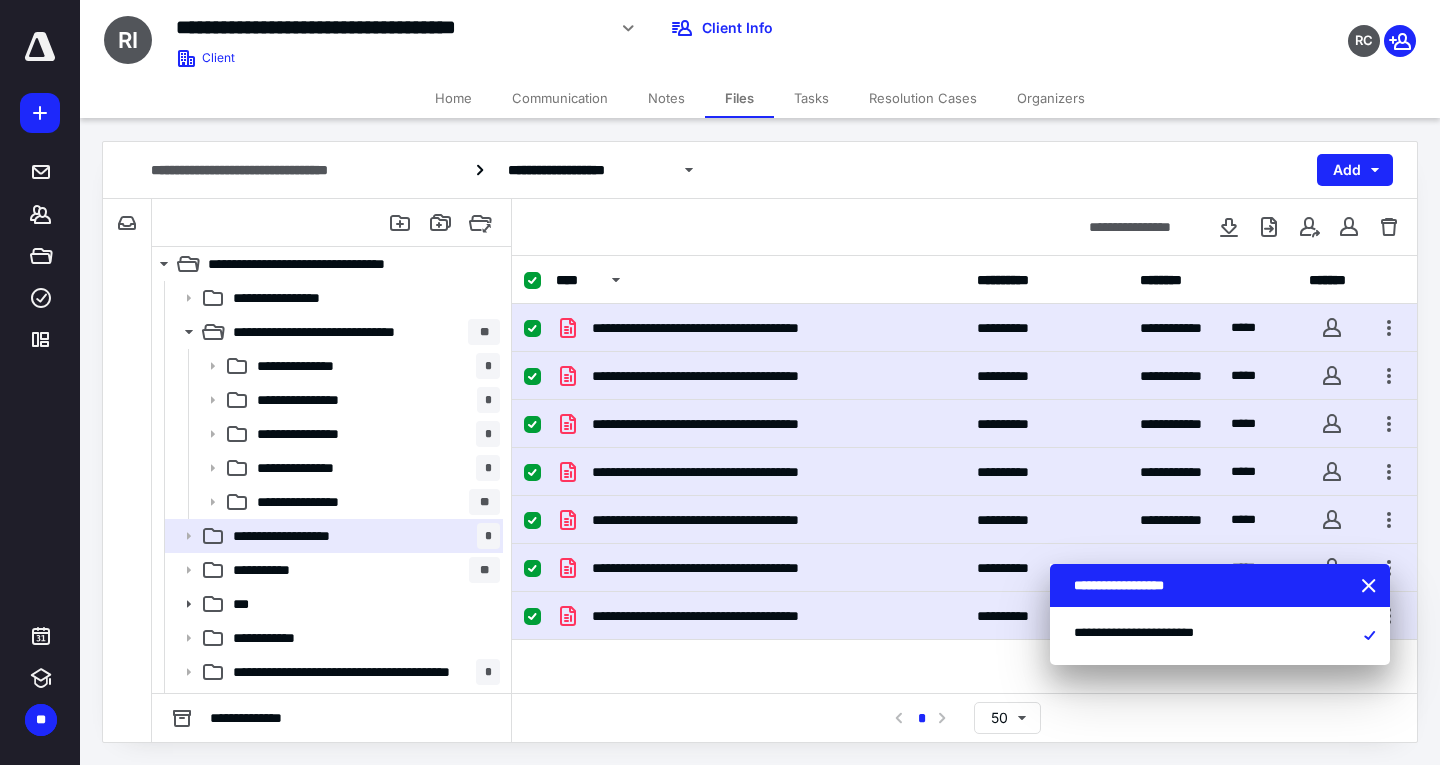 click on "Notes" at bounding box center (666, 98) 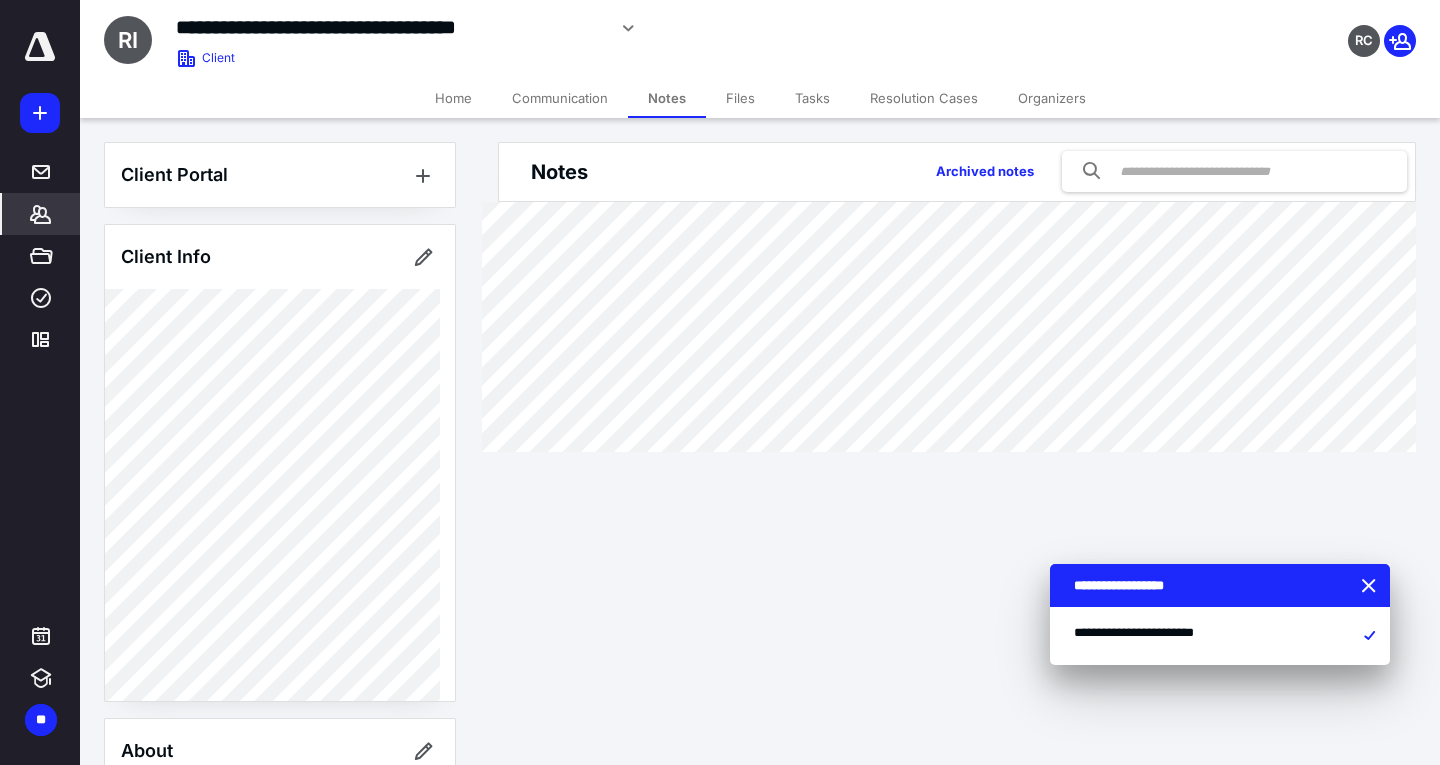 click on "Files" at bounding box center [740, 98] 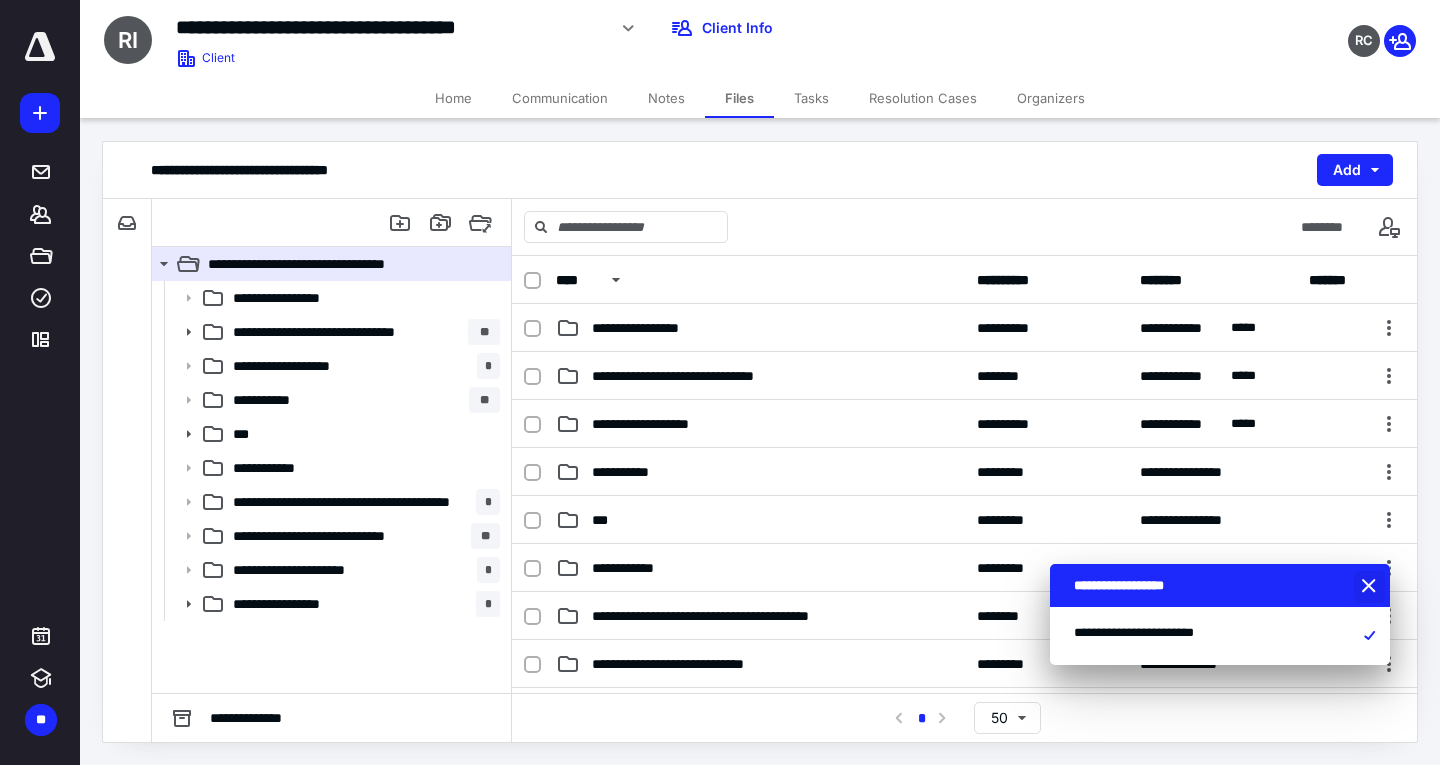 click at bounding box center [1371, 587] 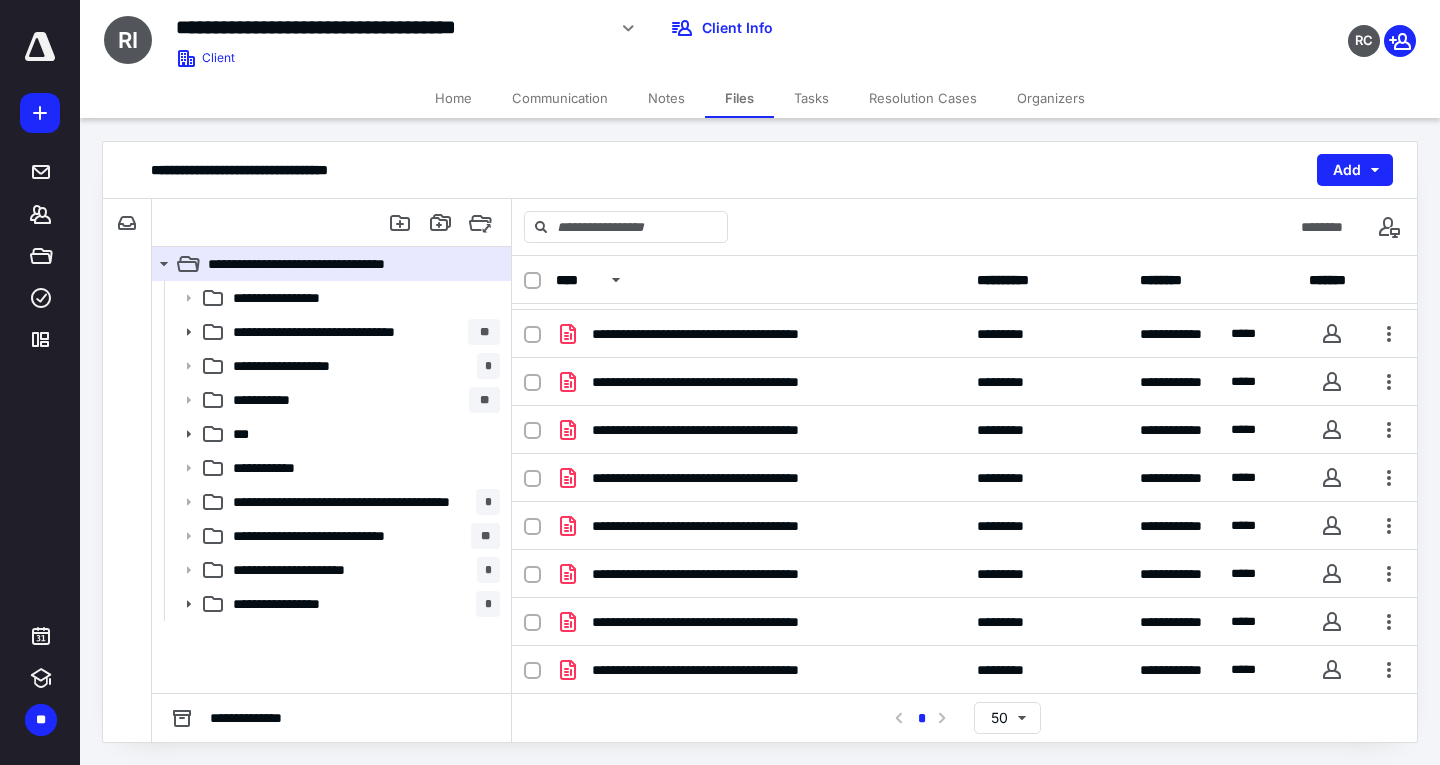scroll, scrollTop: 811, scrollLeft: 0, axis: vertical 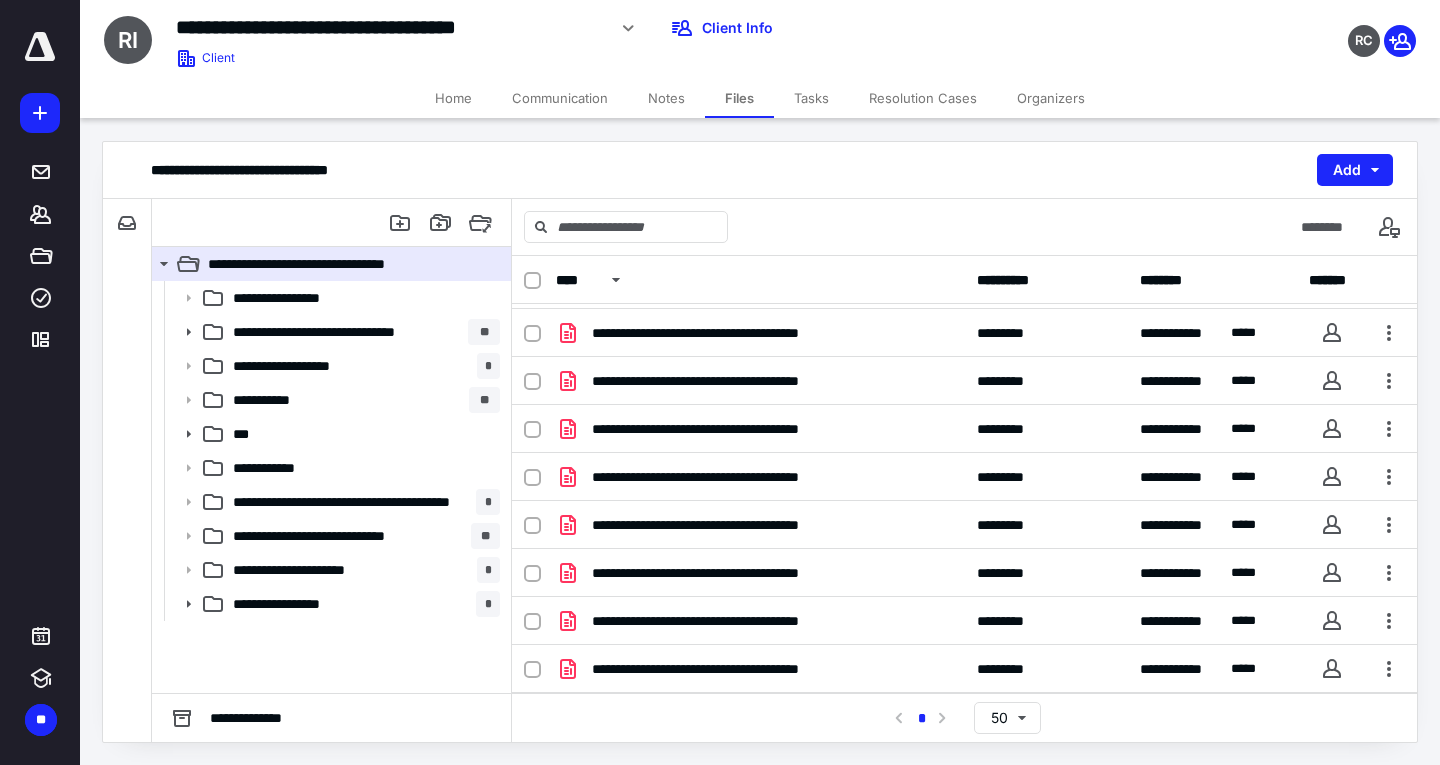click at bounding box center (40, 47) 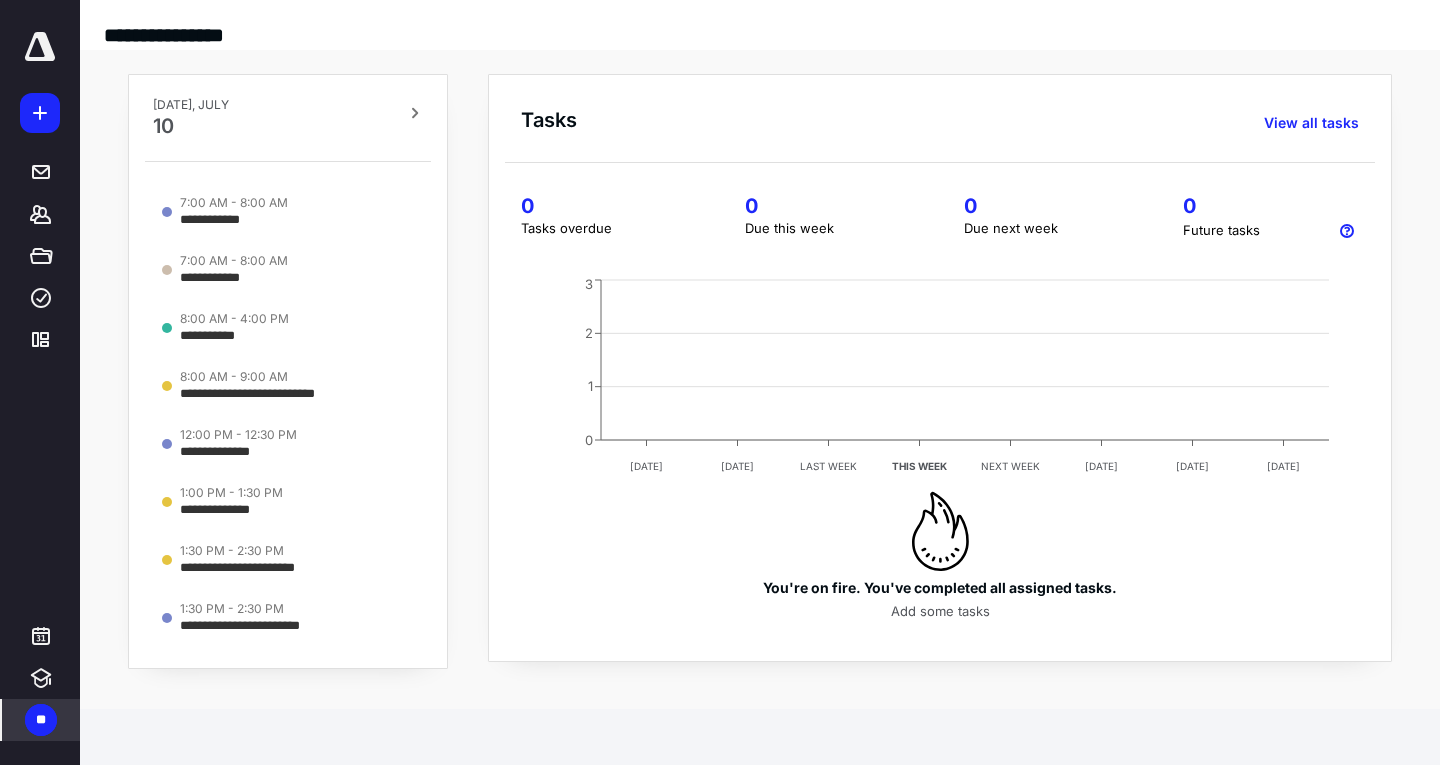 click on "**" at bounding box center [41, 720] 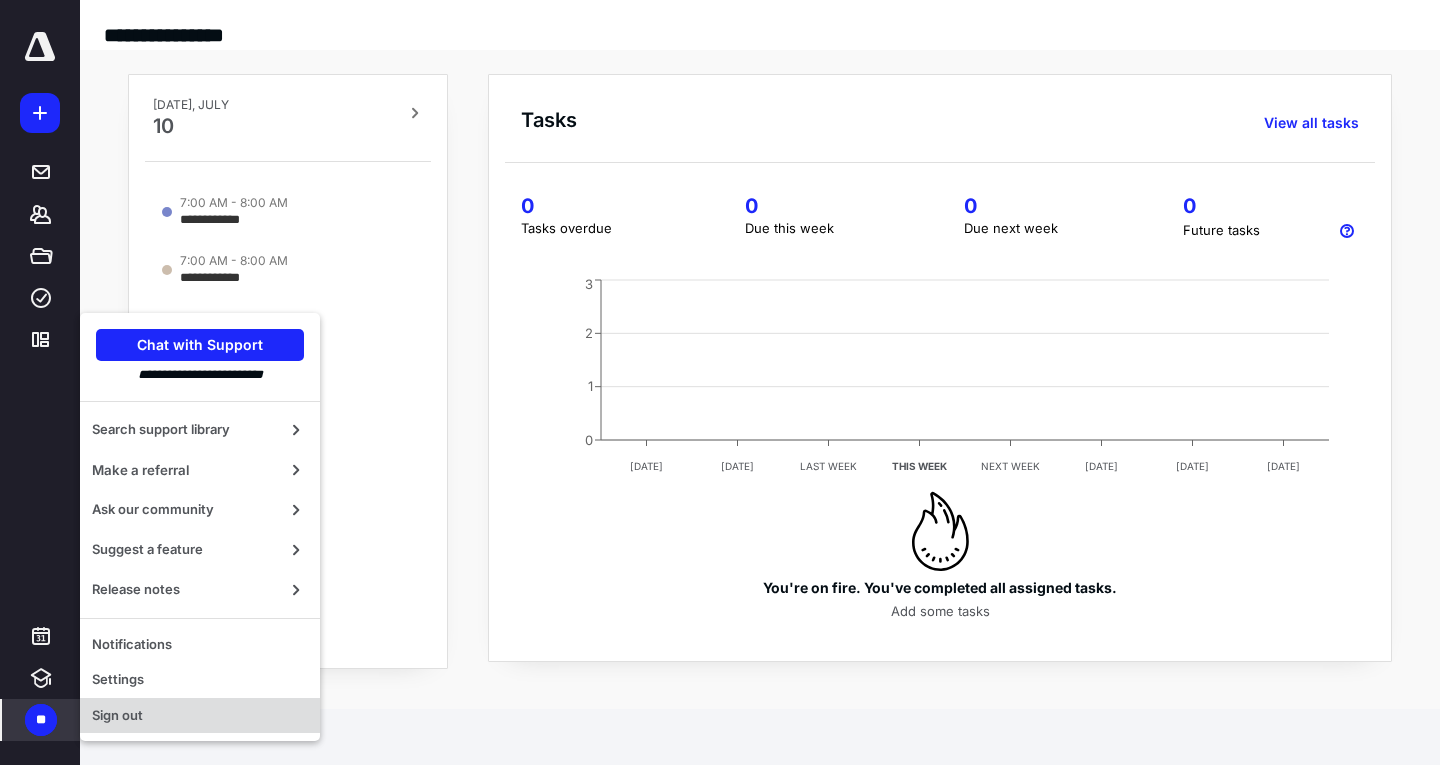click on "Sign out" at bounding box center (200, 716) 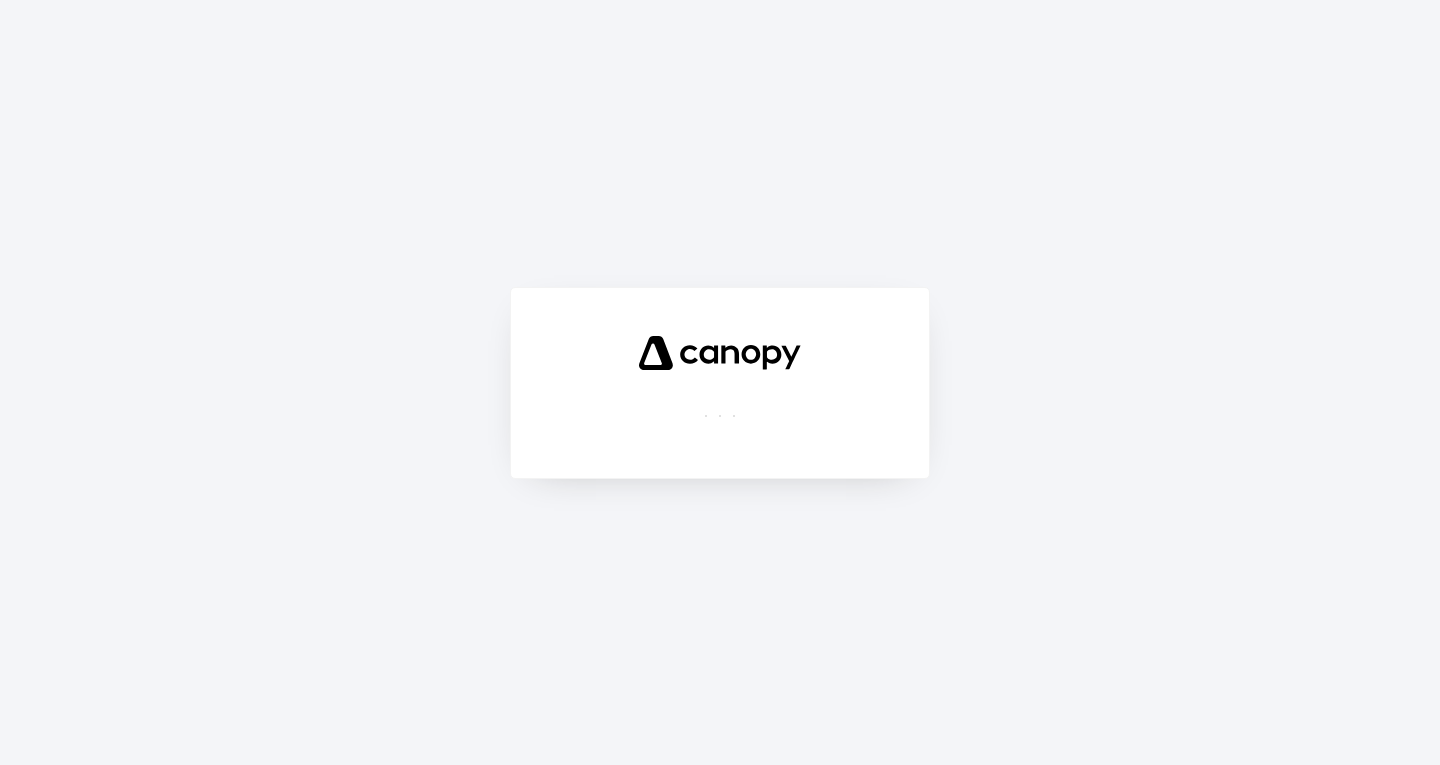 scroll, scrollTop: 0, scrollLeft: 0, axis: both 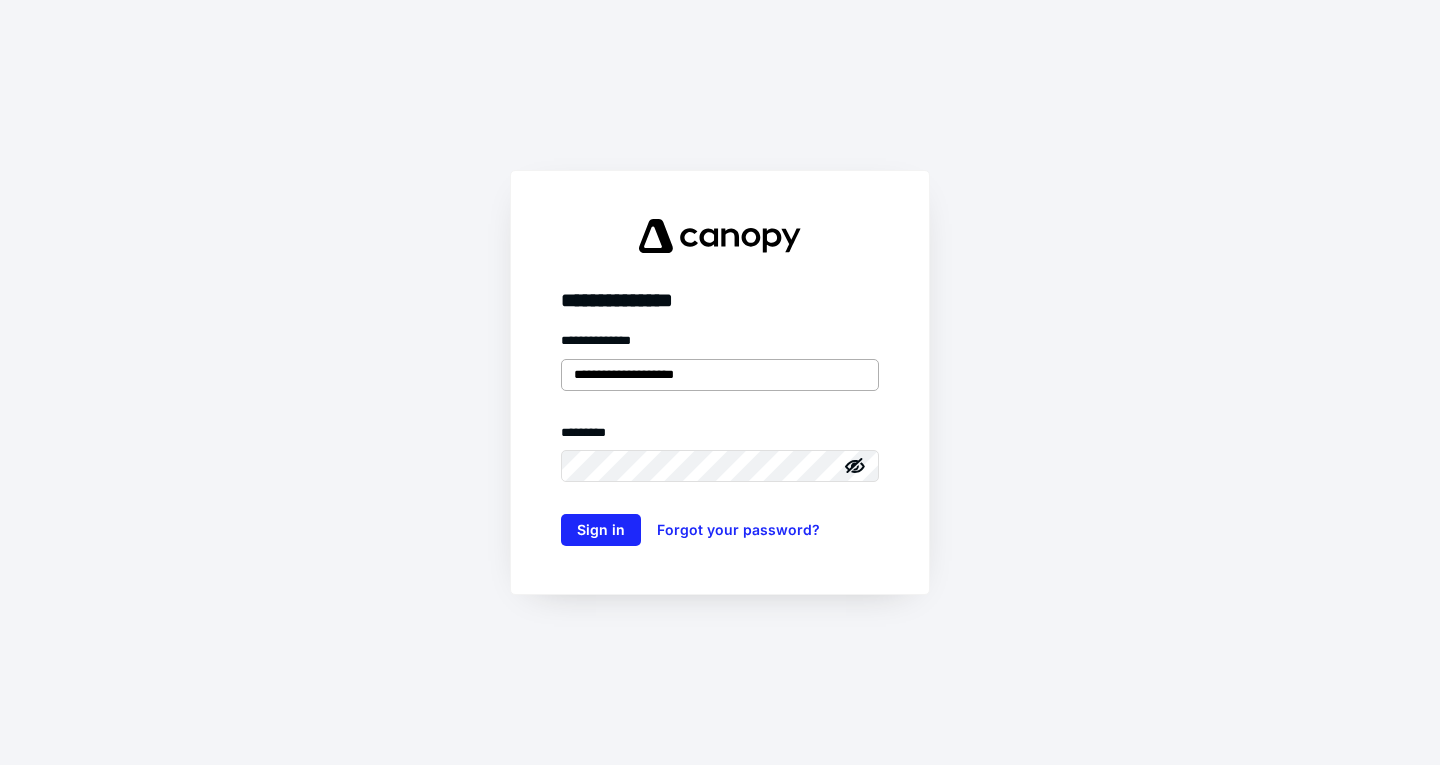 click on "**********" at bounding box center (720, 375) 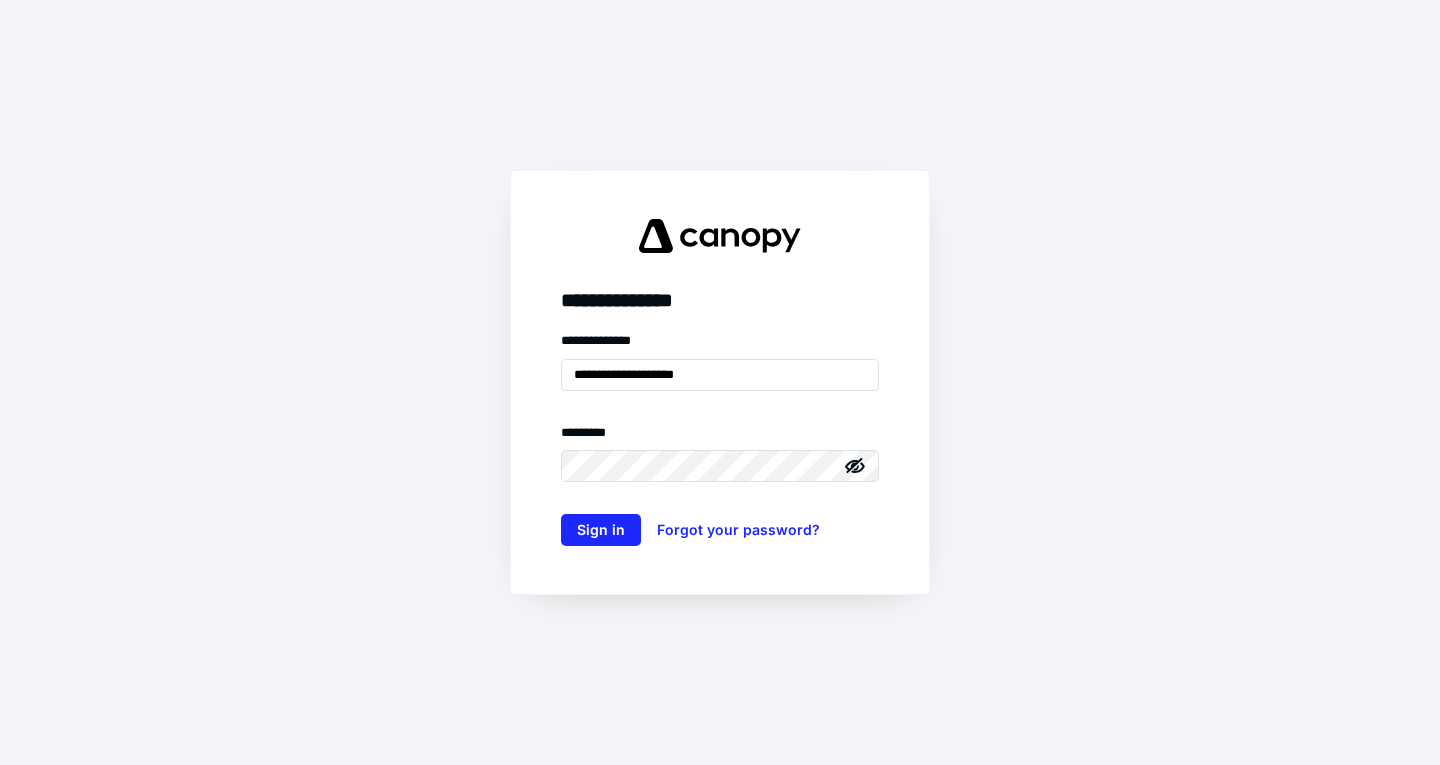 type on "**********" 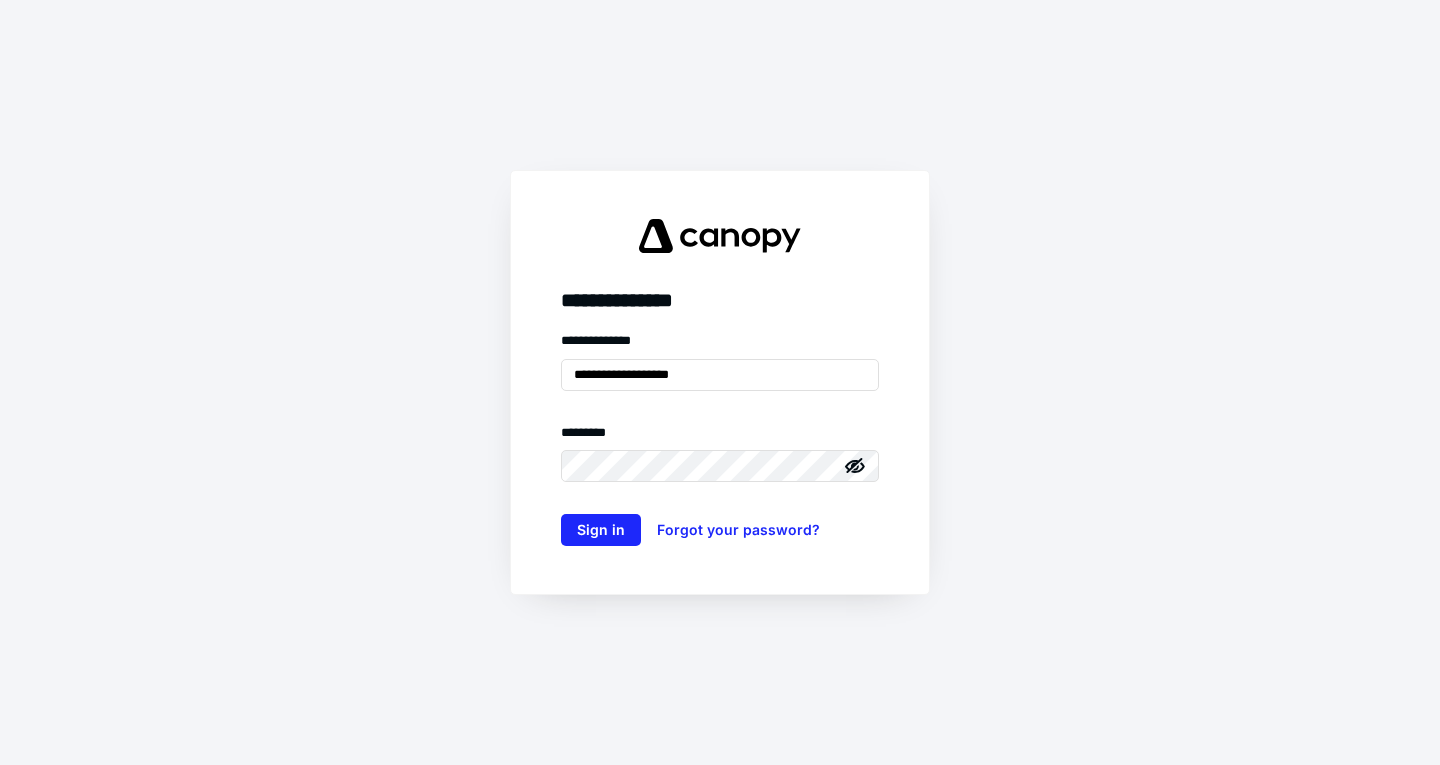 click on "**********" at bounding box center [720, 438] 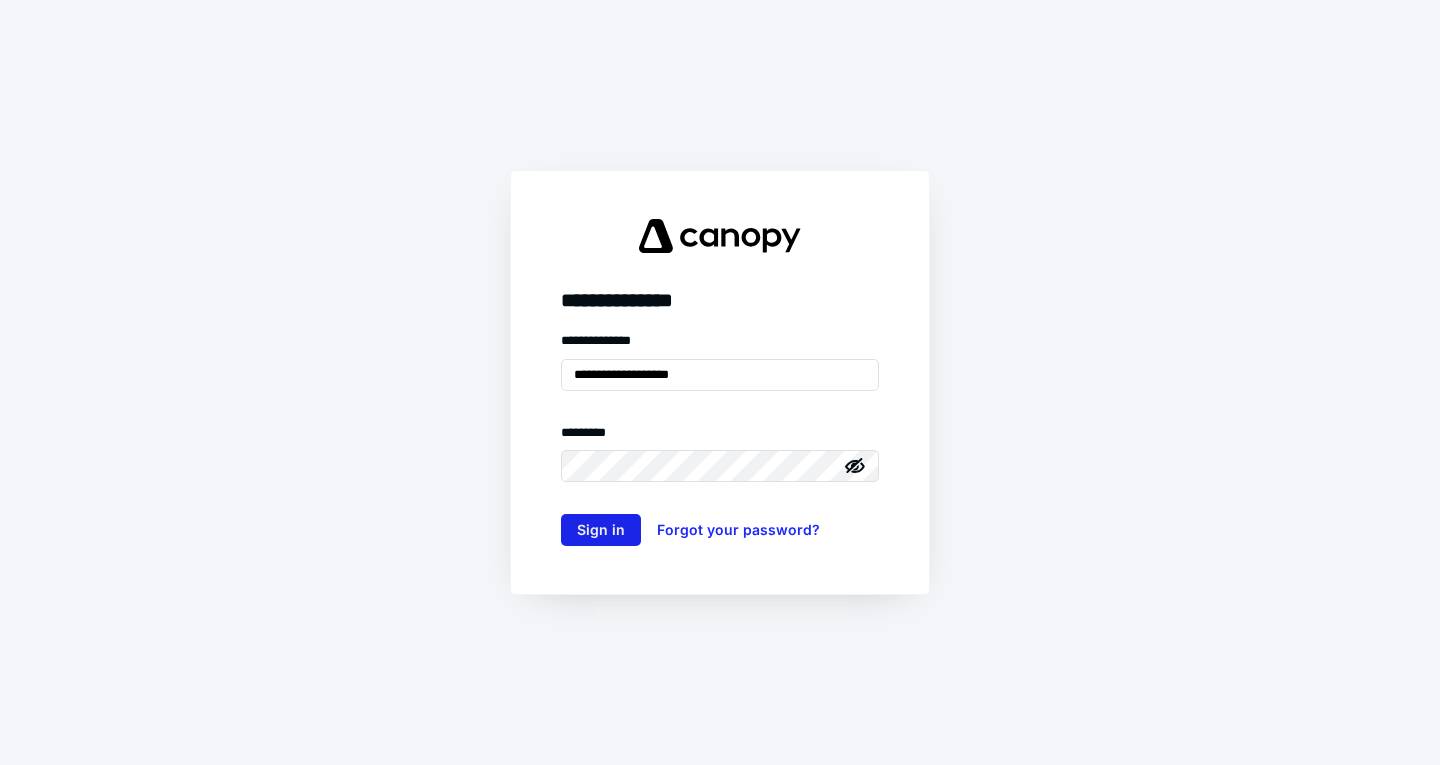 click on "Sign in" at bounding box center (601, 530) 